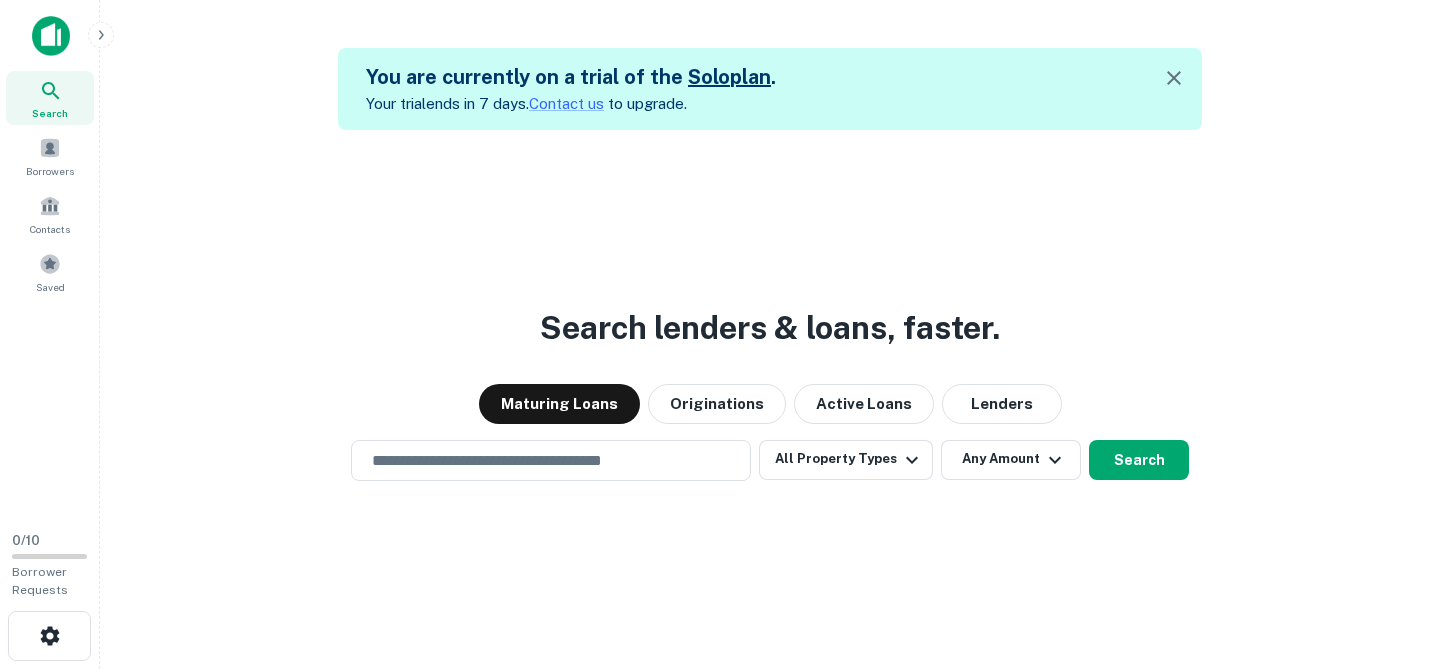 scroll, scrollTop: 0, scrollLeft: 0, axis: both 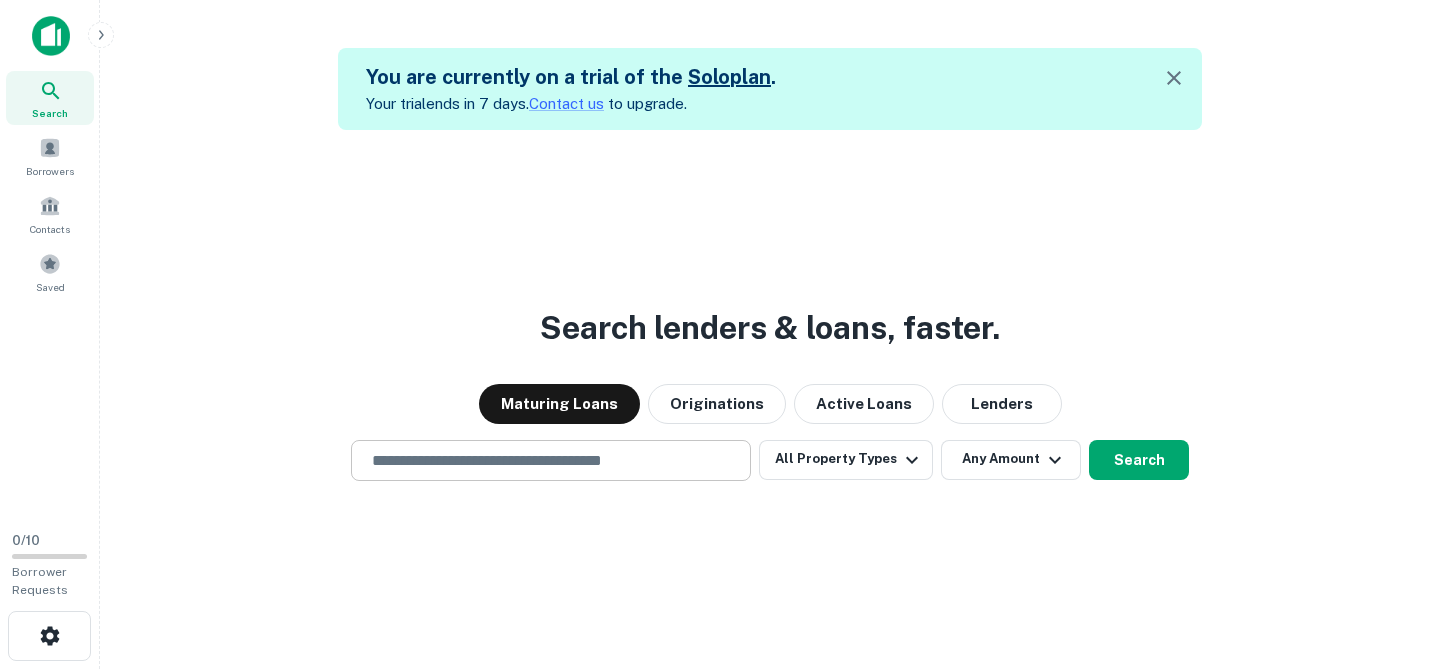 click at bounding box center (551, 460) 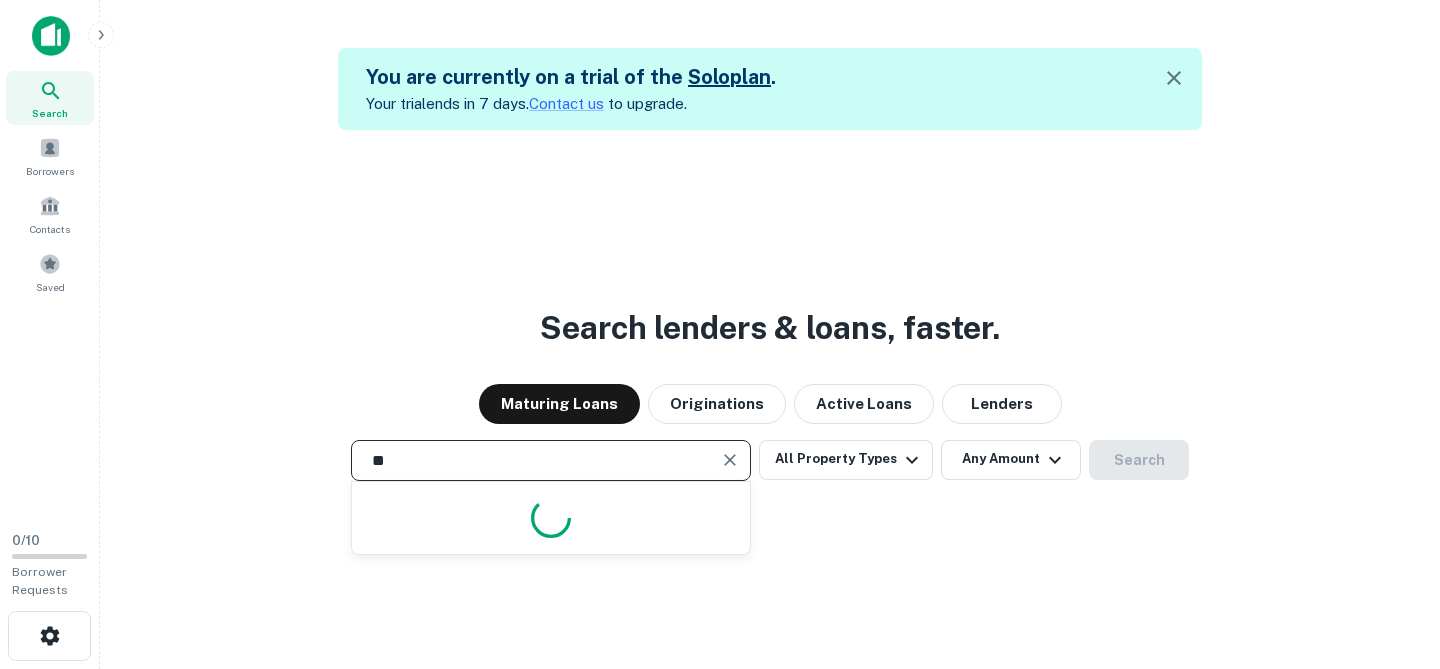 type on "***" 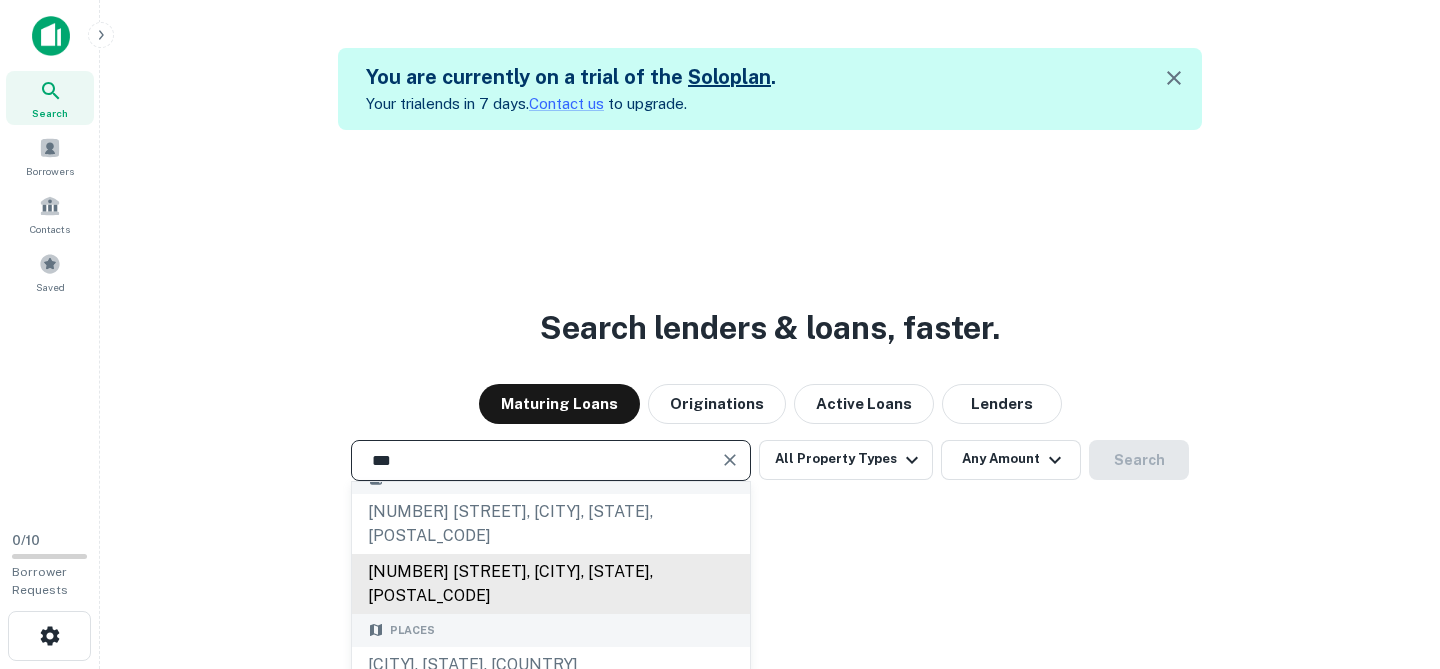 scroll, scrollTop: 0, scrollLeft: 0, axis: both 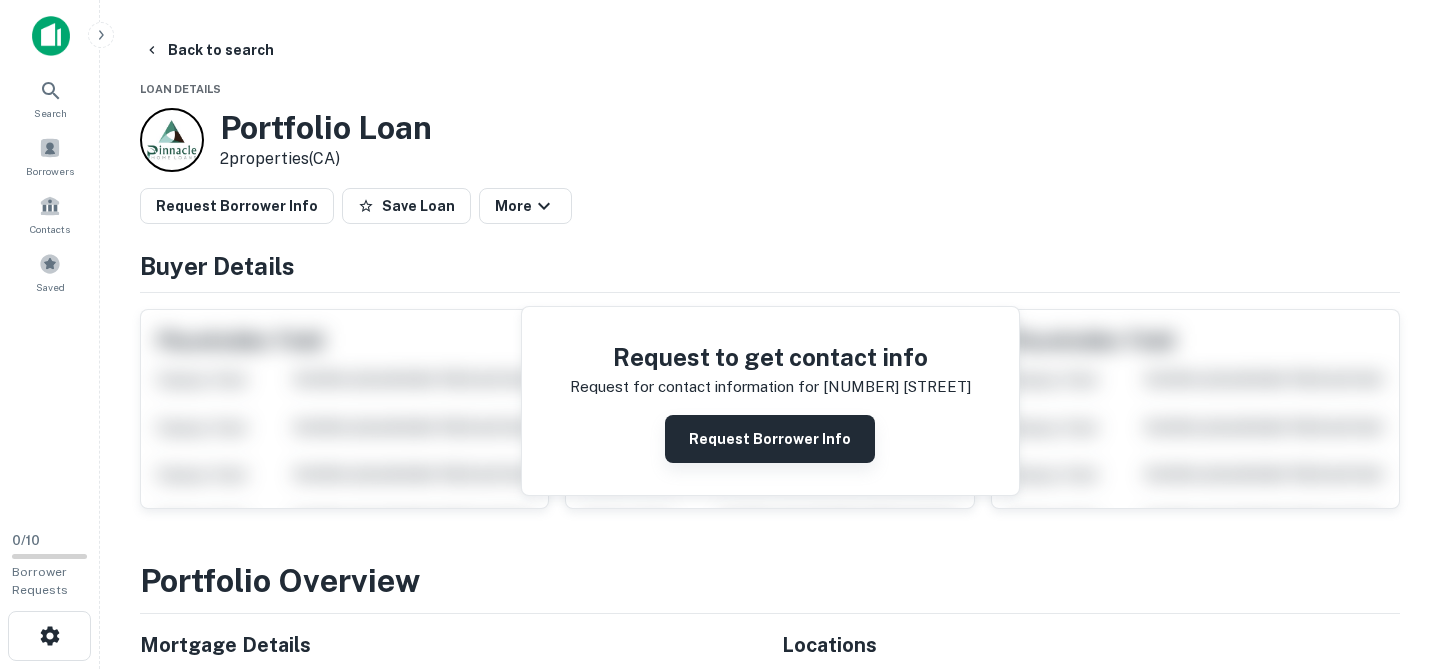 click on "Request Borrower Info" at bounding box center (770, 439) 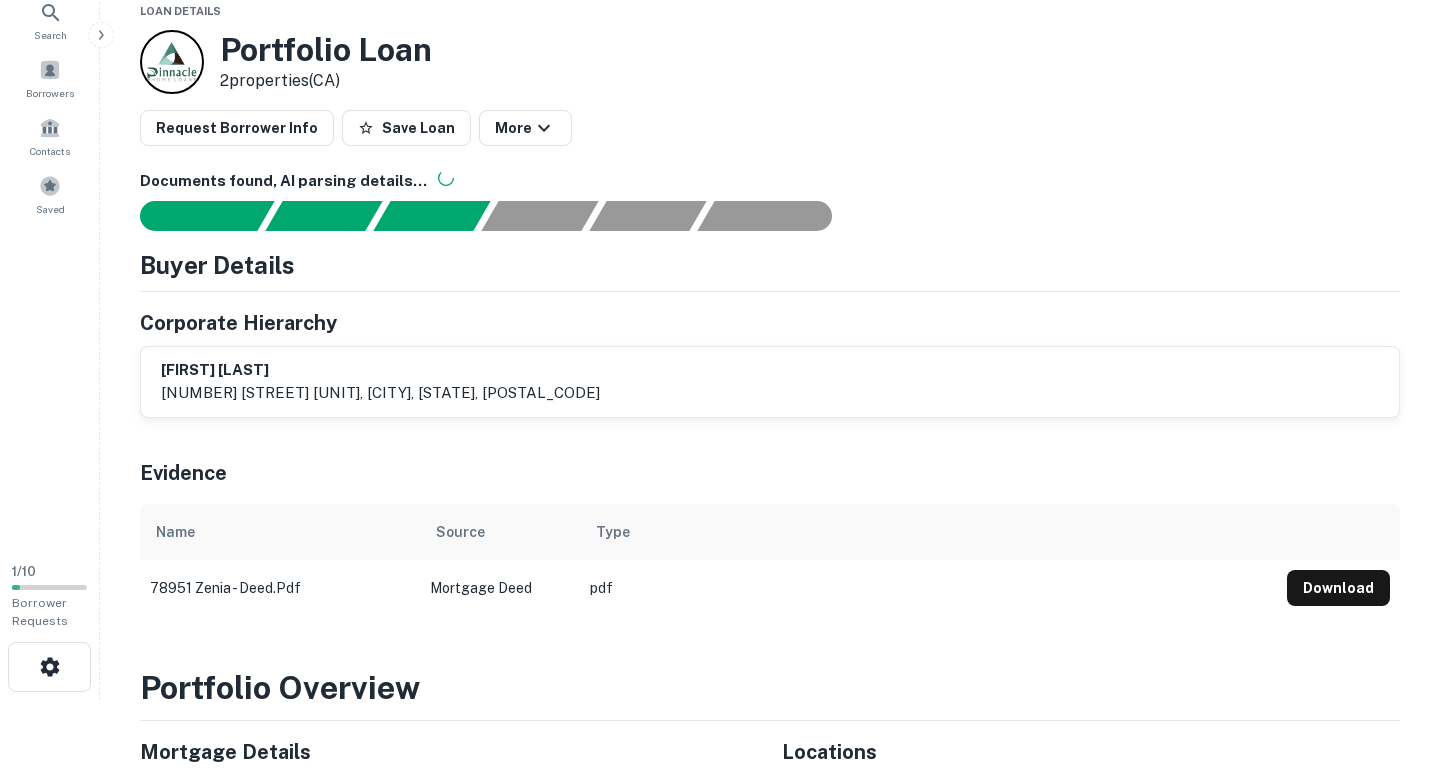 scroll, scrollTop: 82, scrollLeft: 0, axis: vertical 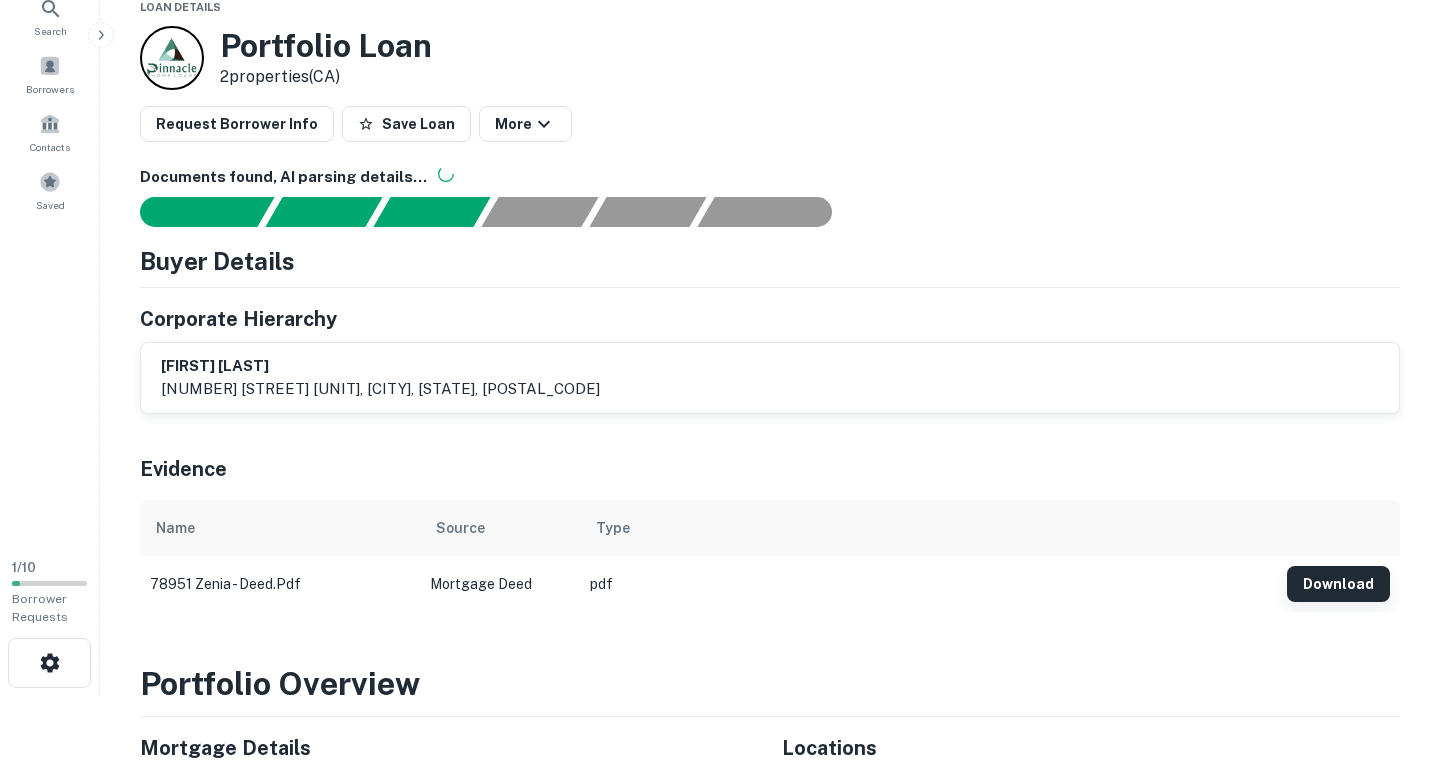 click on "Download" at bounding box center (1338, 584) 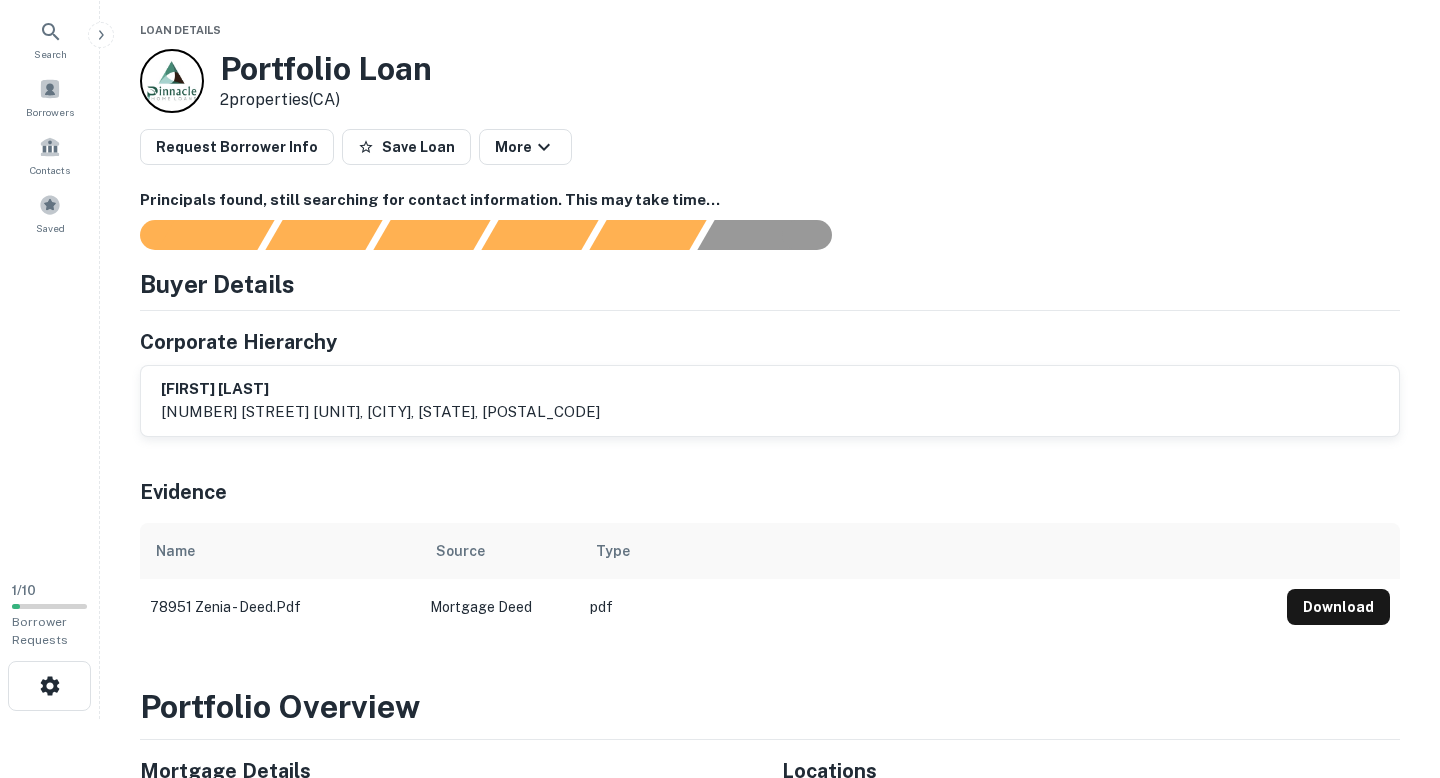 scroll, scrollTop: 0, scrollLeft: 0, axis: both 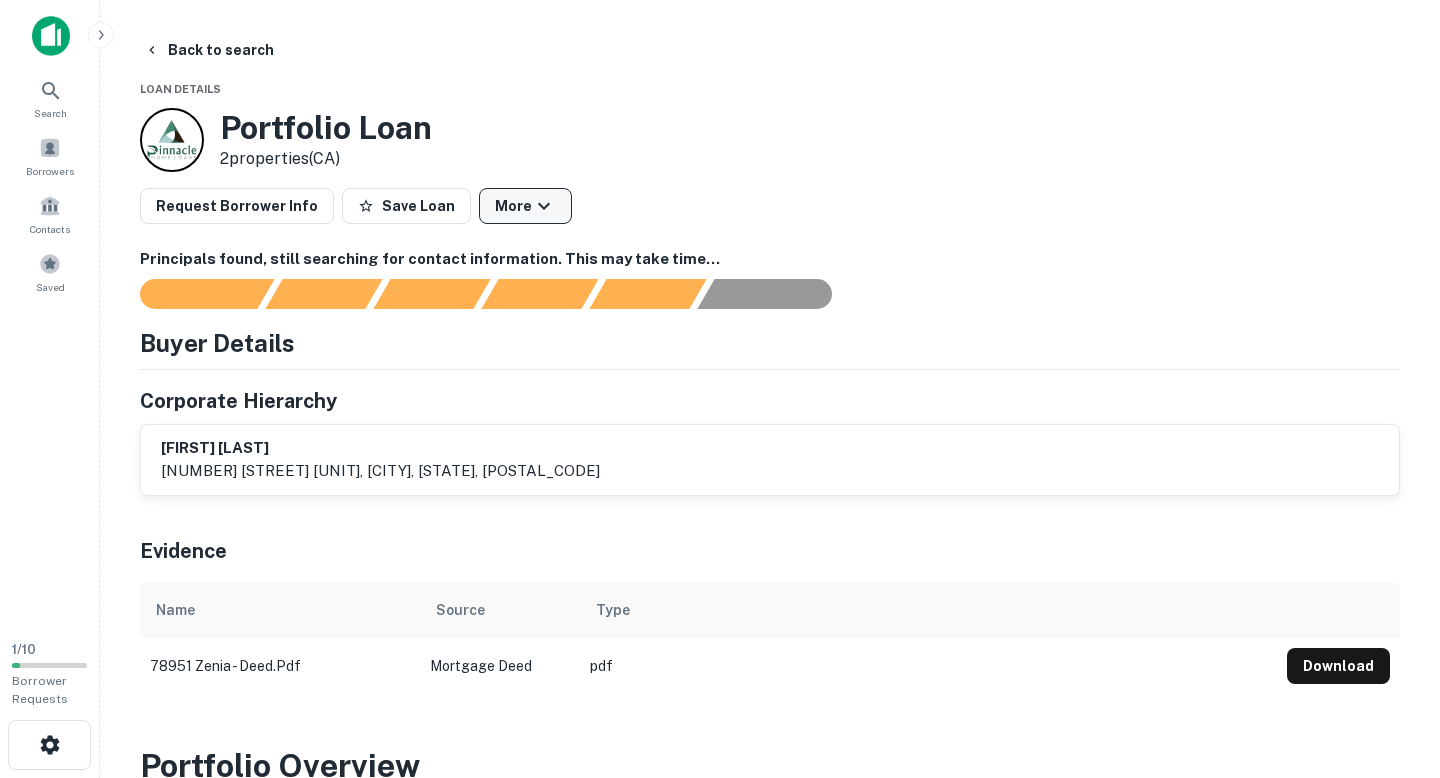 click on "More" at bounding box center [525, 206] 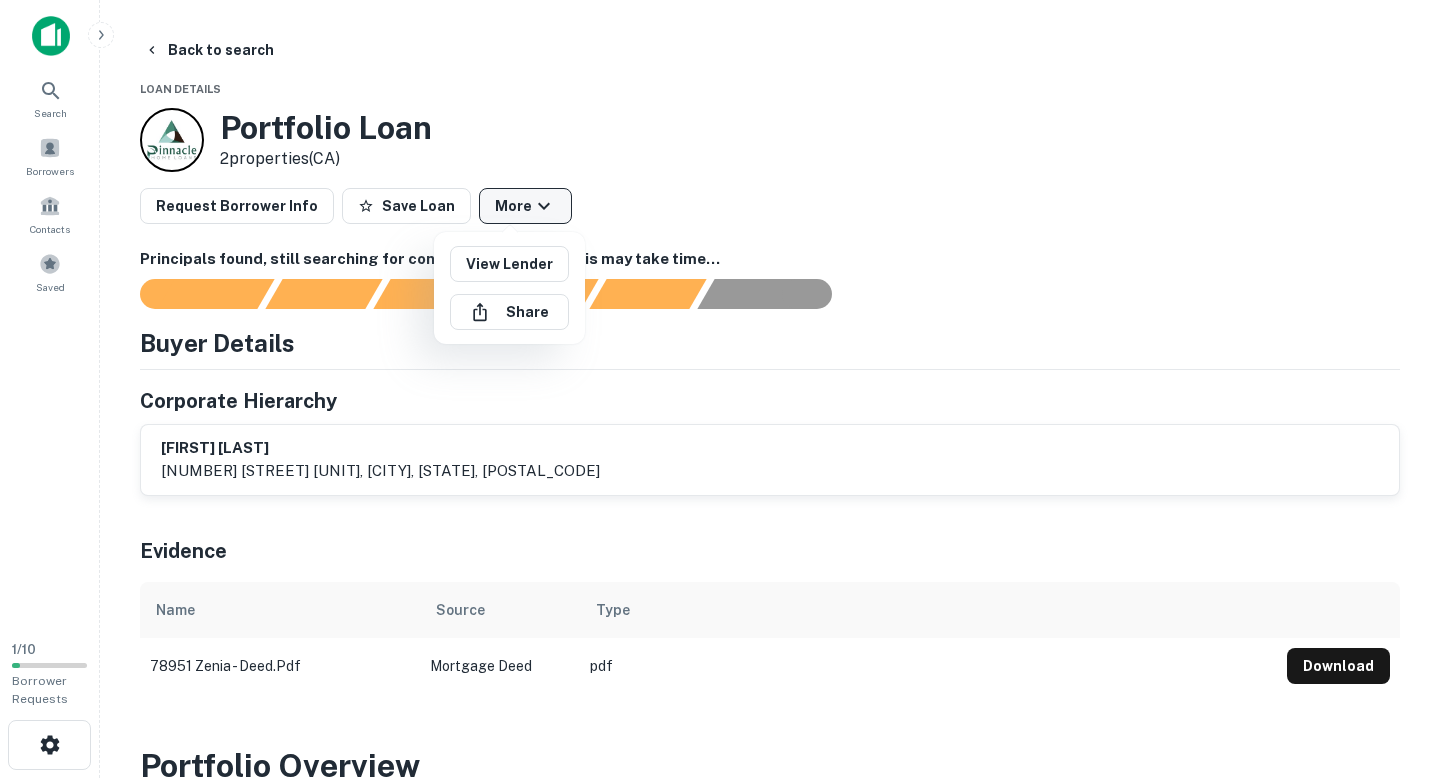 click at bounding box center (720, 389) 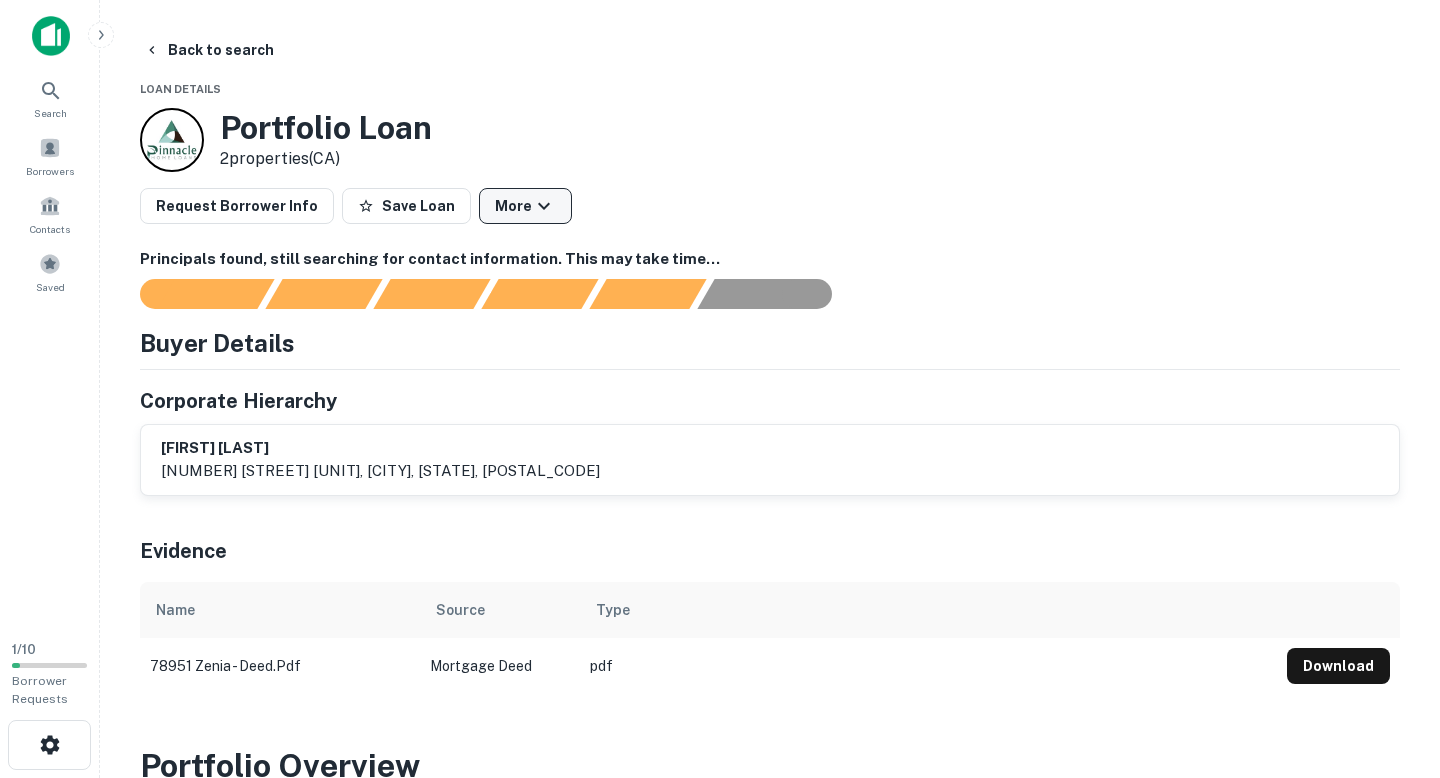 click on "More" at bounding box center (525, 206) 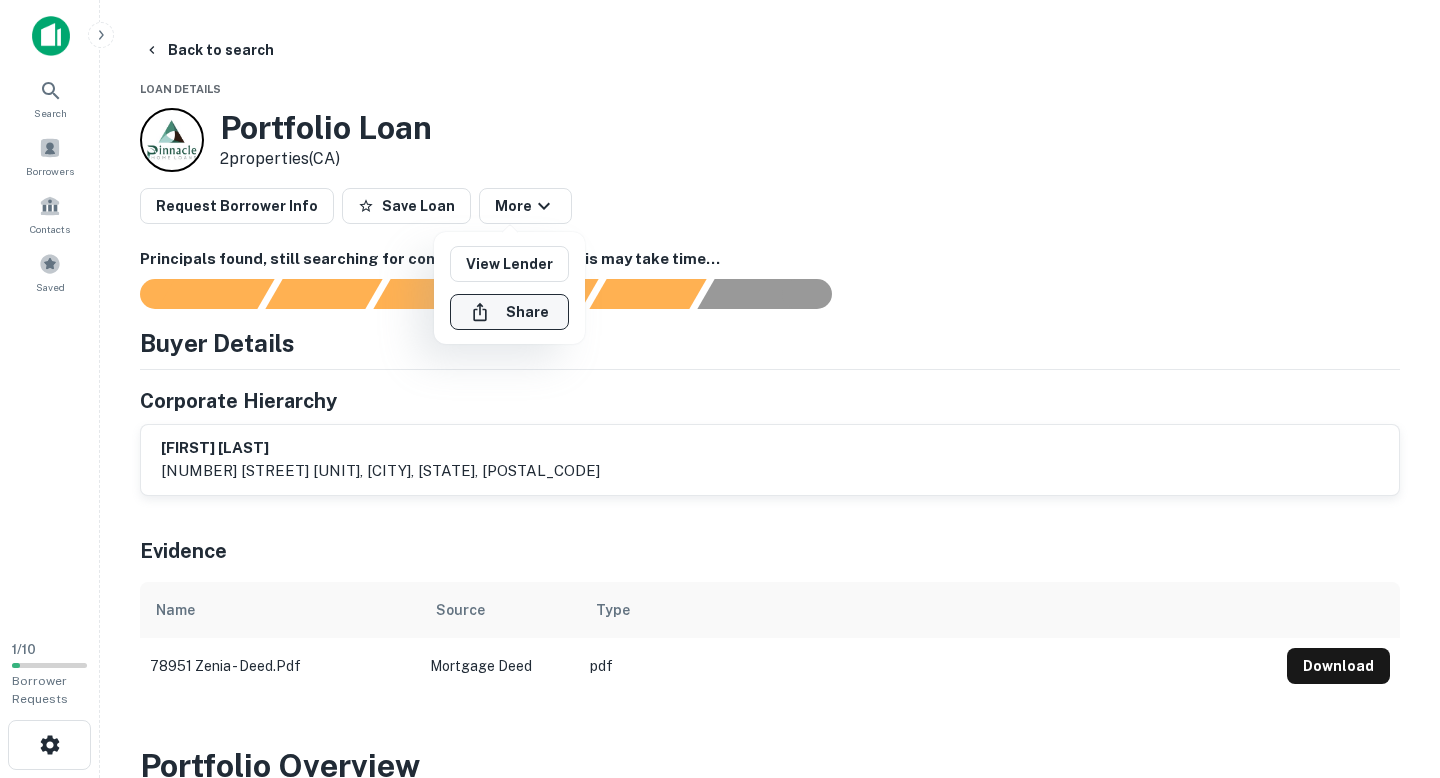click on "Share" at bounding box center (509, 312) 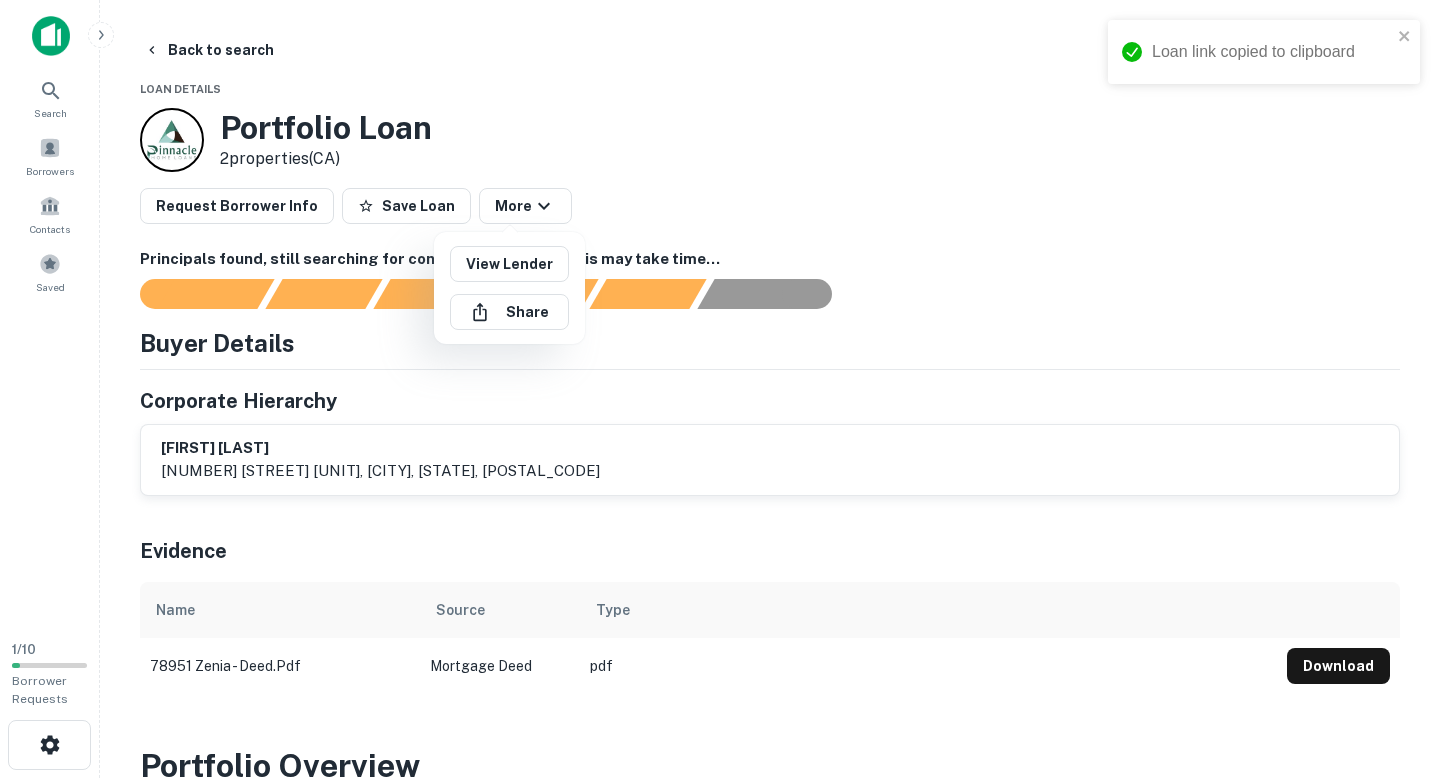 click at bounding box center [720, 389] 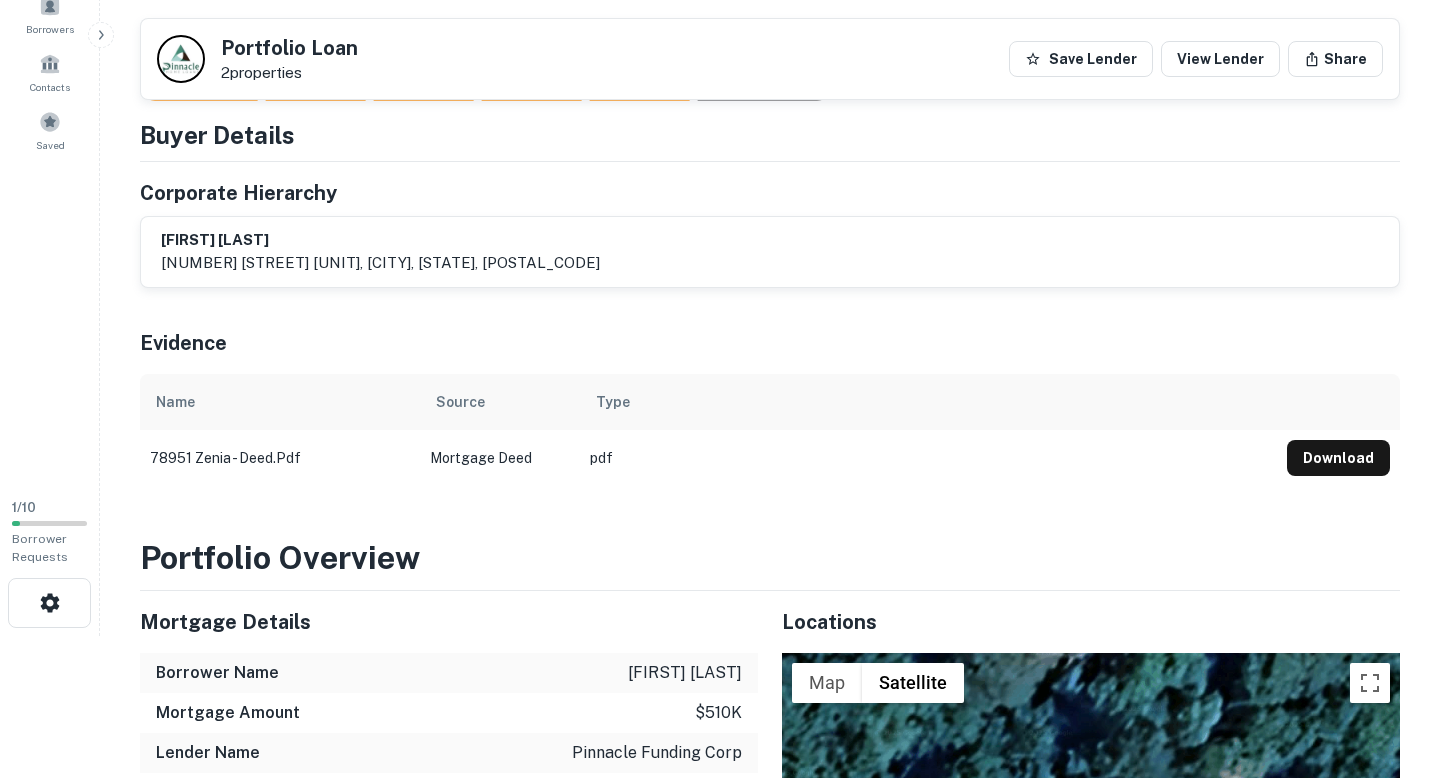 scroll, scrollTop: 0, scrollLeft: 0, axis: both 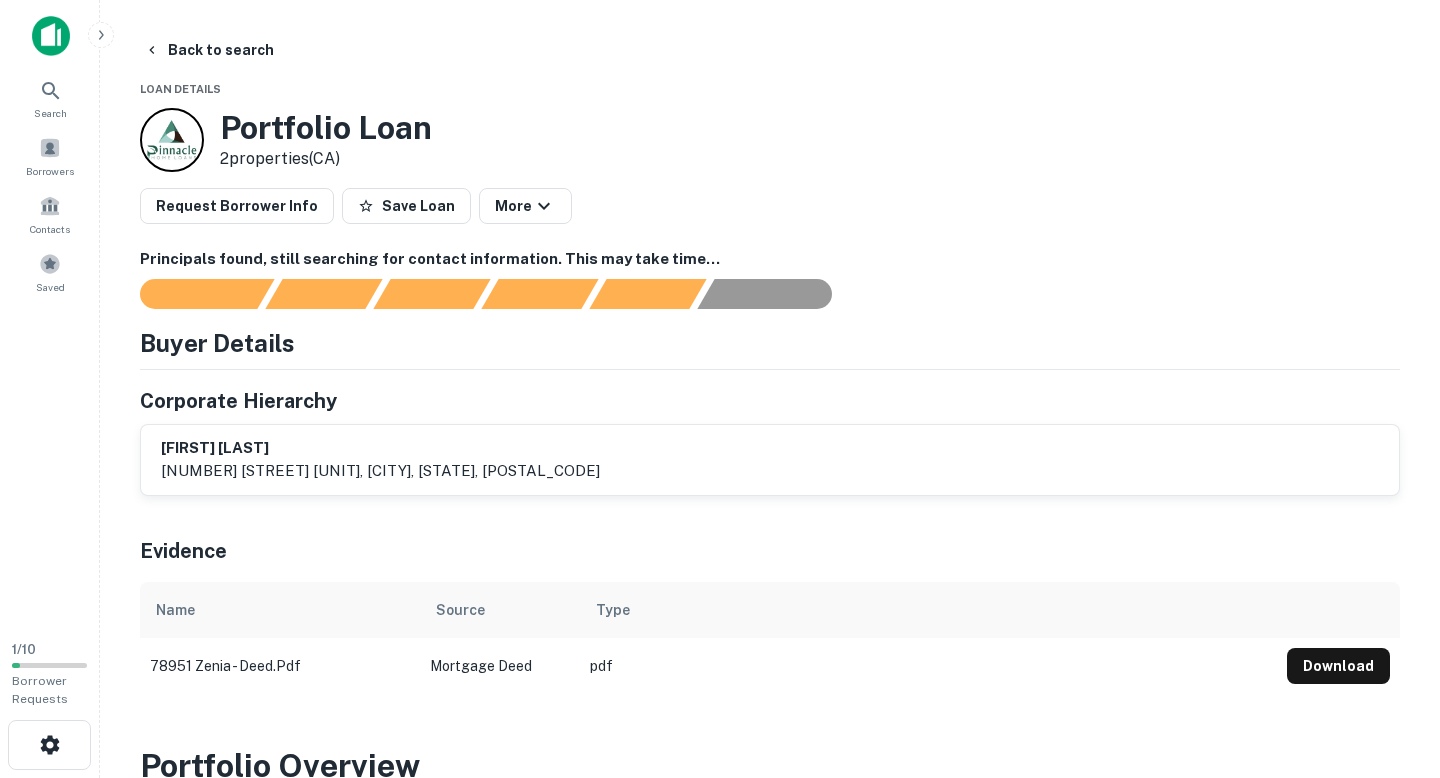 click on "Back to search Loan Details Portfolio Loan 2  properties  (CA) Request Borrower Info Save Loan More Principals found, still searching for contact information. This may take time...   Buyer Details Corporate Hierarchy christopher maurer 1616 fountain view drive unit 214, houston, tx, 77057 Evidence Name Source Type 78951 zenia - deed.pdf Mortgage Deed pdf Download Portfolio Overview Mortgage Details Borrower Name maurer christopher Mortgage Amount $510k Lender Name pinnacle funding corp Term 5 years Estimated Due Date 2/3/2025 Interest Rate 3.70% Sale Amount $775k Sales Details Buyer Name maurer christopher Recording Date 2/3/2020 Sale Date 1/7/2020 Document Type grant deed Seller Name natalini forrest e Sale Amount $775k Sales Price Code 7 Transfer Tax 85250 Is Resale true Locations ← Move left → Move right ↑ Move up ↓ Move down + Zoom in - Zoom out Home Jump left by 75% End Jump right by 75% Page Up Jump up by 75% Page Down Jump down by 75% Use ⌘ + scroll to zoom the map Map Terrain Satellite 5 m" at bounding box center (770, 389) 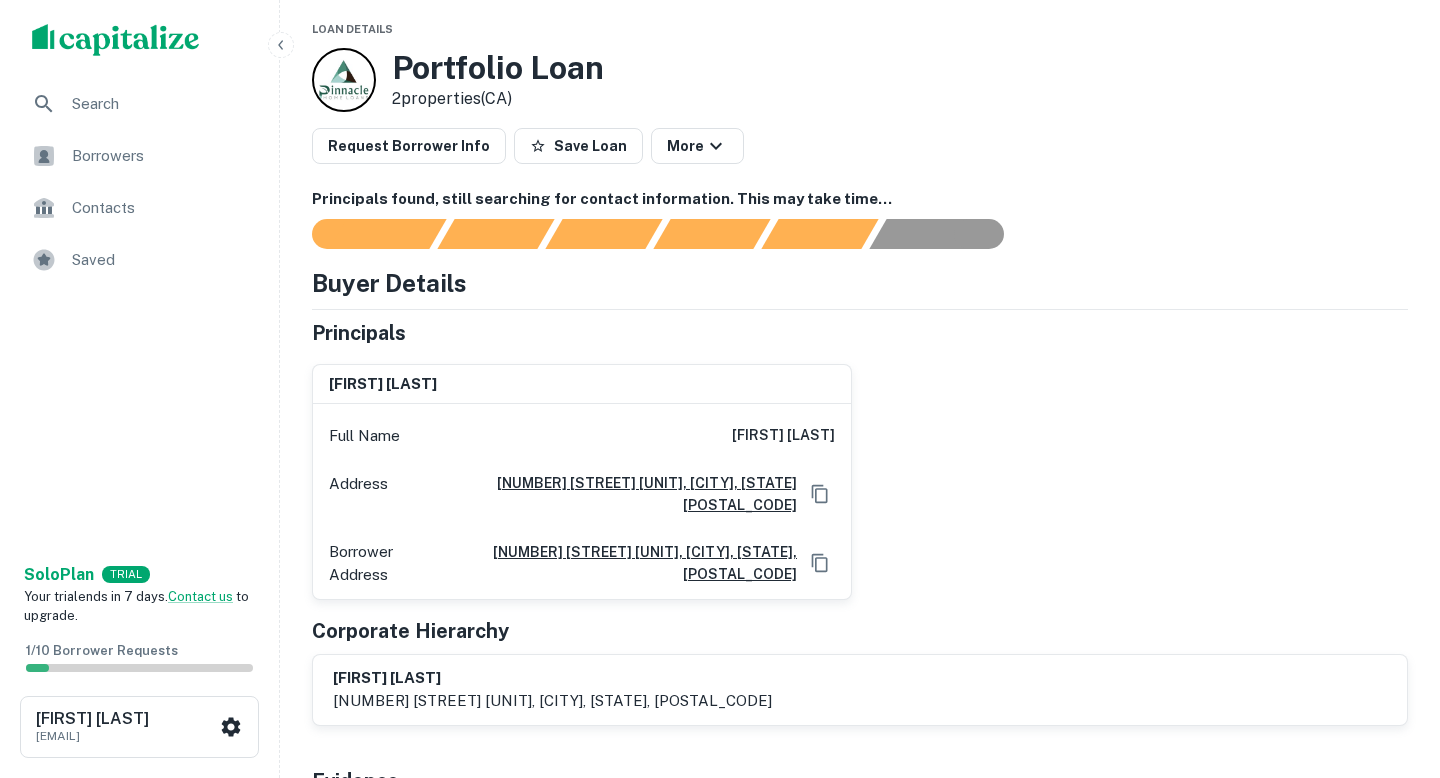scroll, scrollTop: 0, scrollLeft: 0, axis: both 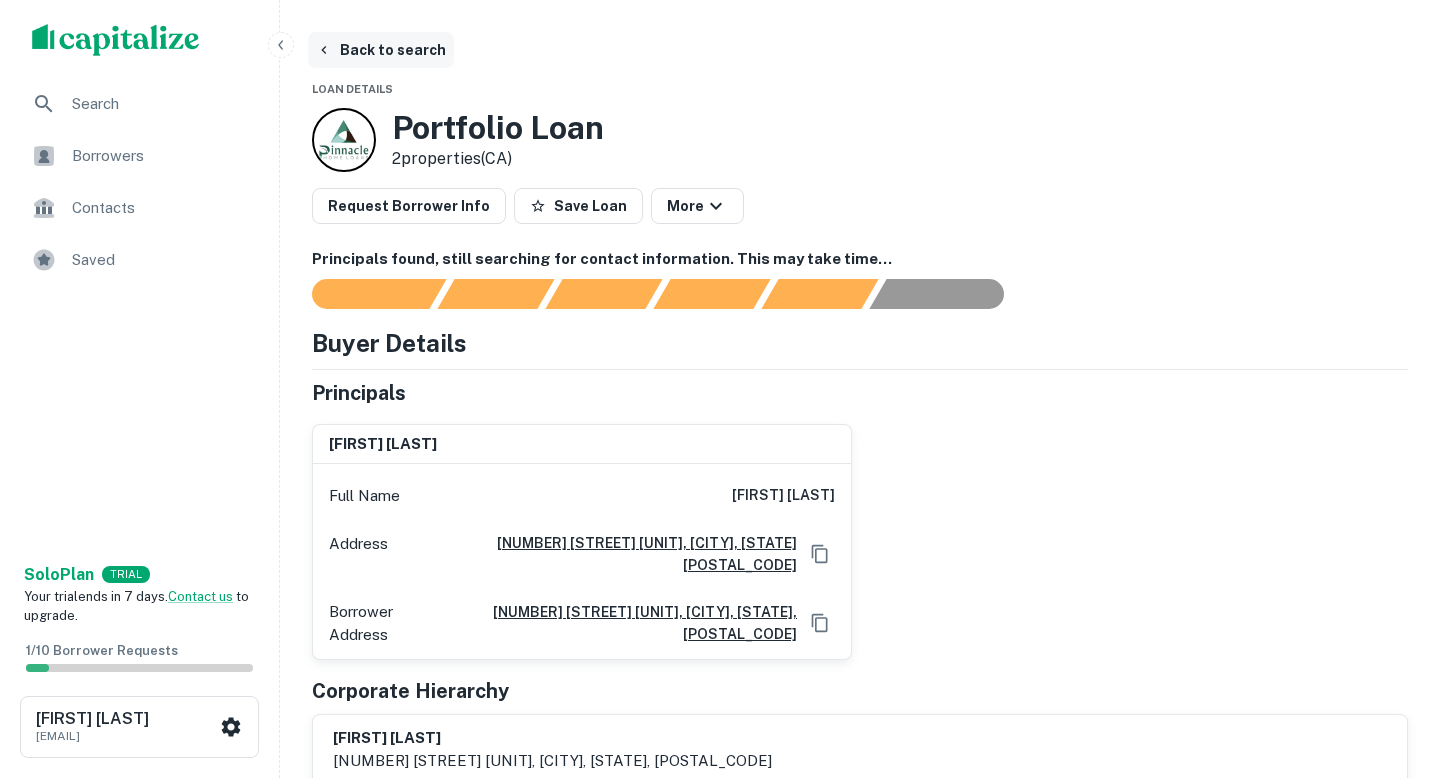 click 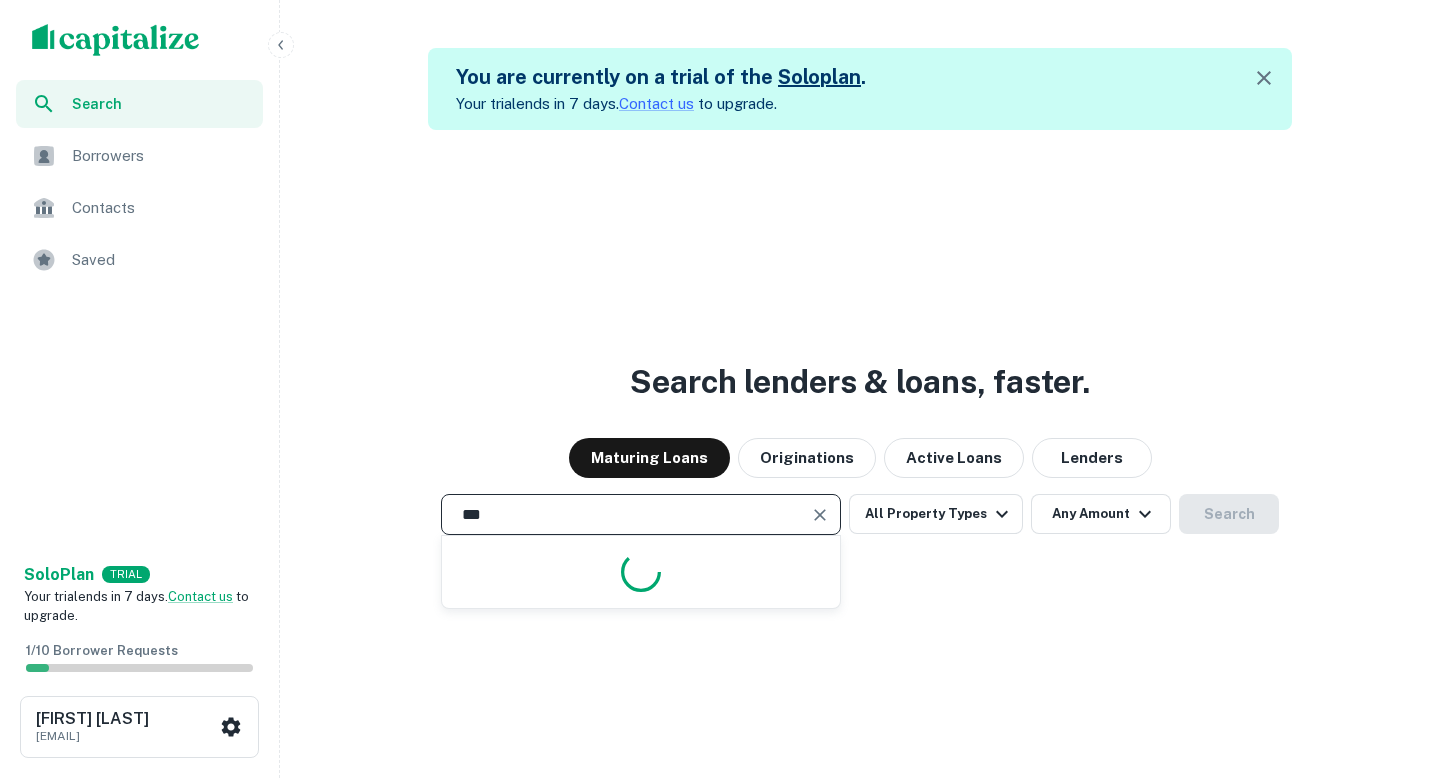 click on "***" at bounding box center [626, 514] 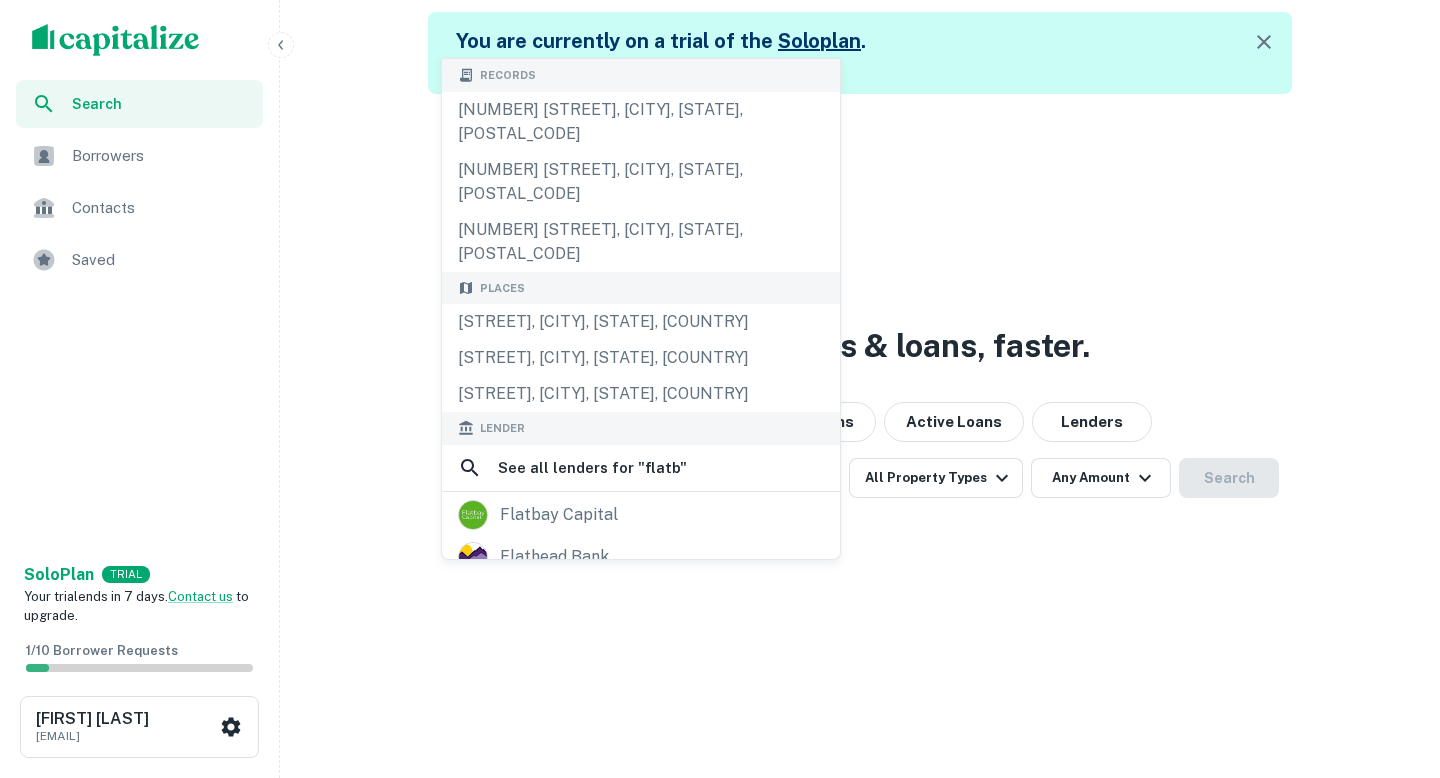 scroll, scrollTop: 38, scrollLeft: 0, axis: vertical 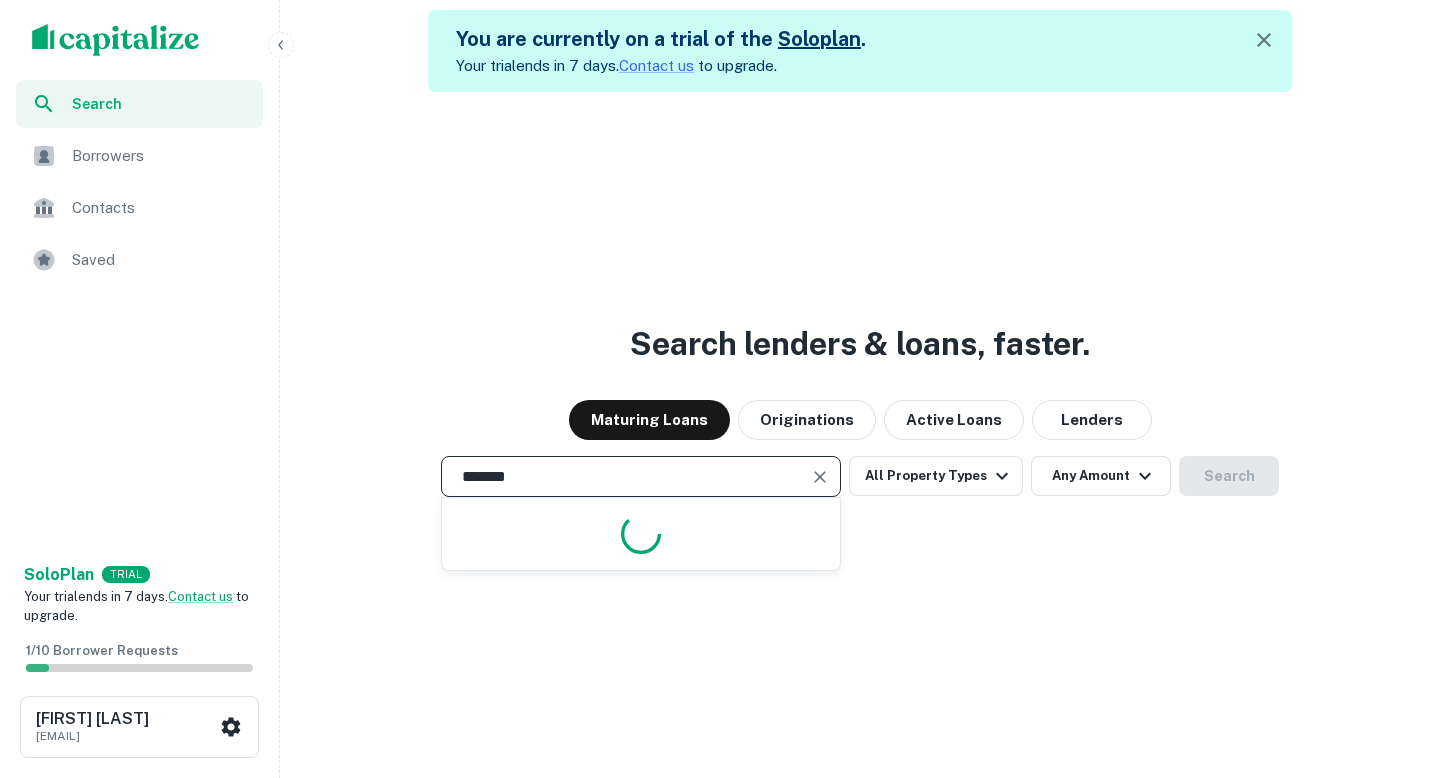 type on "********" 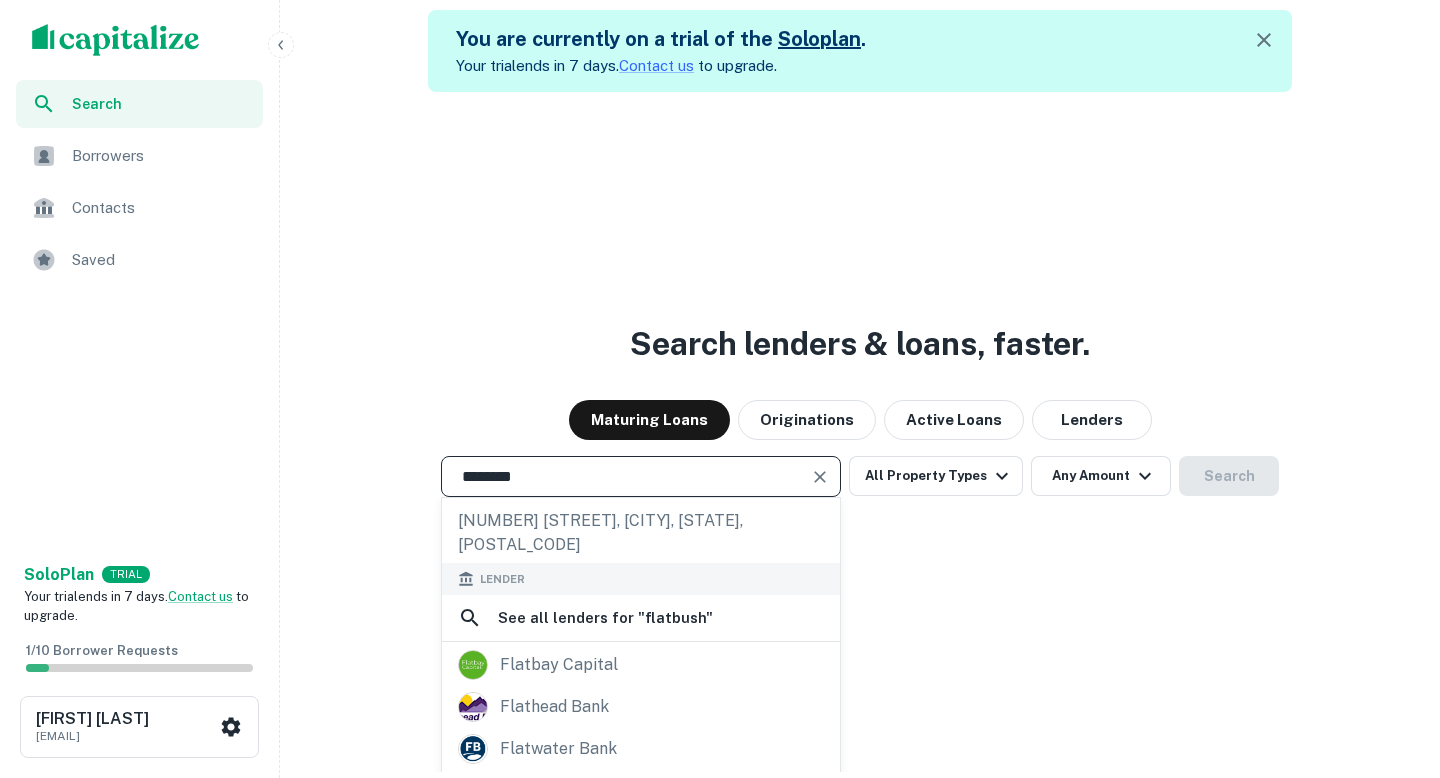 scroll, scrollTop: 142, scrollLeft: 0, axis: vertical 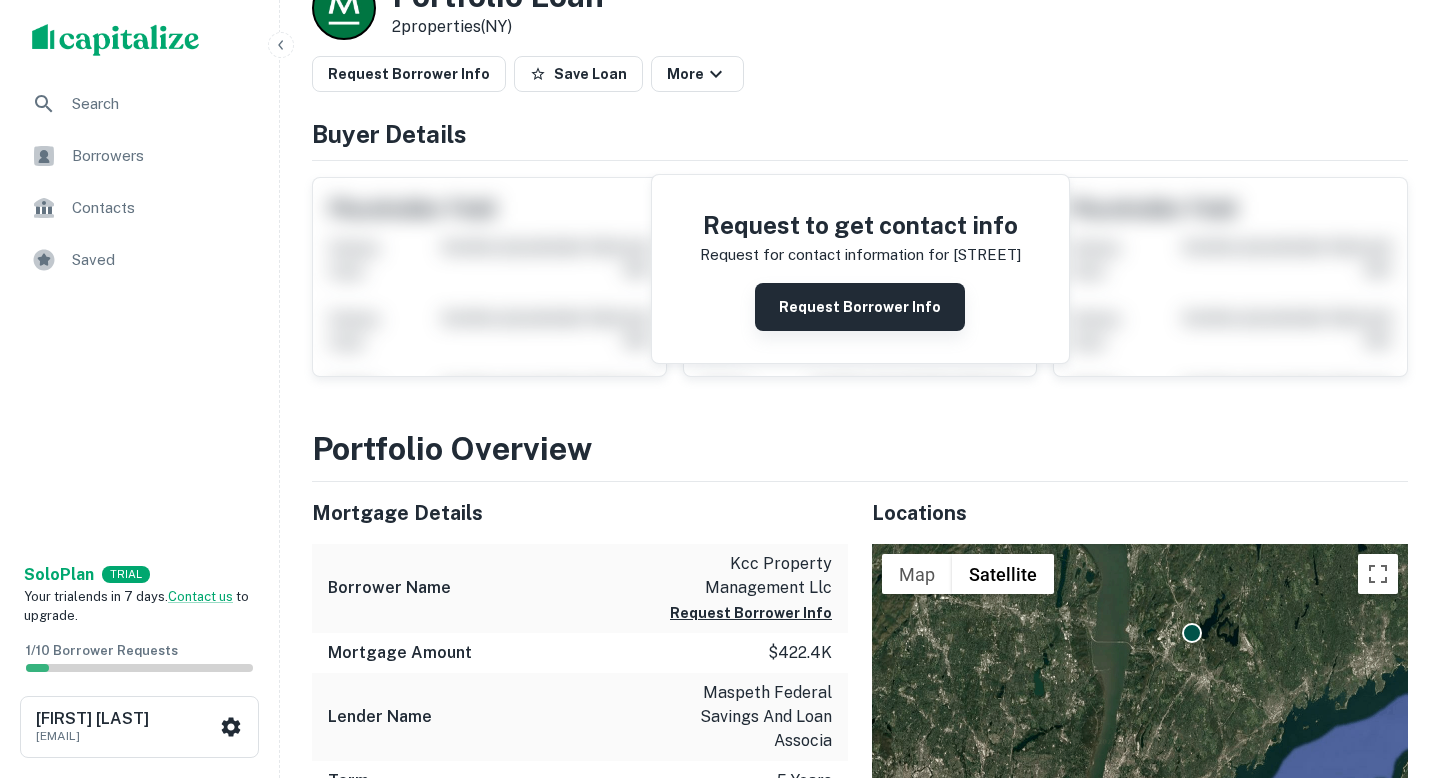 click on "Request Borrower Info" at bounding box center (860, 307) 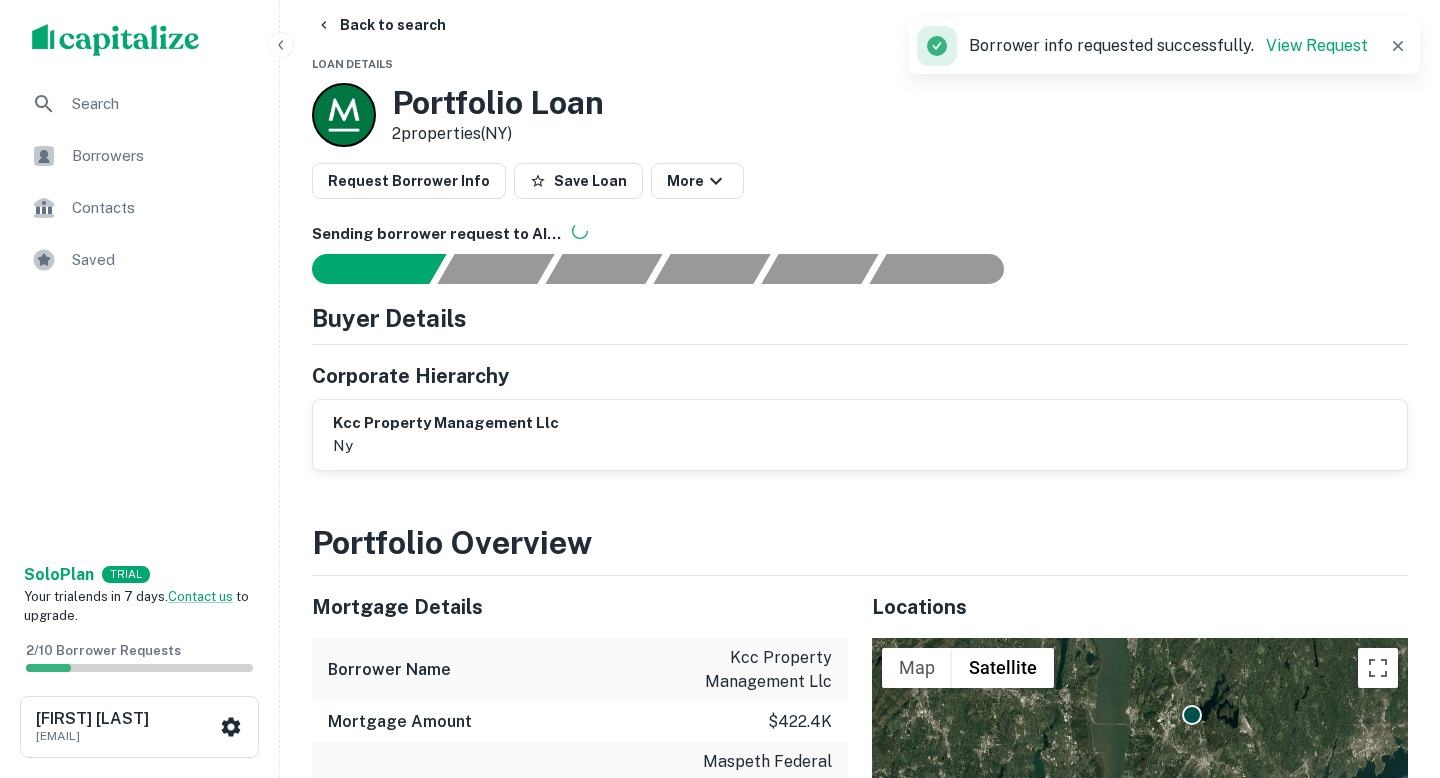 scroll, scrollTop: 0, scrollLeft: 0, axis: both 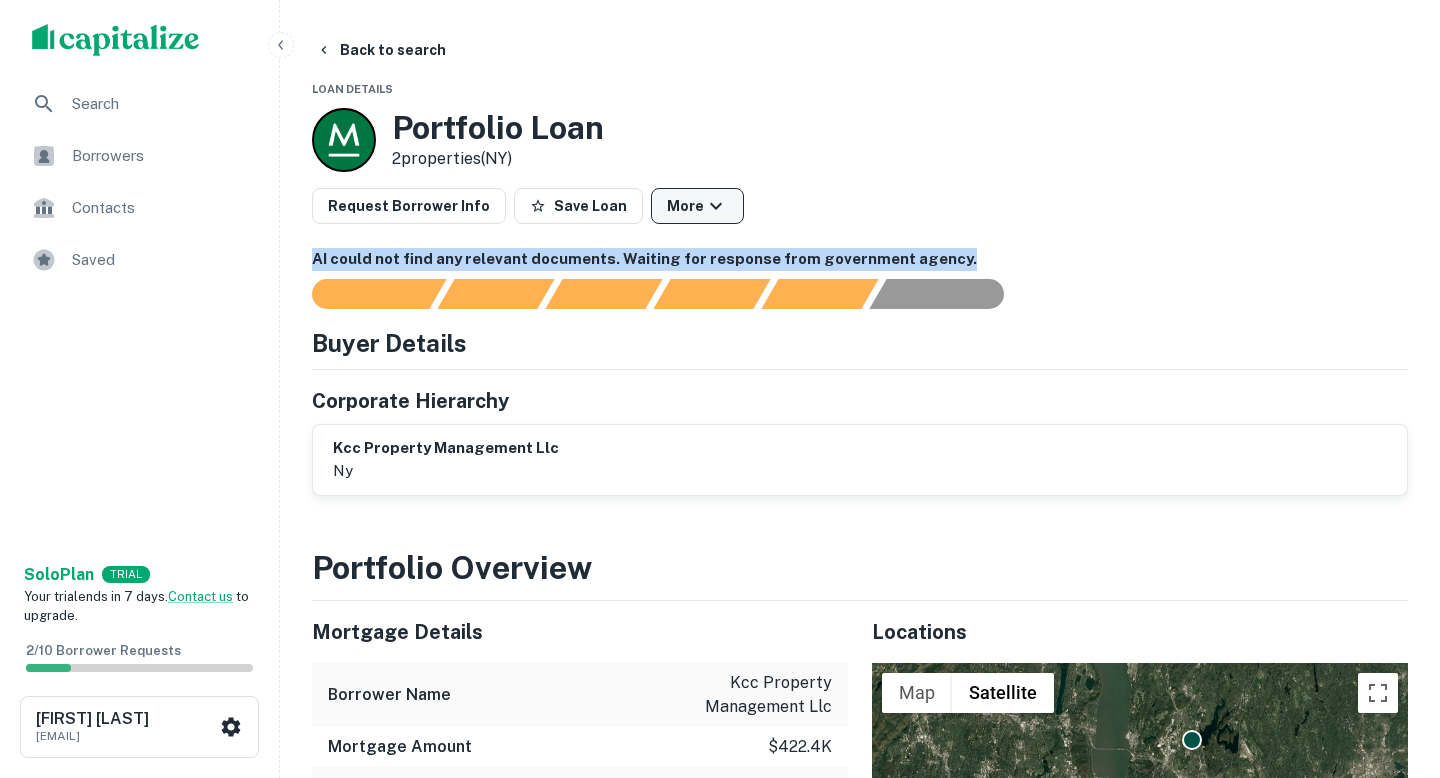 drag, startPoint x: 958, startPoint y: 256, endPoint x: 678, endPoint y: 210, distance: 283.75342 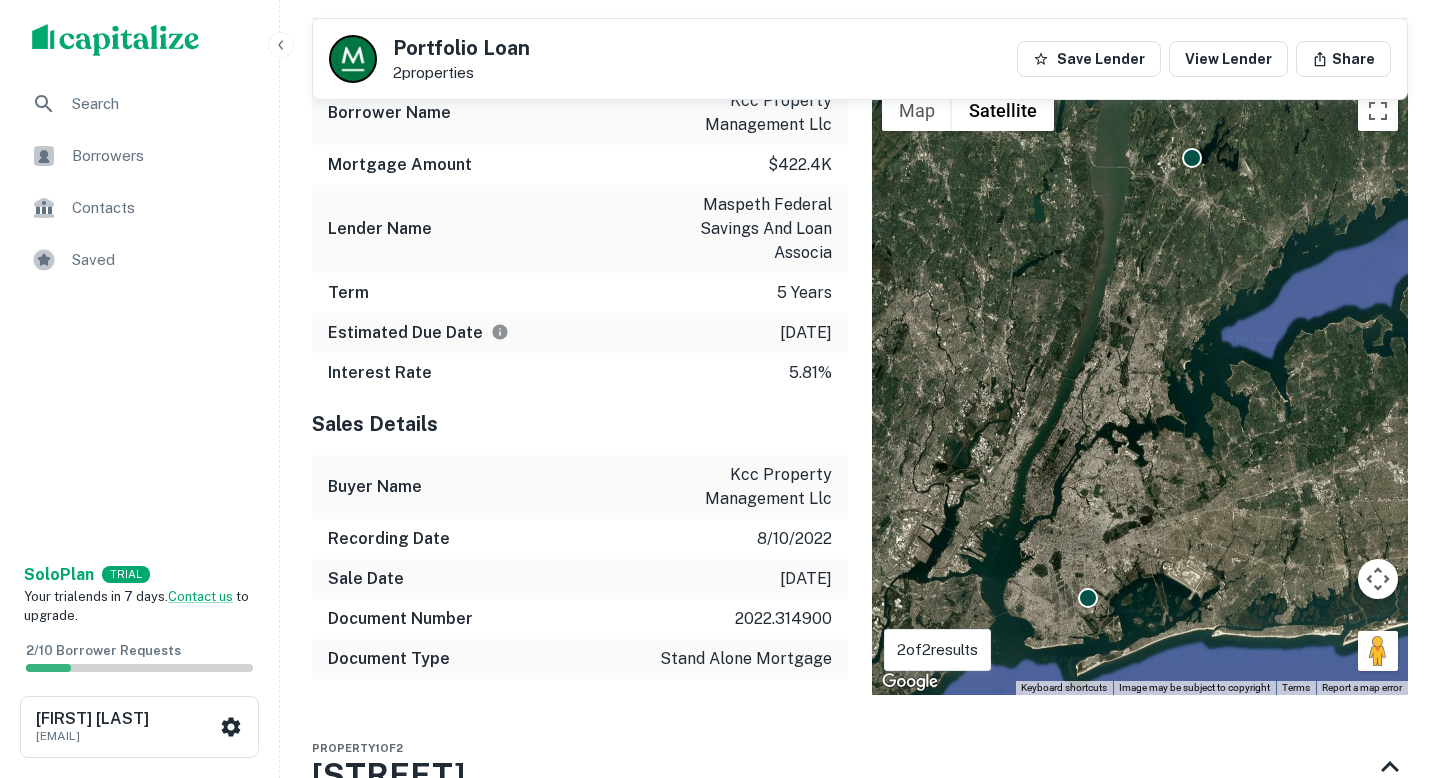 scroll, scrollTop: 0, scrollLeft: 0, axis: both 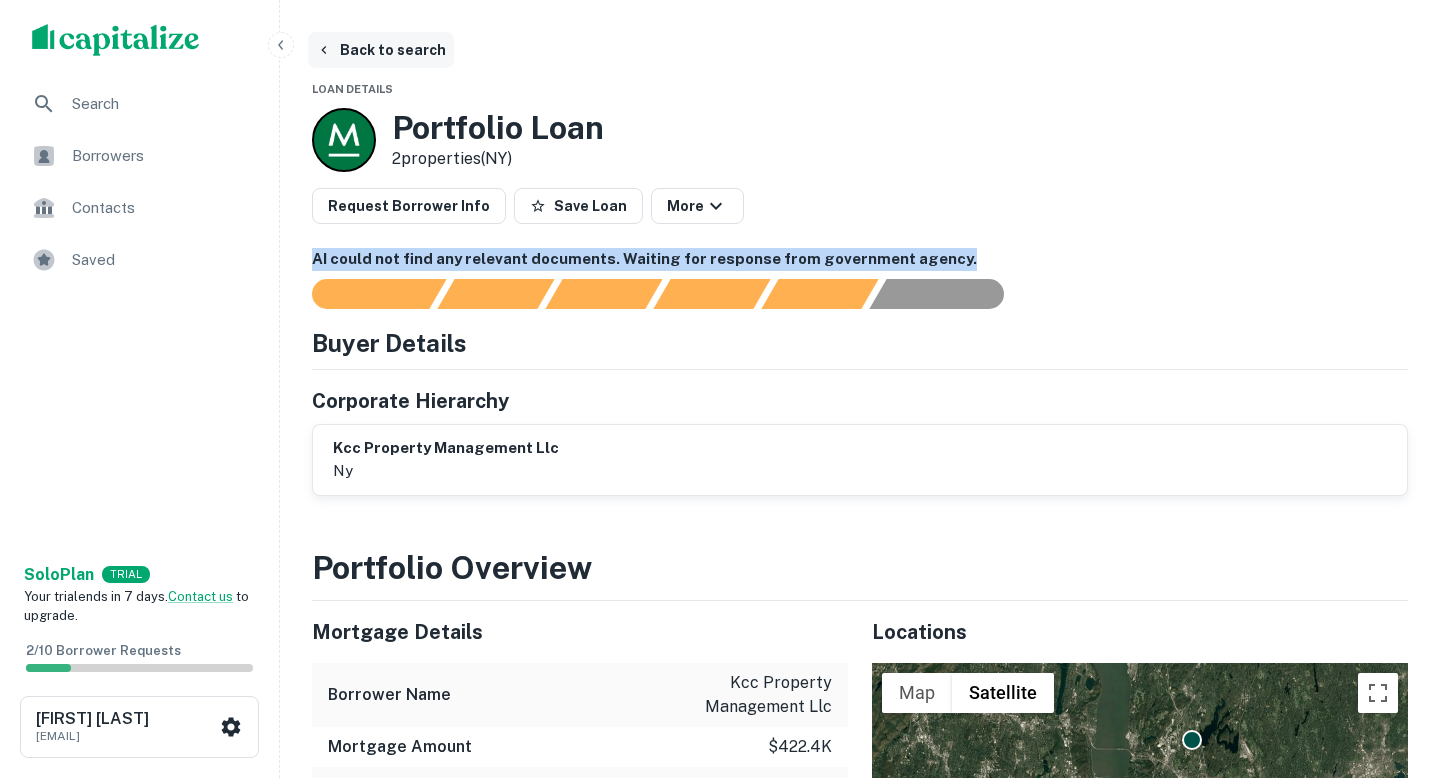 click on "Back to search" at bounding box center [381, 50] 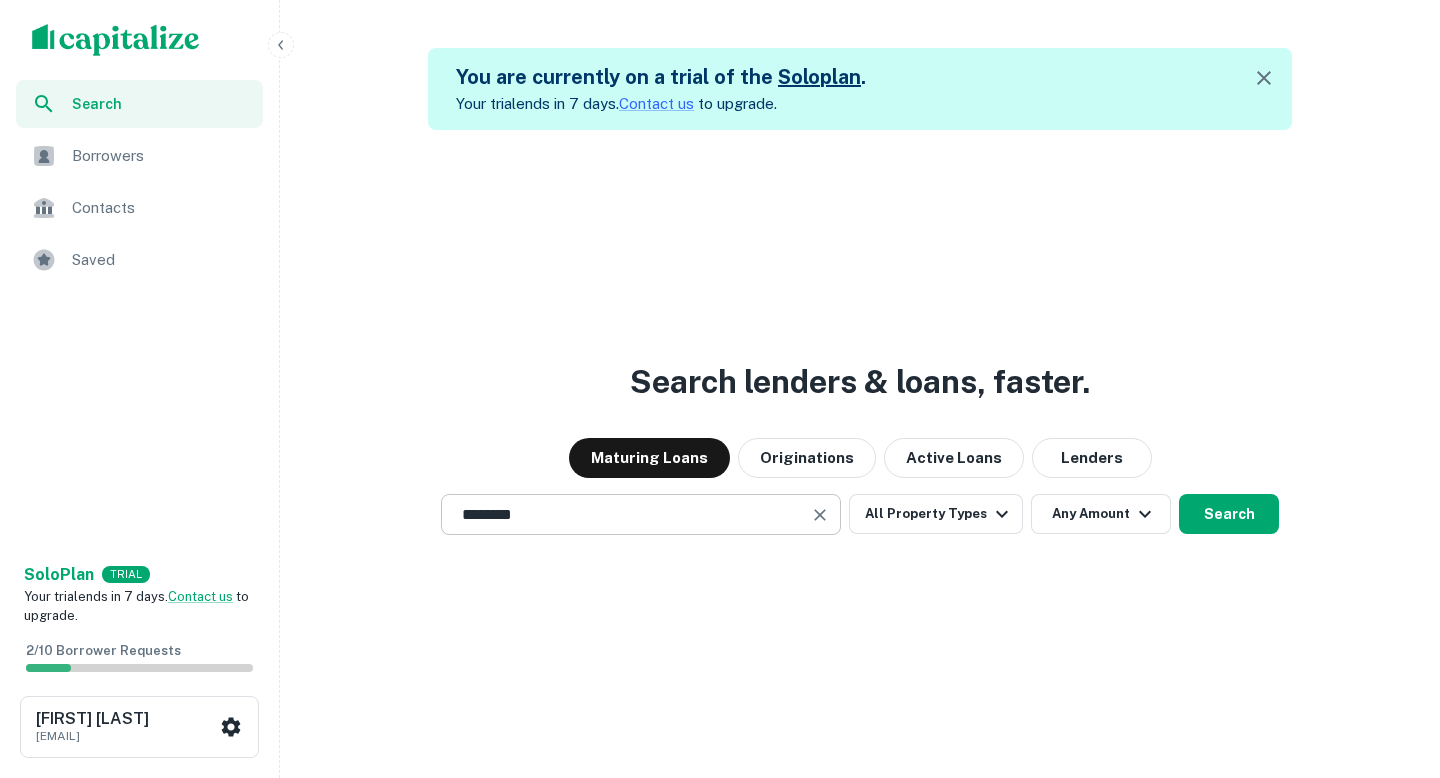 click on "******** ​" at bounding box center [641, 514] 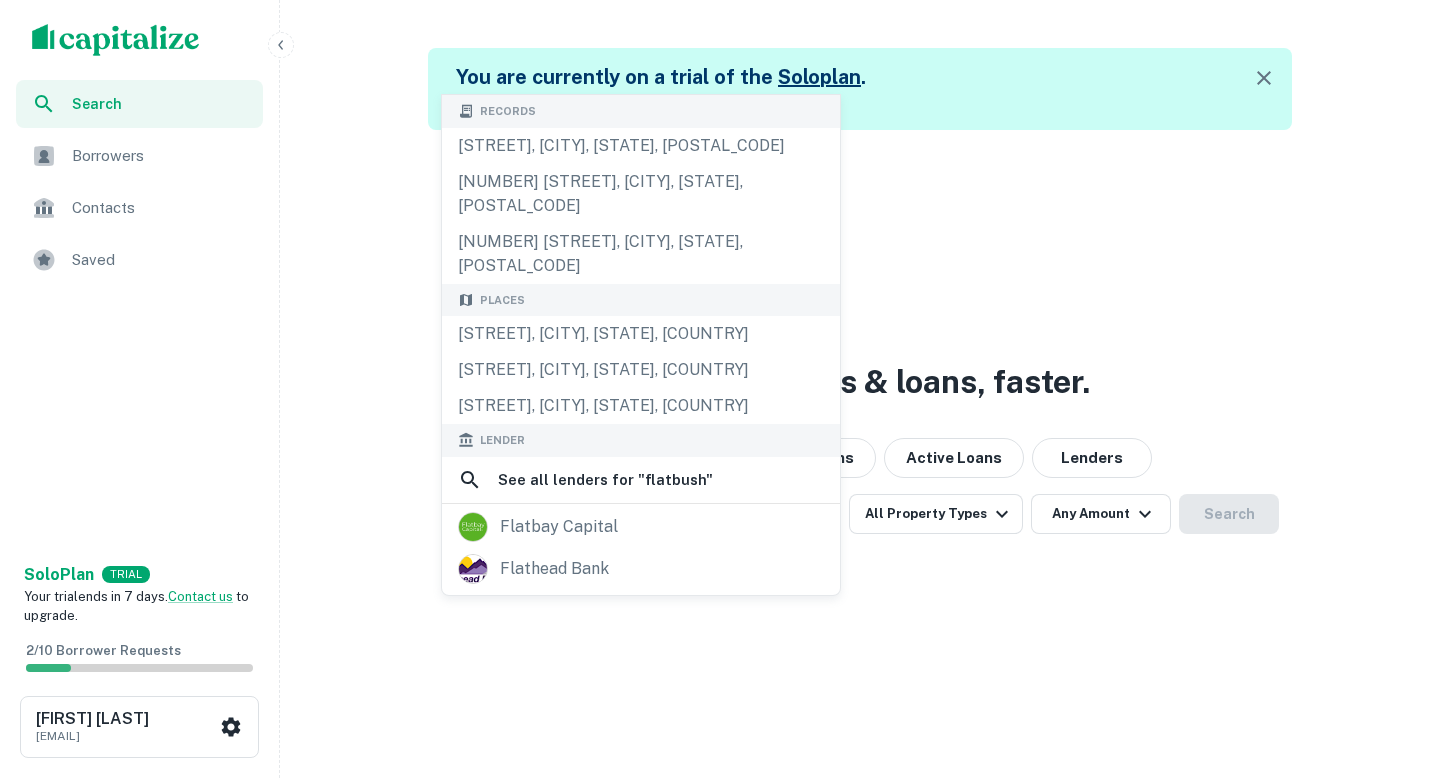 click on "******** ​ Records flatbush ave, brooklyn, ny, 11234 504 flatbush ave, brooklyn, ny, 11225 1781 flatbush ave, brooklyn, ny, 11210 Places Flatbush Avenue, Brooklyn, NY, USA Flatbush Avenue, Hartford, CT, USA Flatbush Avenue Extension, Brooklyn, NY, USA Lender See all lenders for " flatbush " flatbay capital flathead bank flatirons bank flatwater bank flatwater bank flat branch bank flash raise funding flushing bank flagstar bank flagship bank All Property Types Any Amount Search" at bounding box center [860, 514] 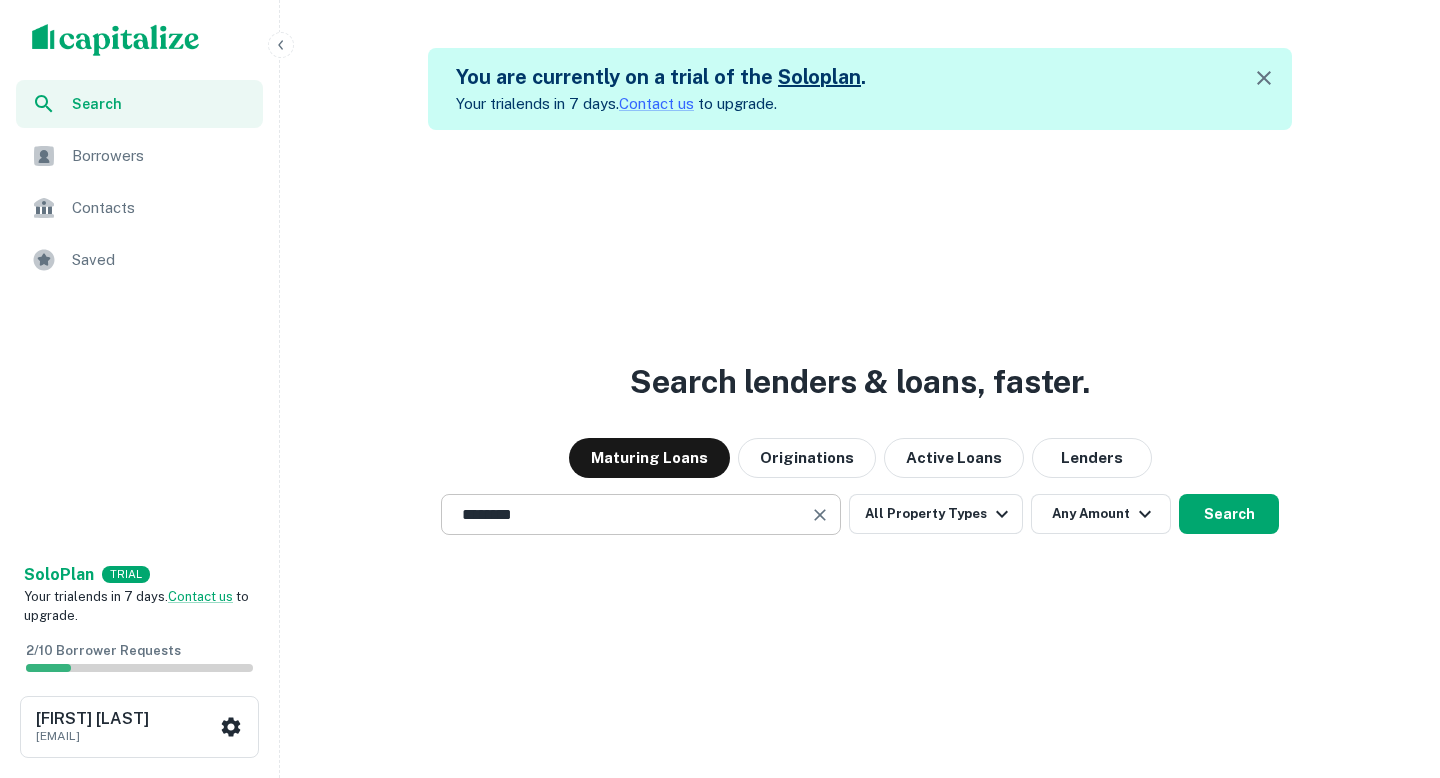 click on "******** ​" at bounding box center [641, 514] 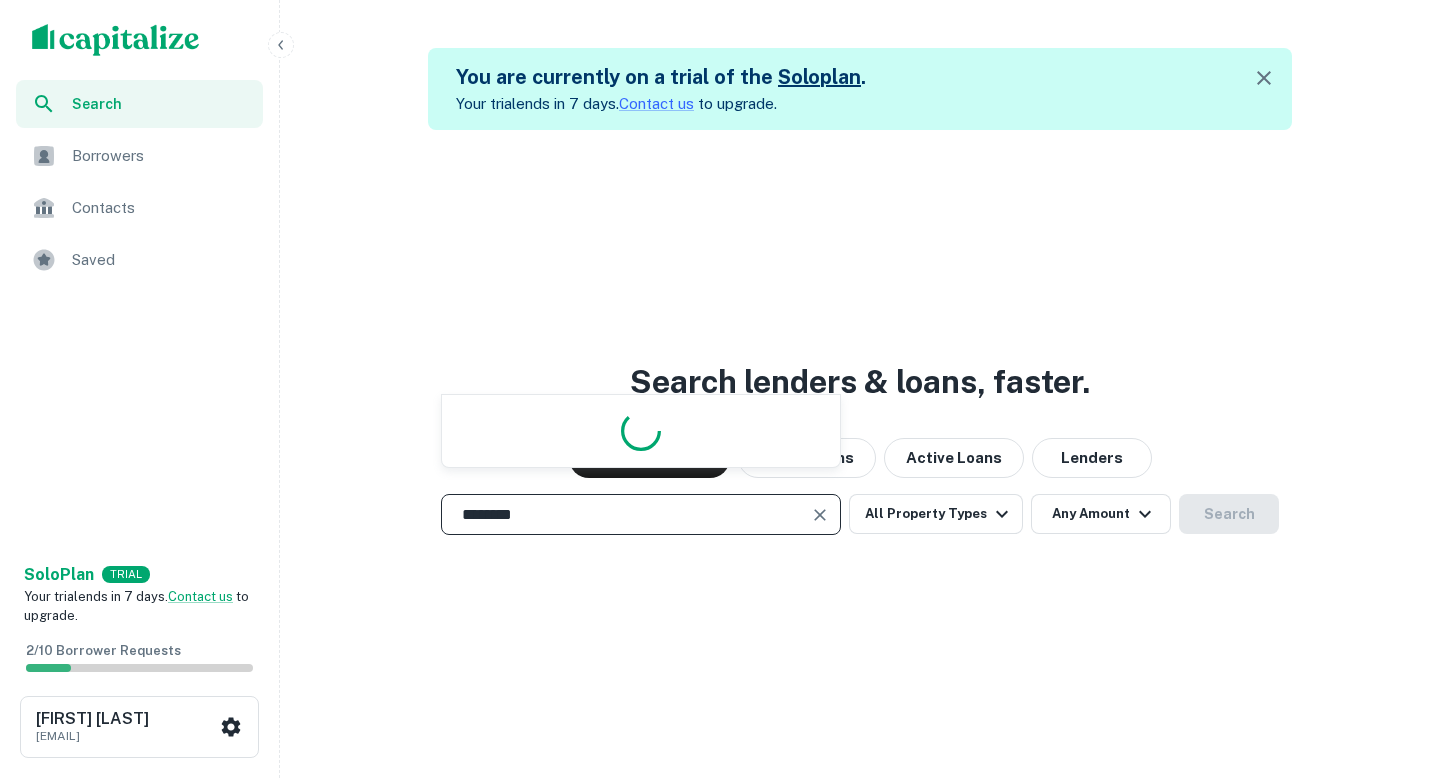 click on "********" at bounding box center [626, 514] 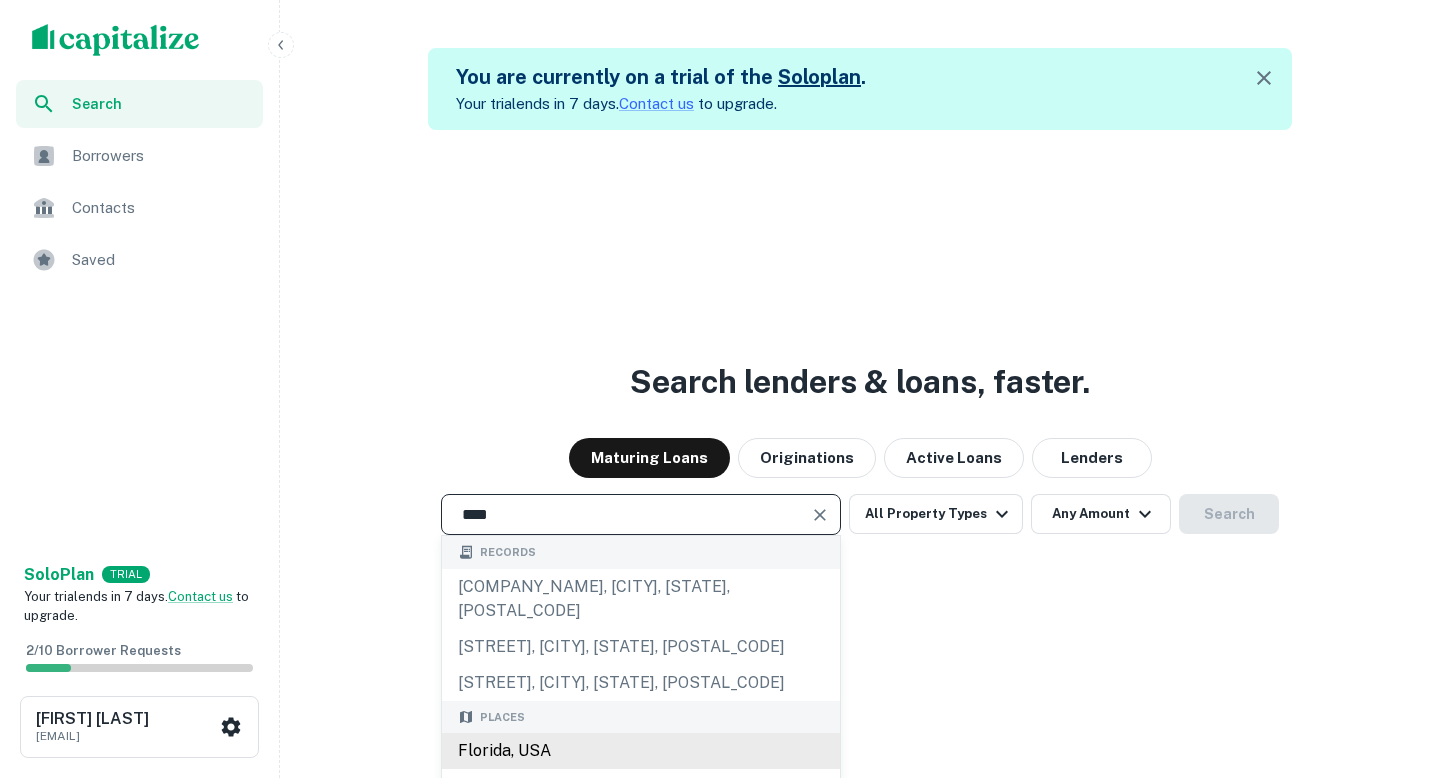 click on "Florida, USA" at bounding box center [641, 751] 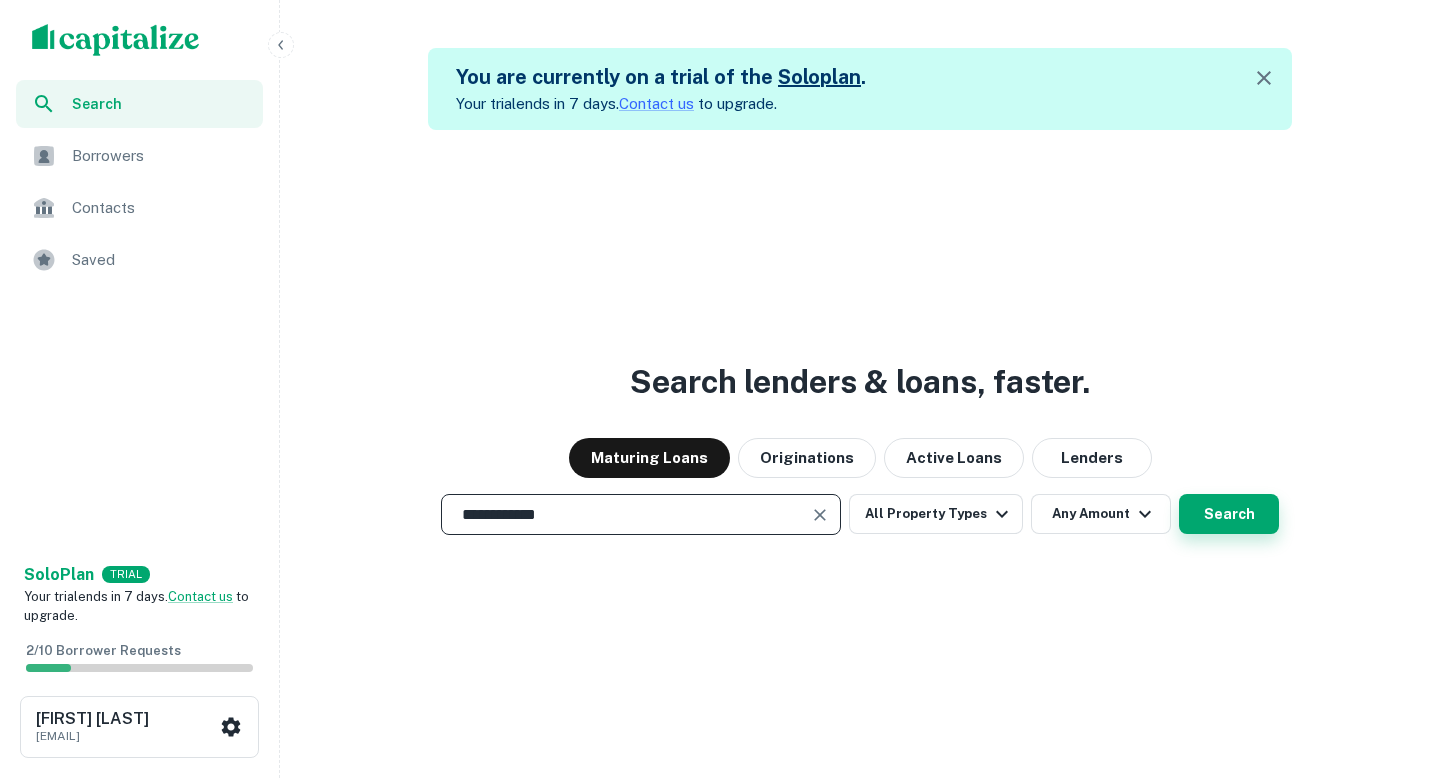 type on "**********" 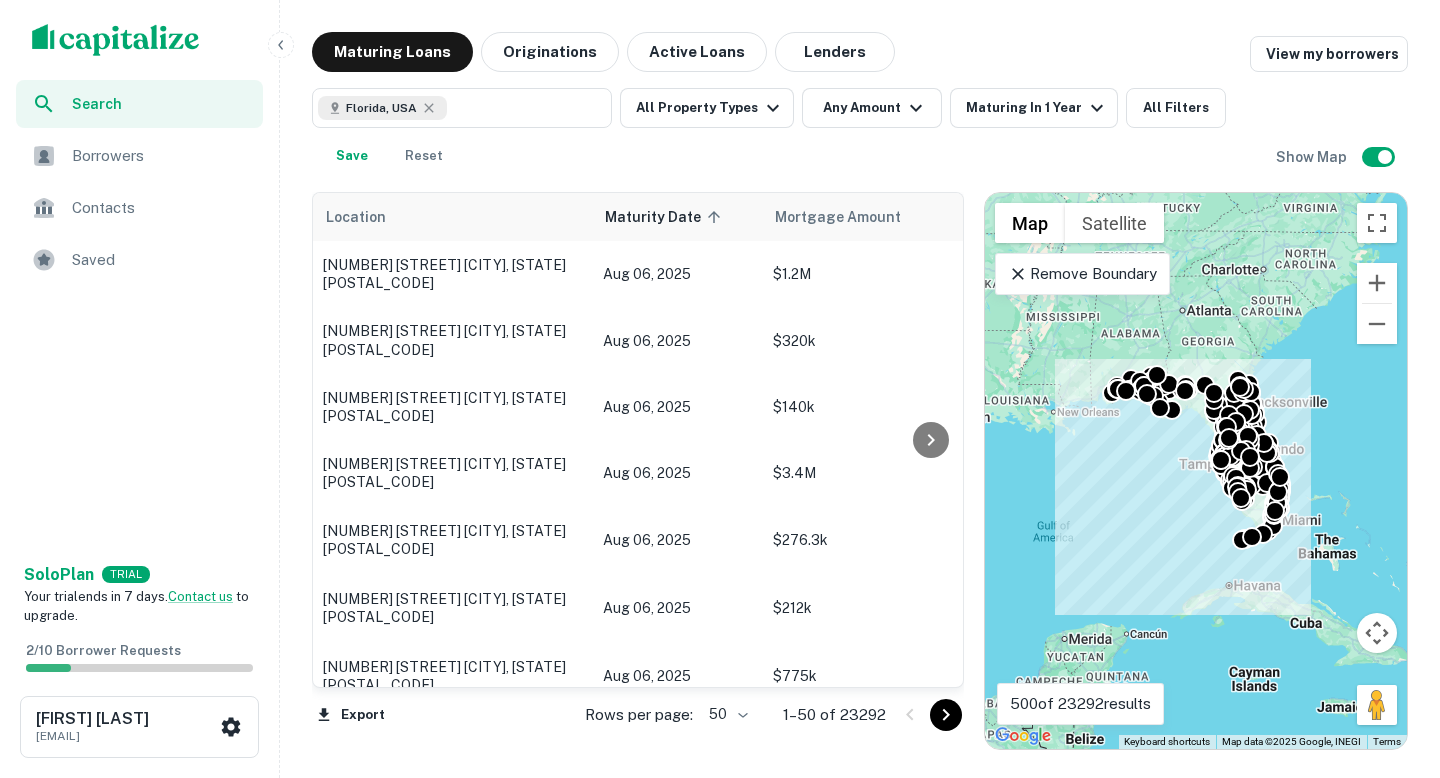 click 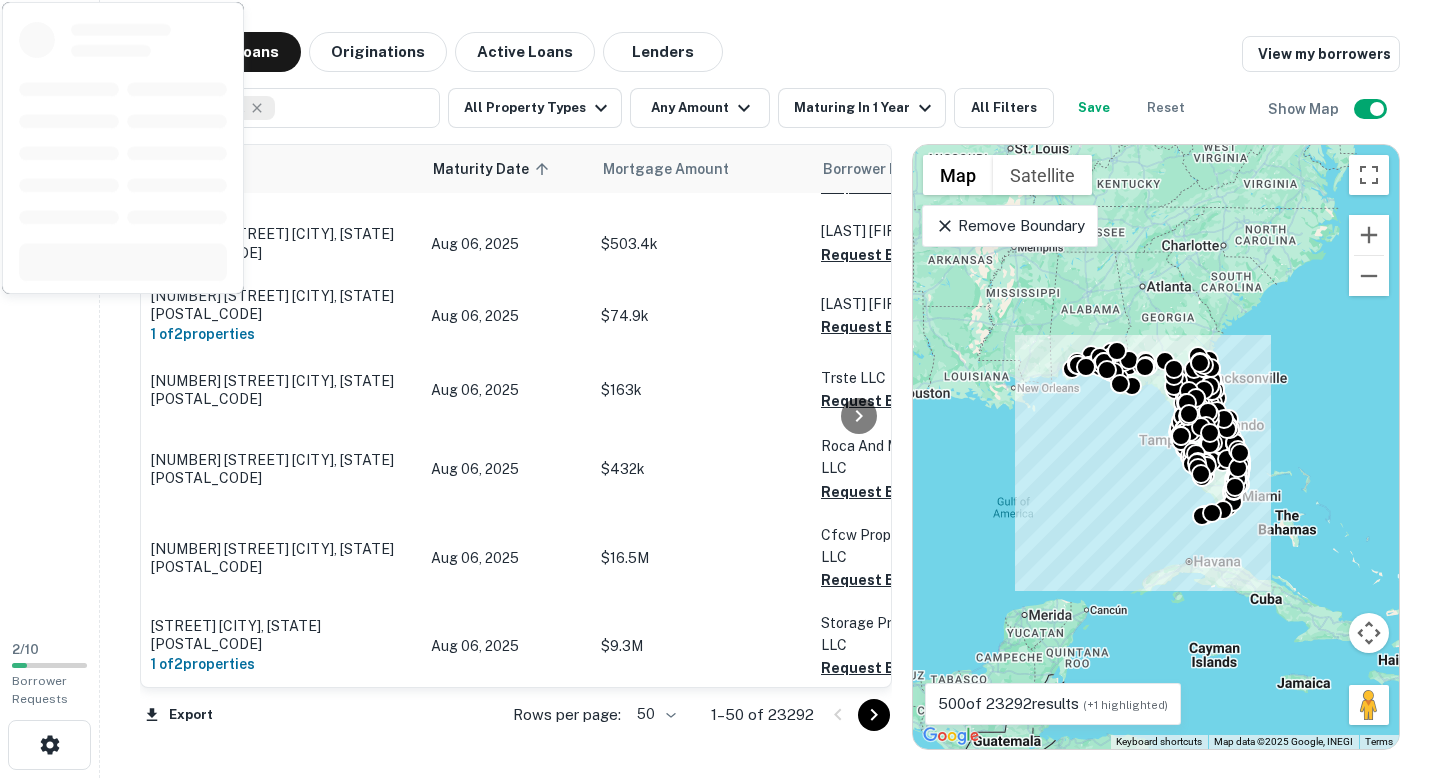 scroll, scrollTop: 0, scrollLeft: 0, axis: both 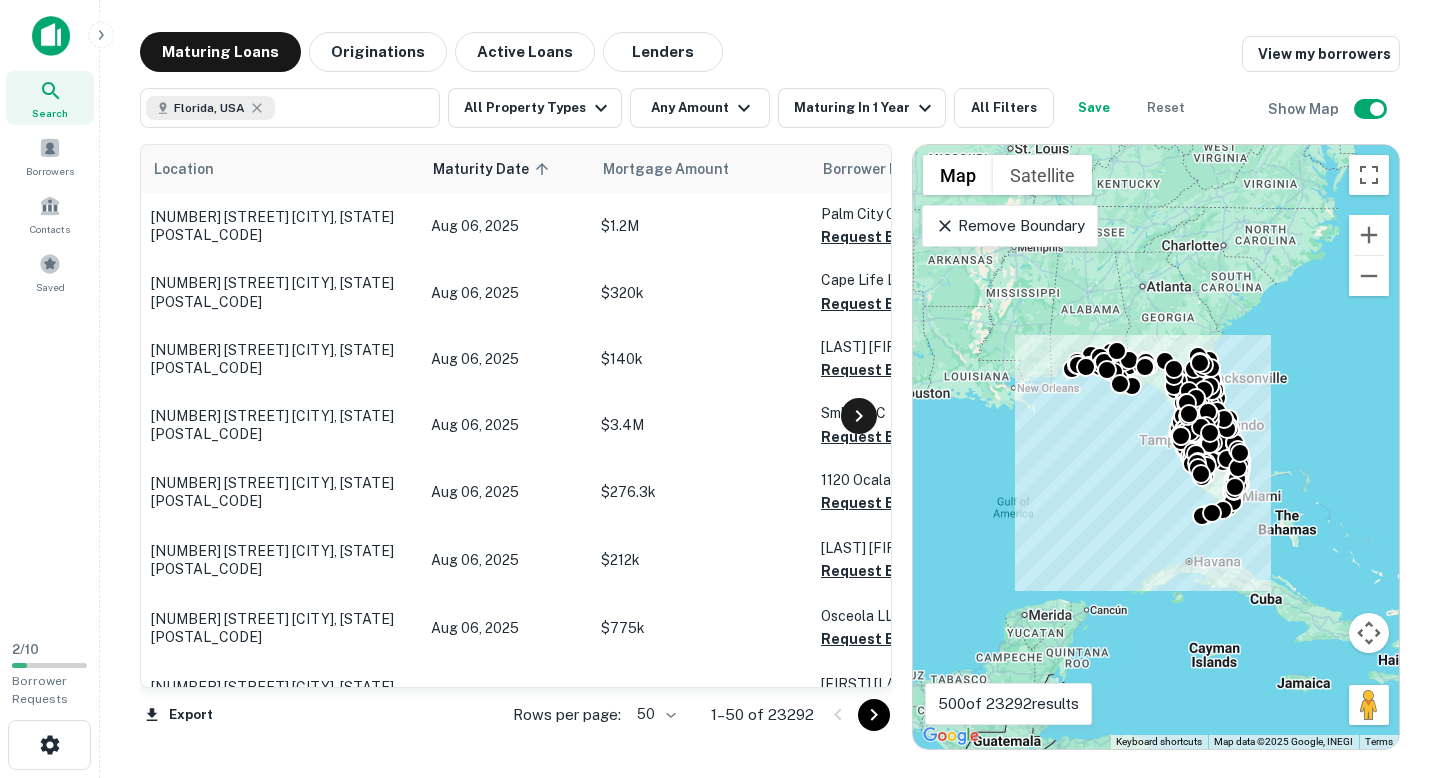 click 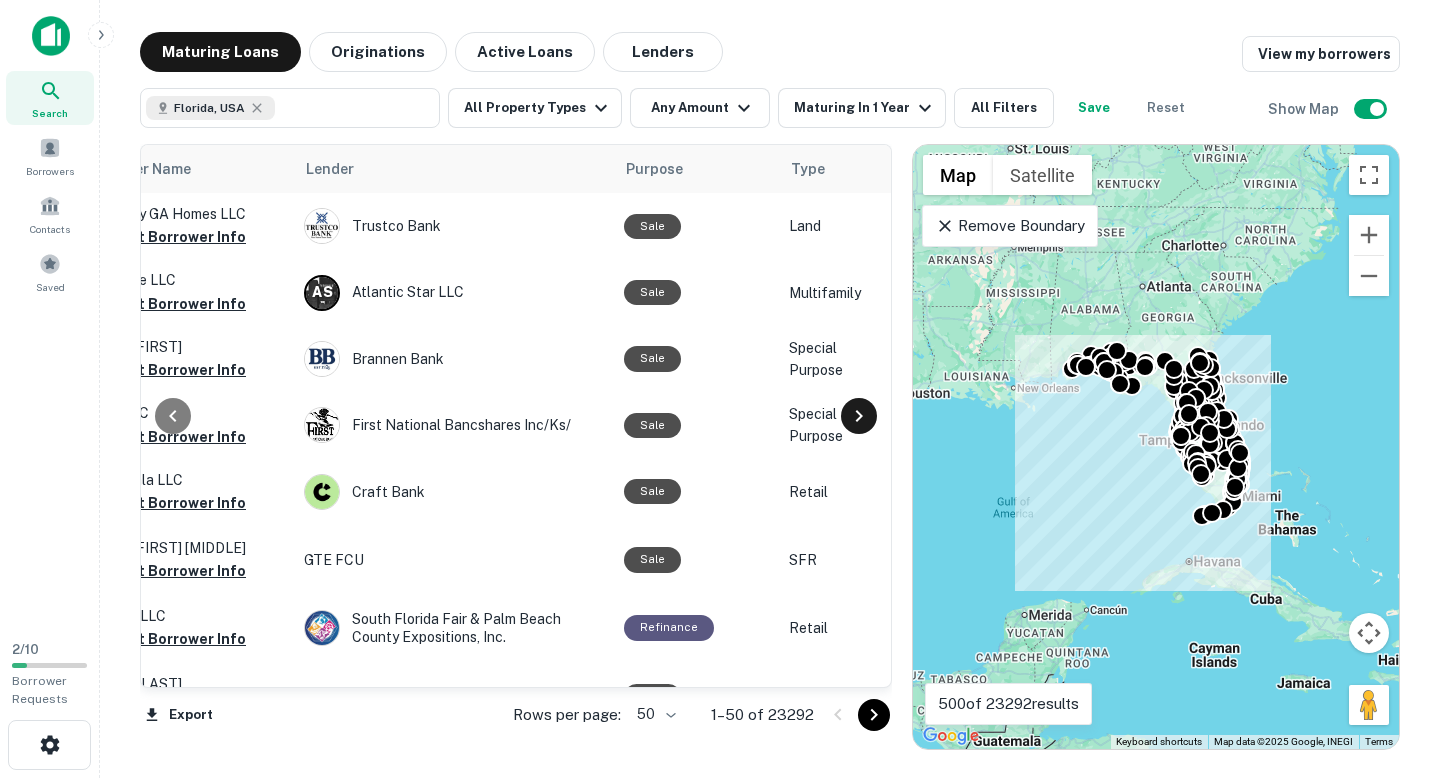 scroll, scrollTop: 0, scrollLeft: 840, axis: horizontal 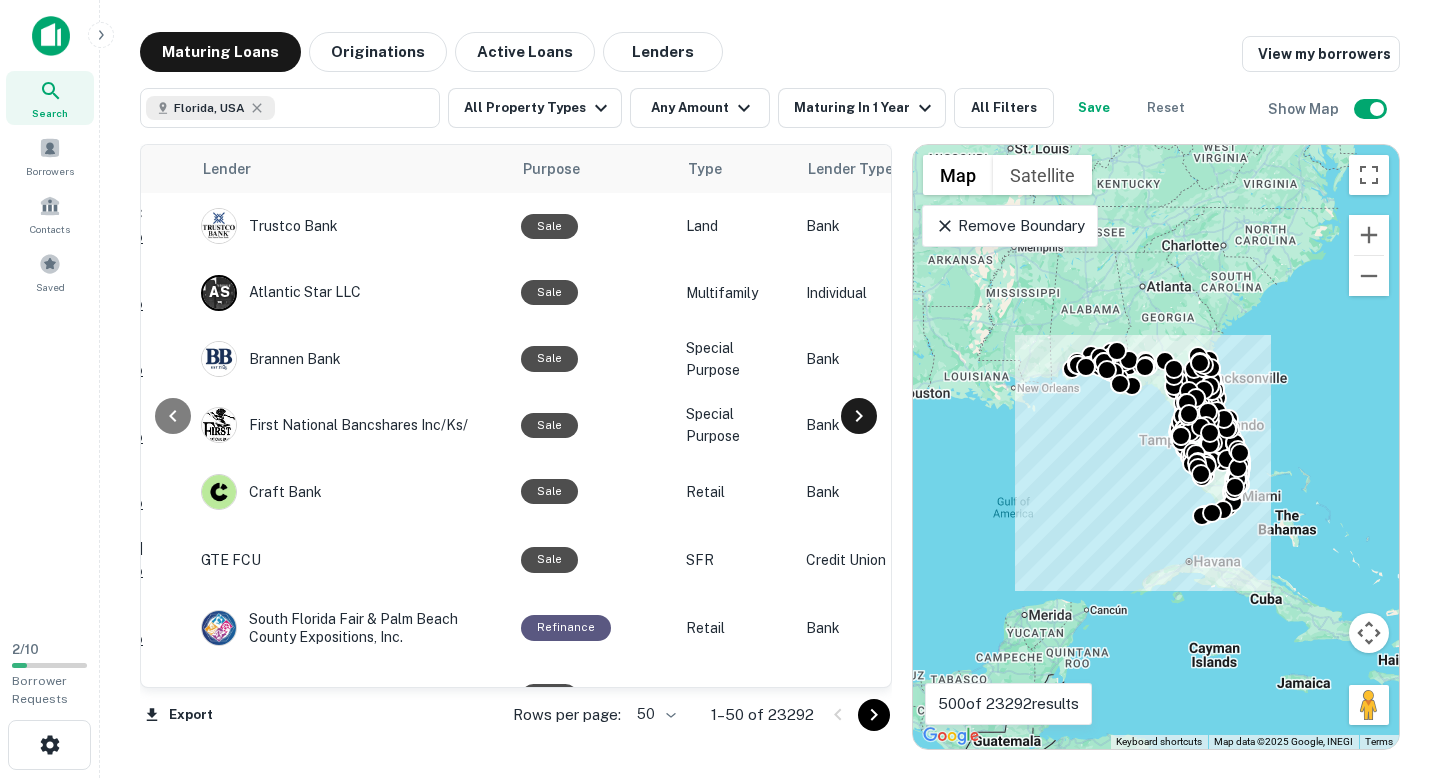 click 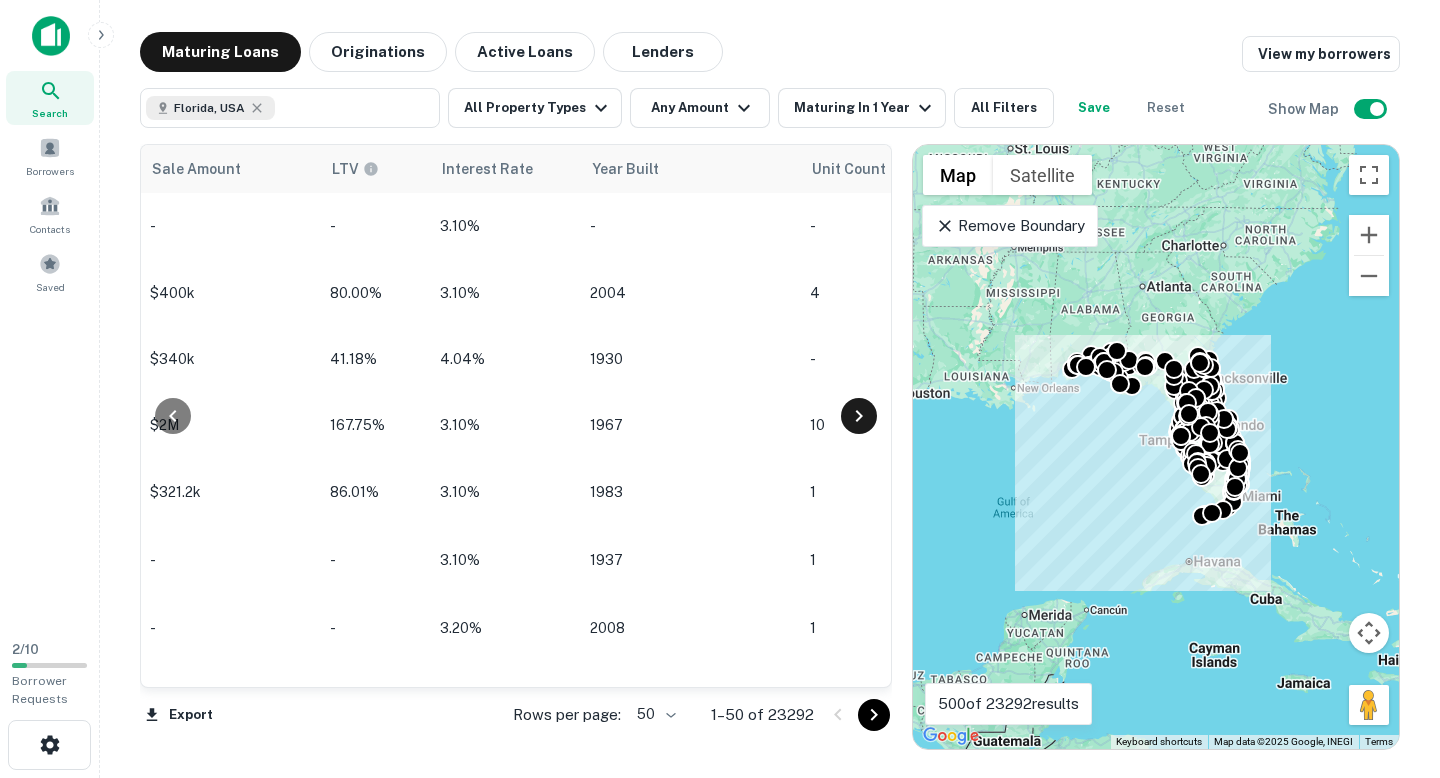 scroll, scrollTop: 0, scrollLeft: 1680, axis: horizontal 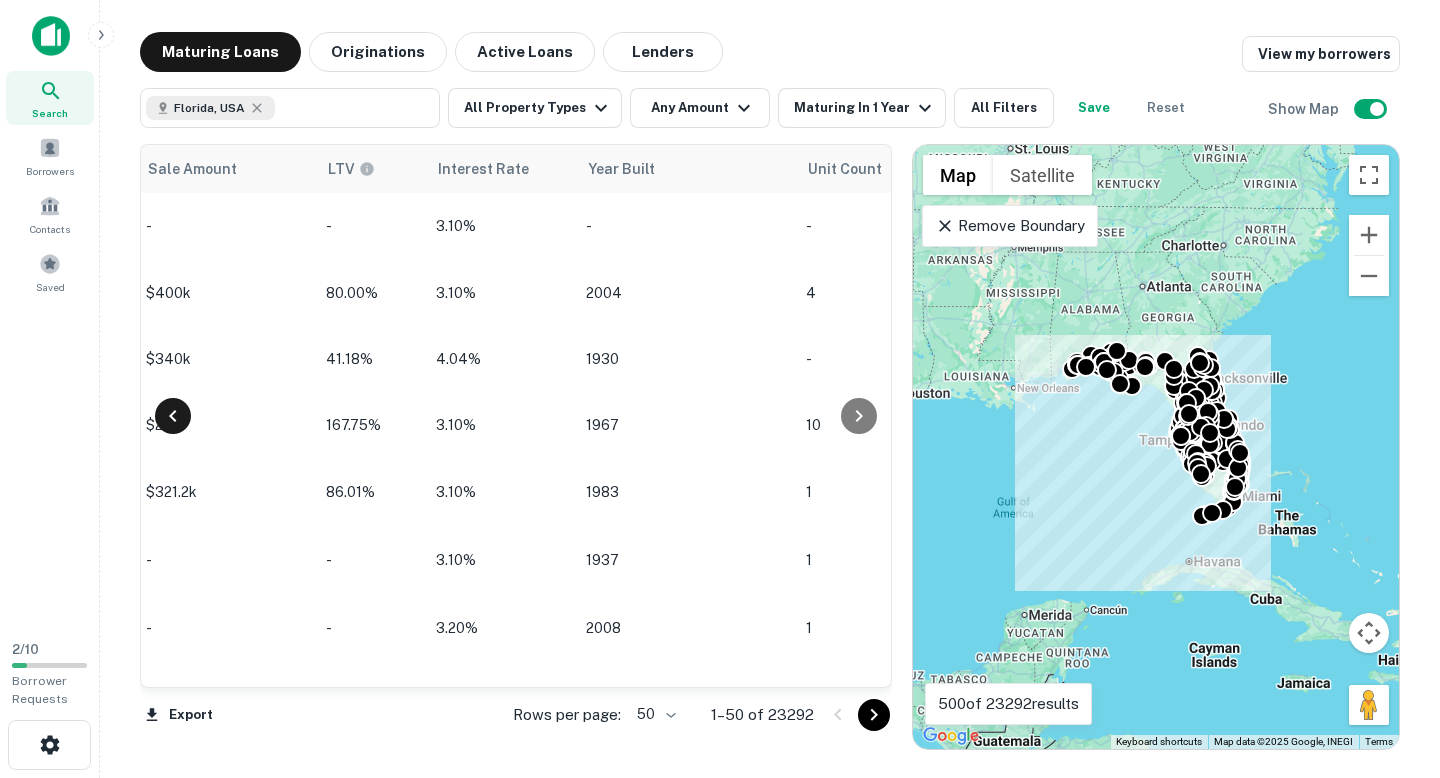 click 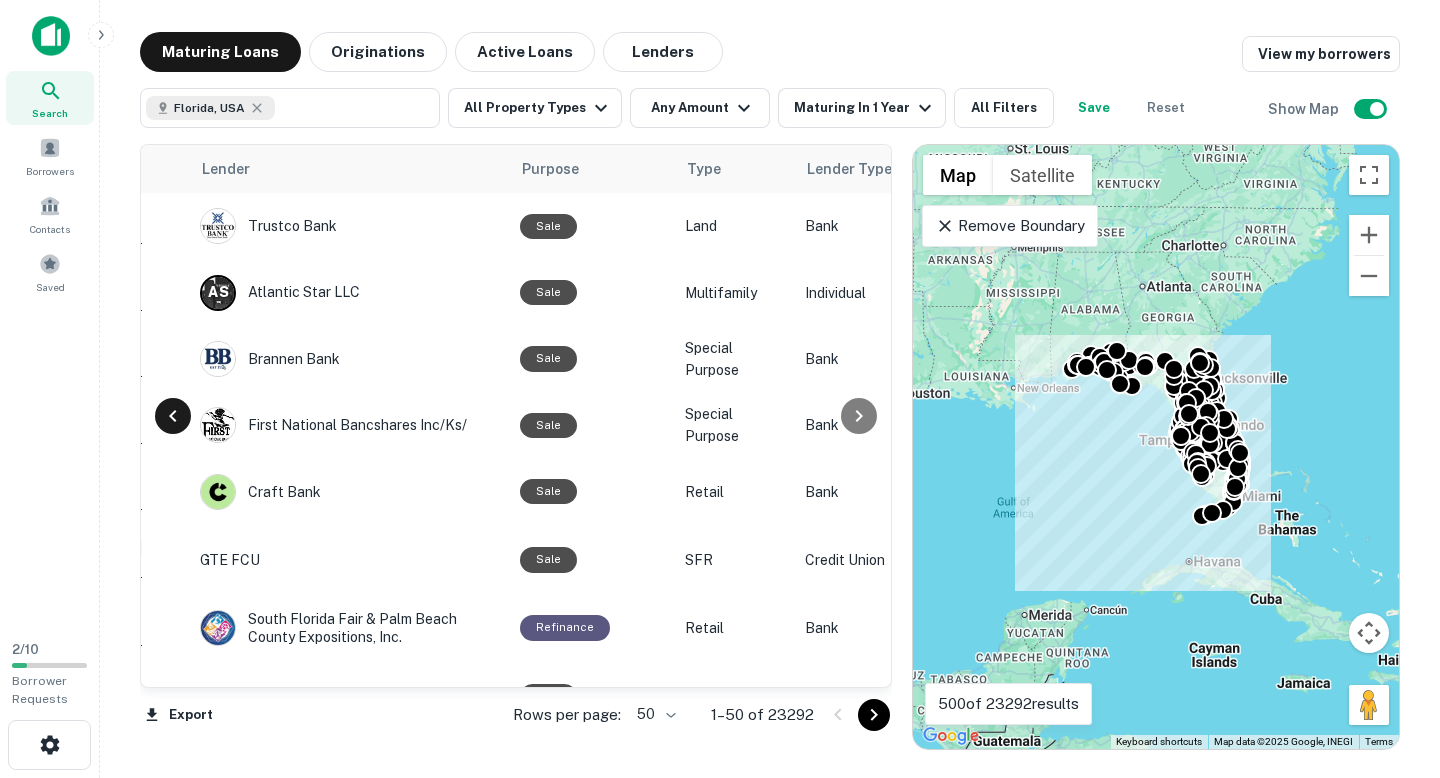 scroll, scrollTop: 0, scrollLeft: 840, axis: horizontal 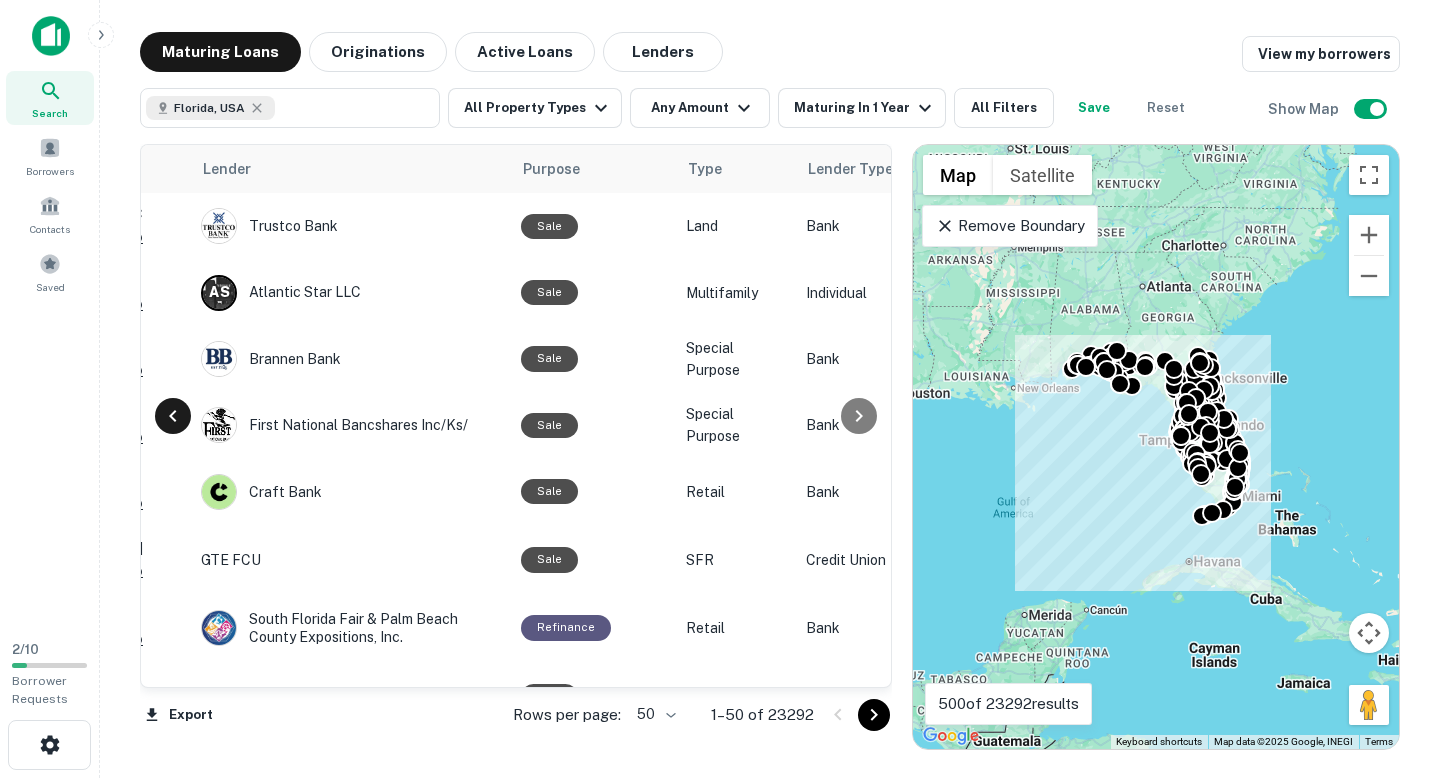 click 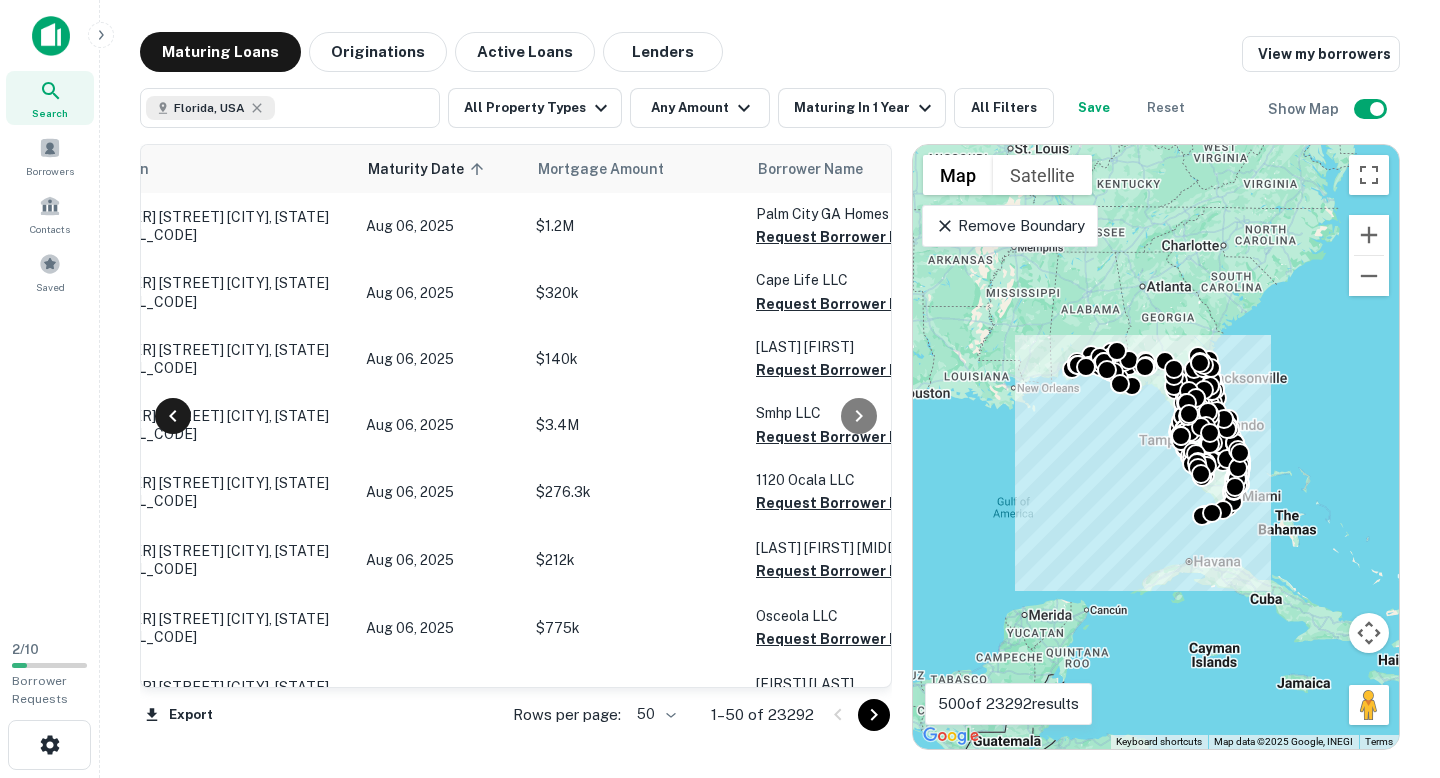 scroll, scrollTop: 0, scrollLeft: 0, axis: both 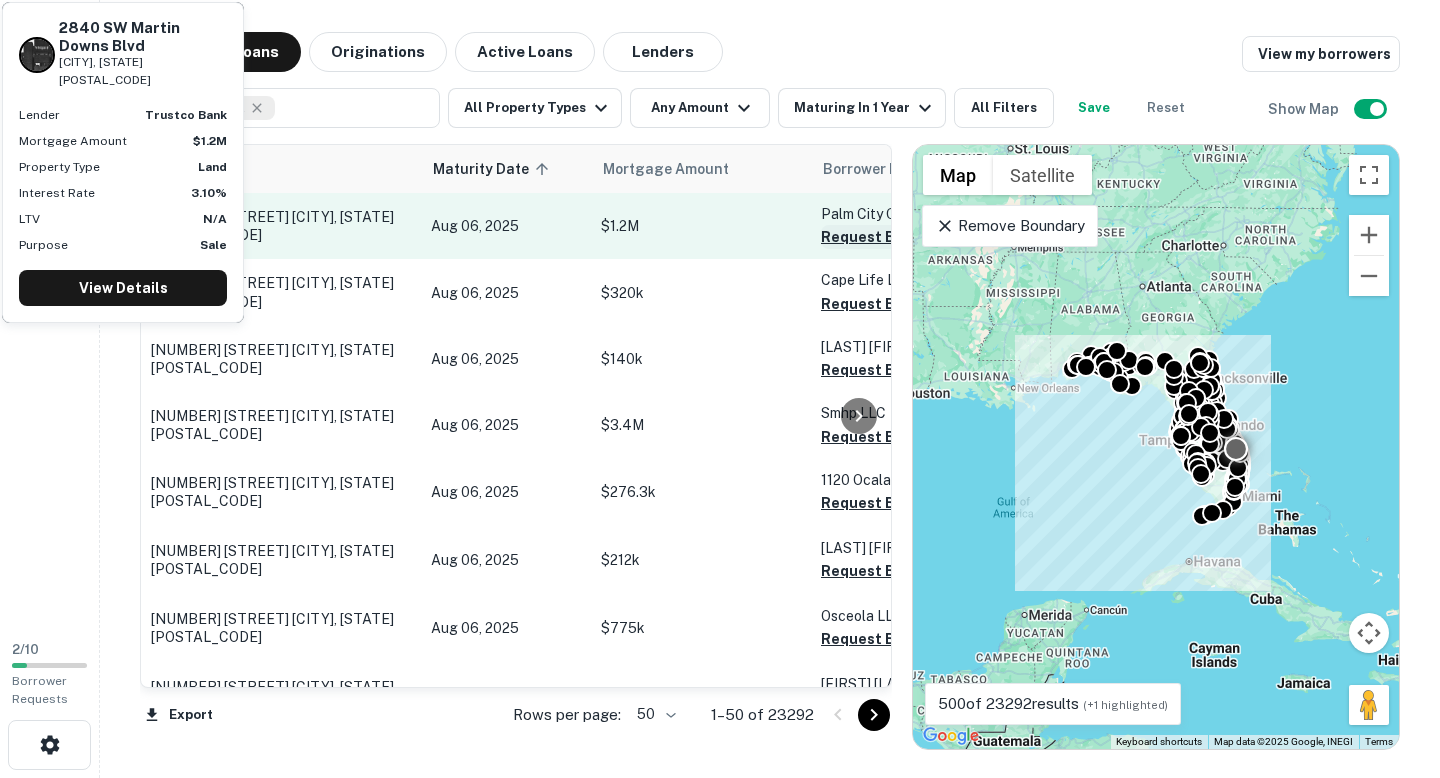 click on "Request Borrower Info" at bounding box center (902, 237) 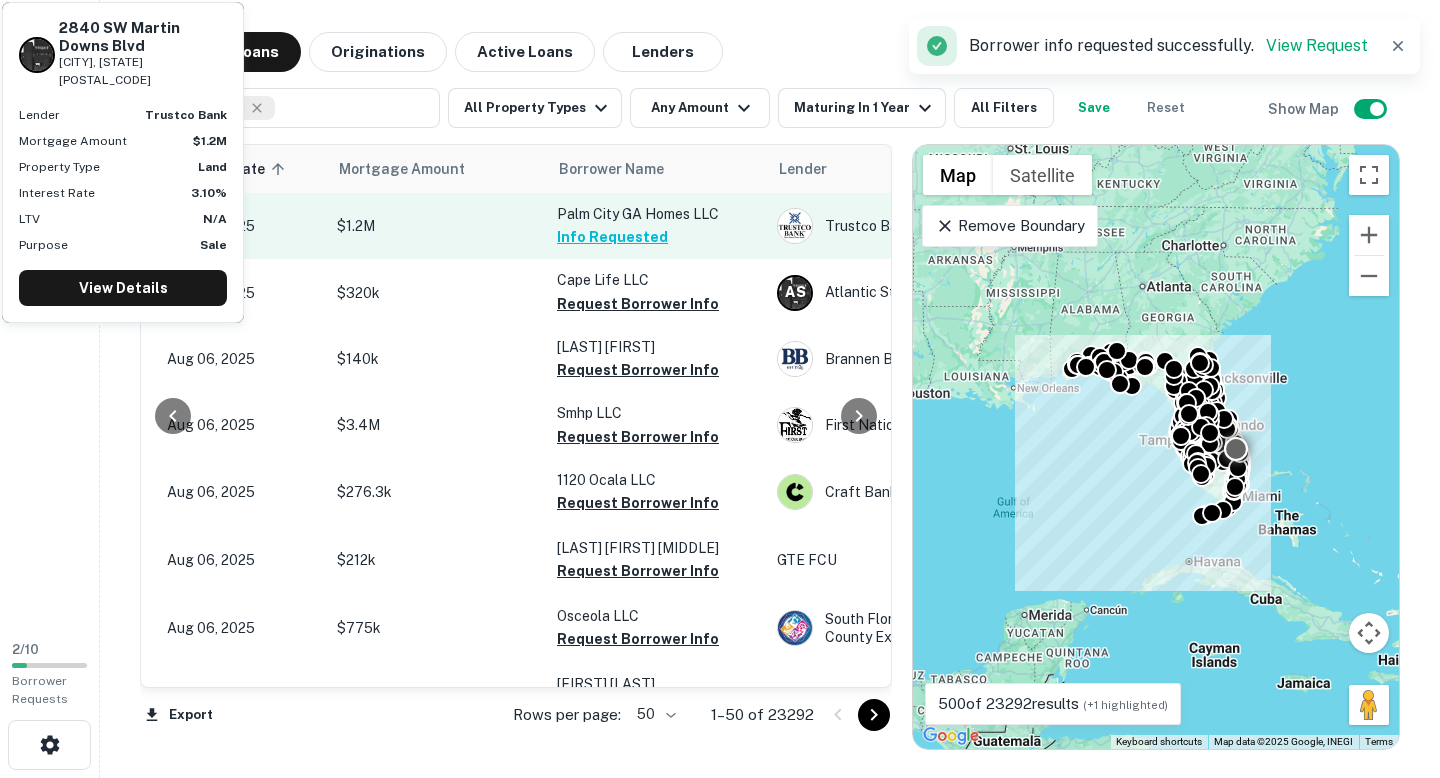 scroll, scrollTop: 0, scrollLeft: 277, axis: horizontal 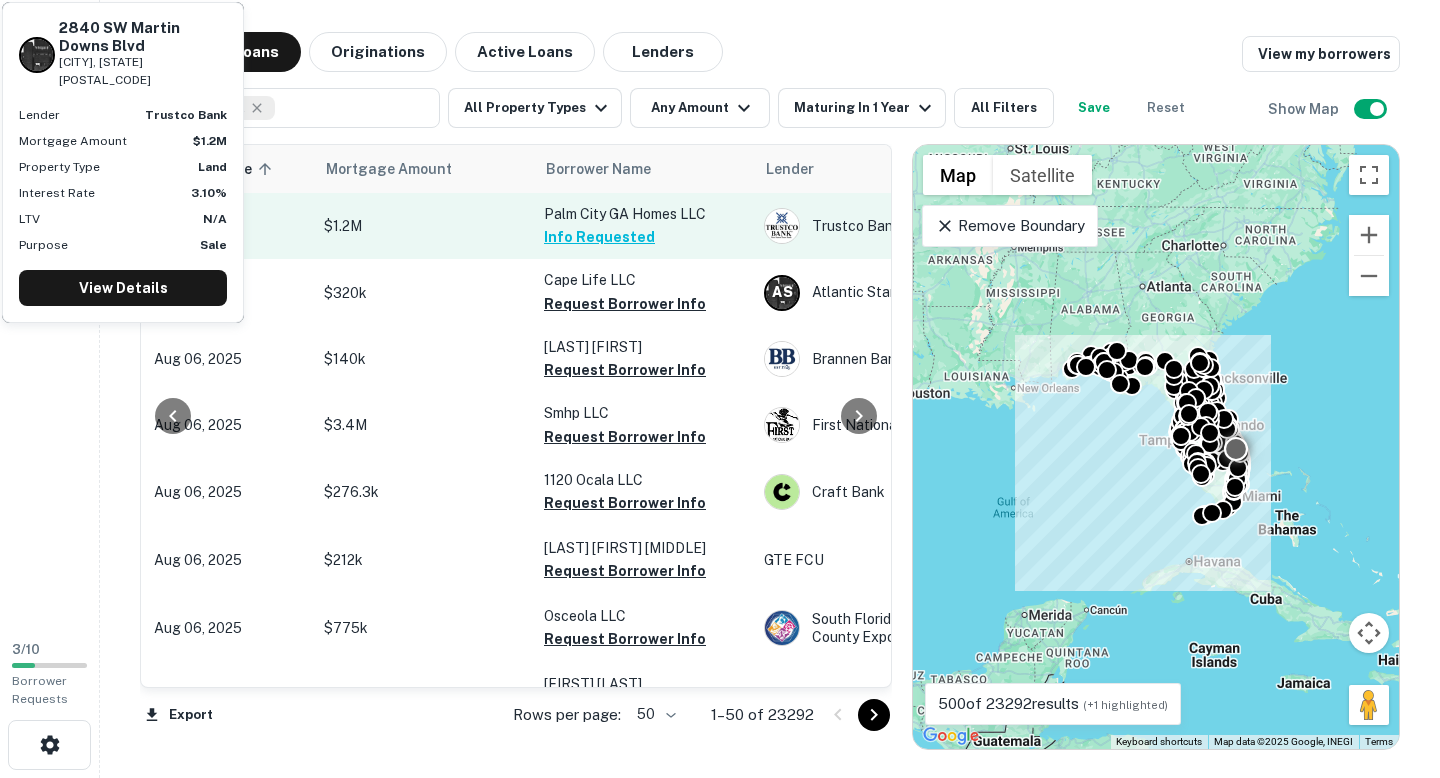 click on "Aug 06, 2025" at bounding box center (229, 226) 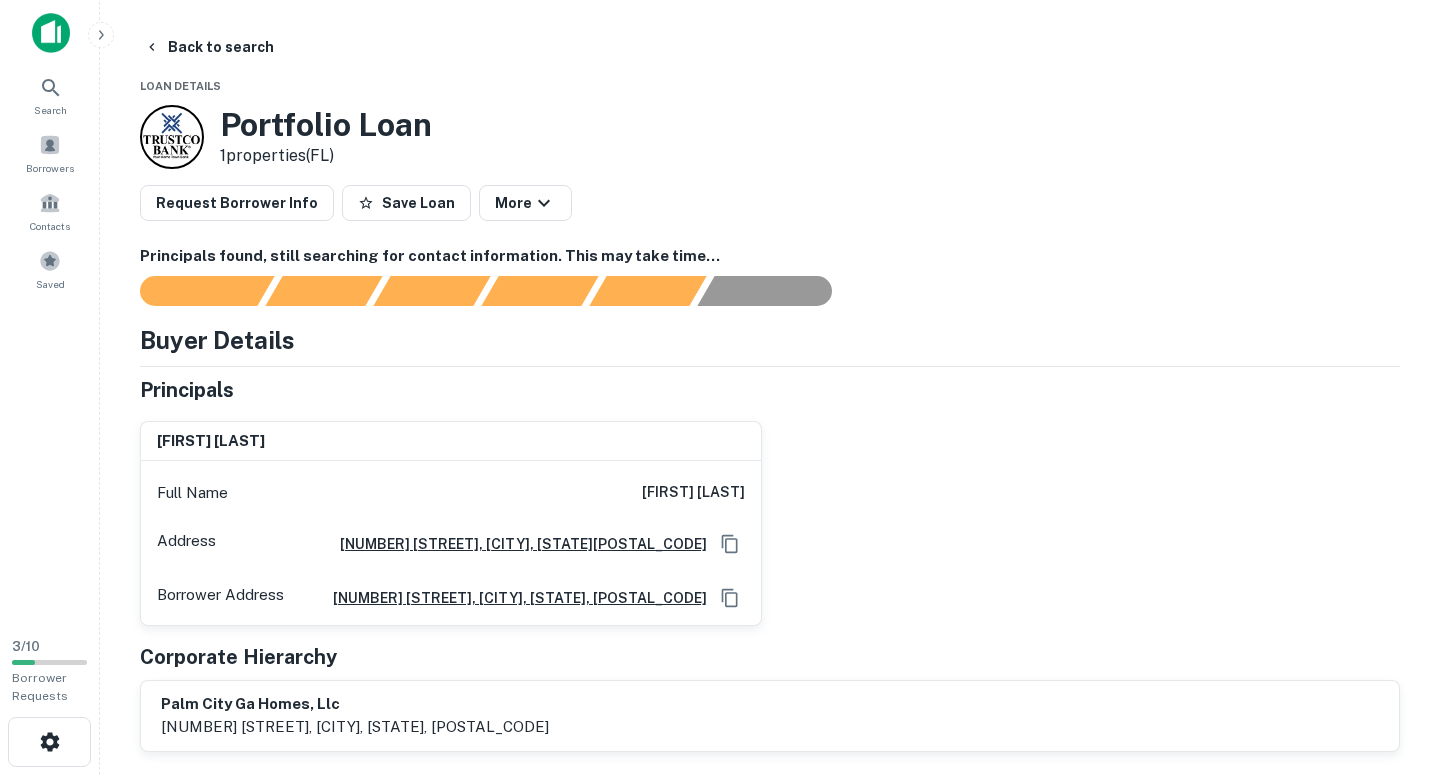 scroll, scrollTop: 0, scrollLeft: 0, axis: both 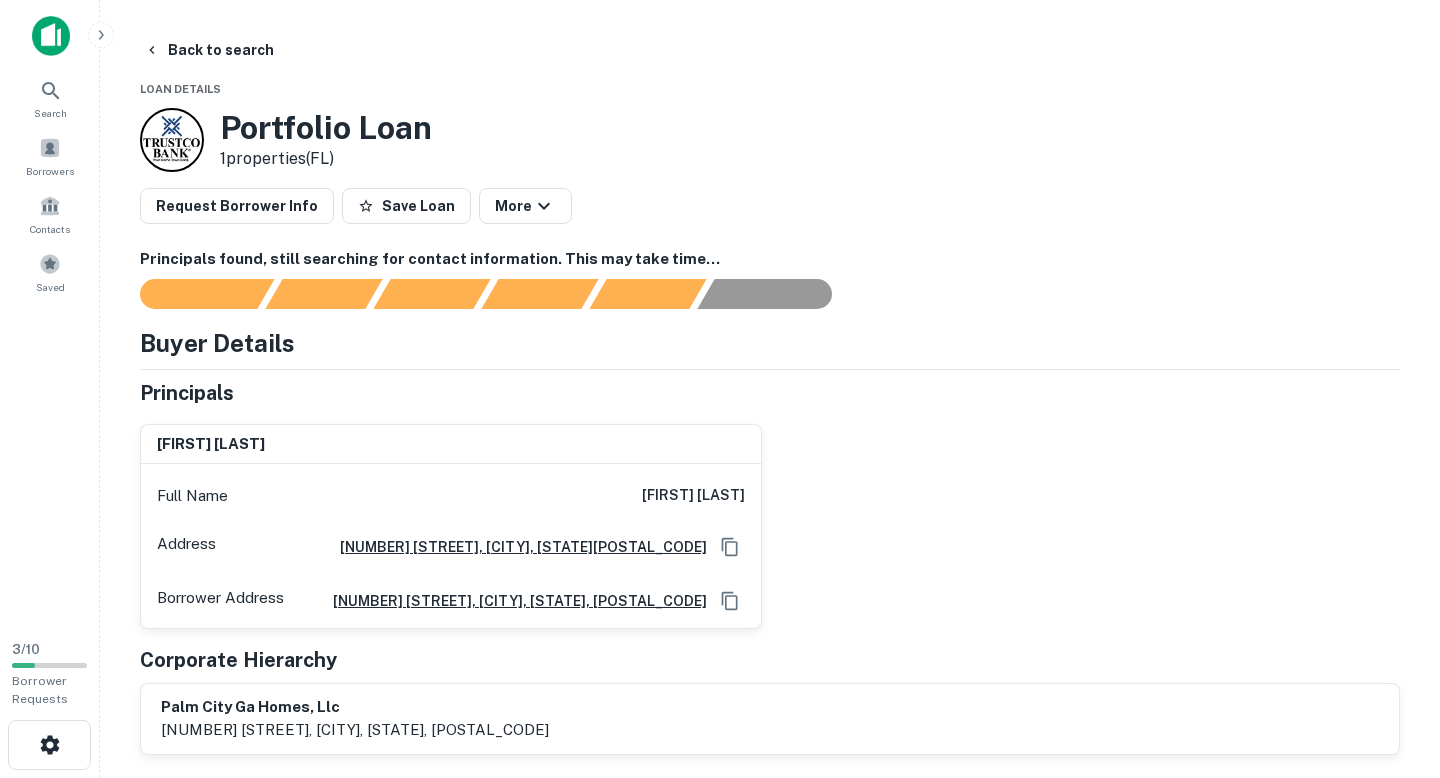 click on "Principals" at bounding box center [770, 393] 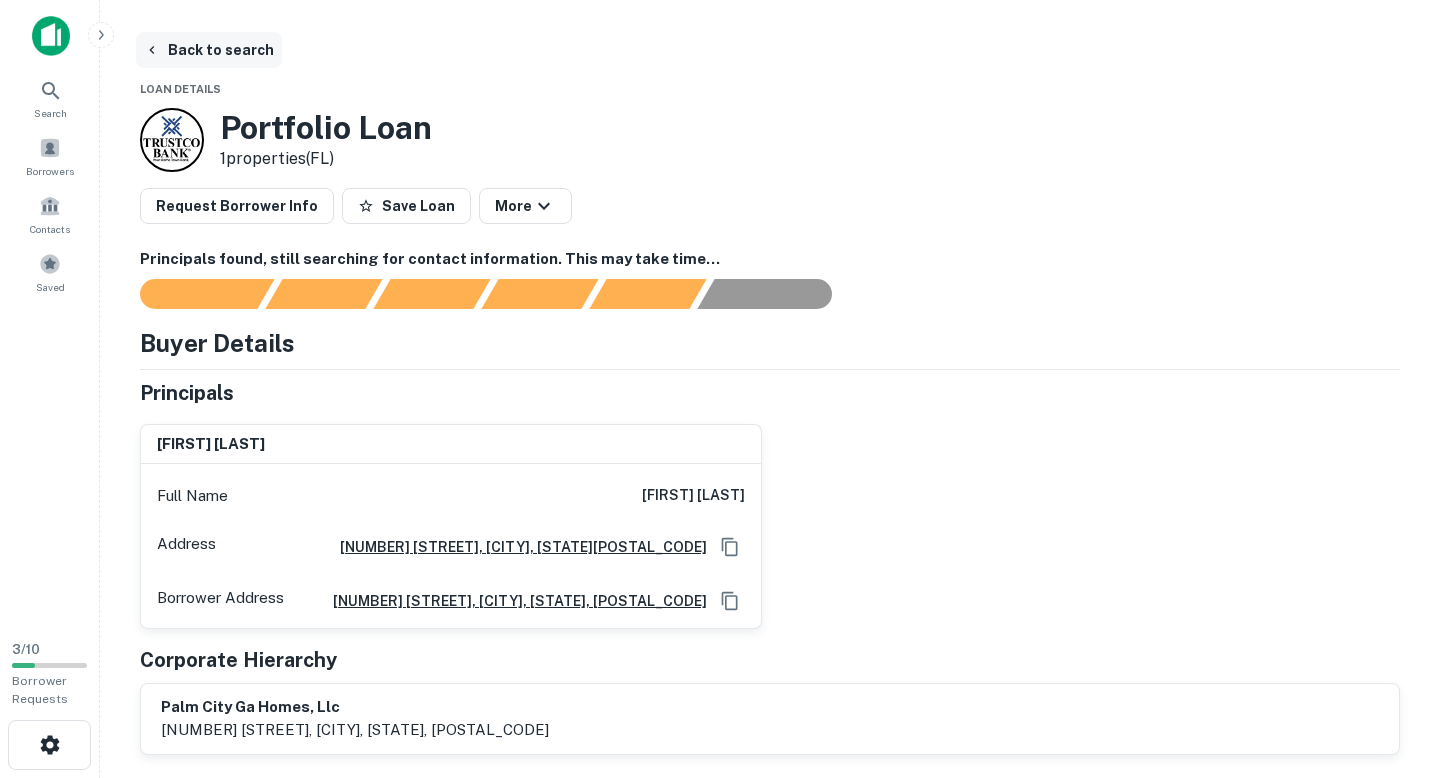 click on "Back to search" at bounding box center [209, 50] 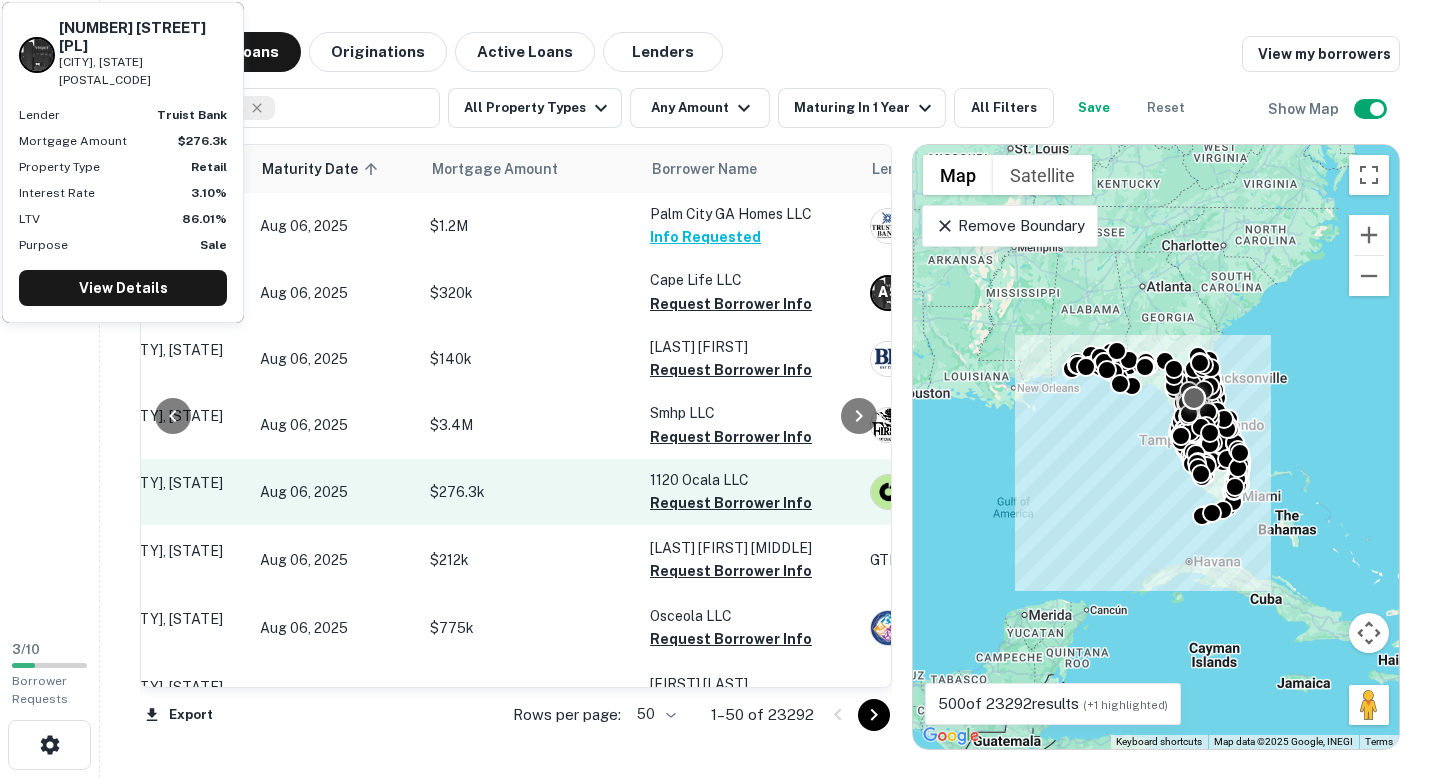 scroll, scrollTop: 0, scrollLeft: 178, axis: horizontal 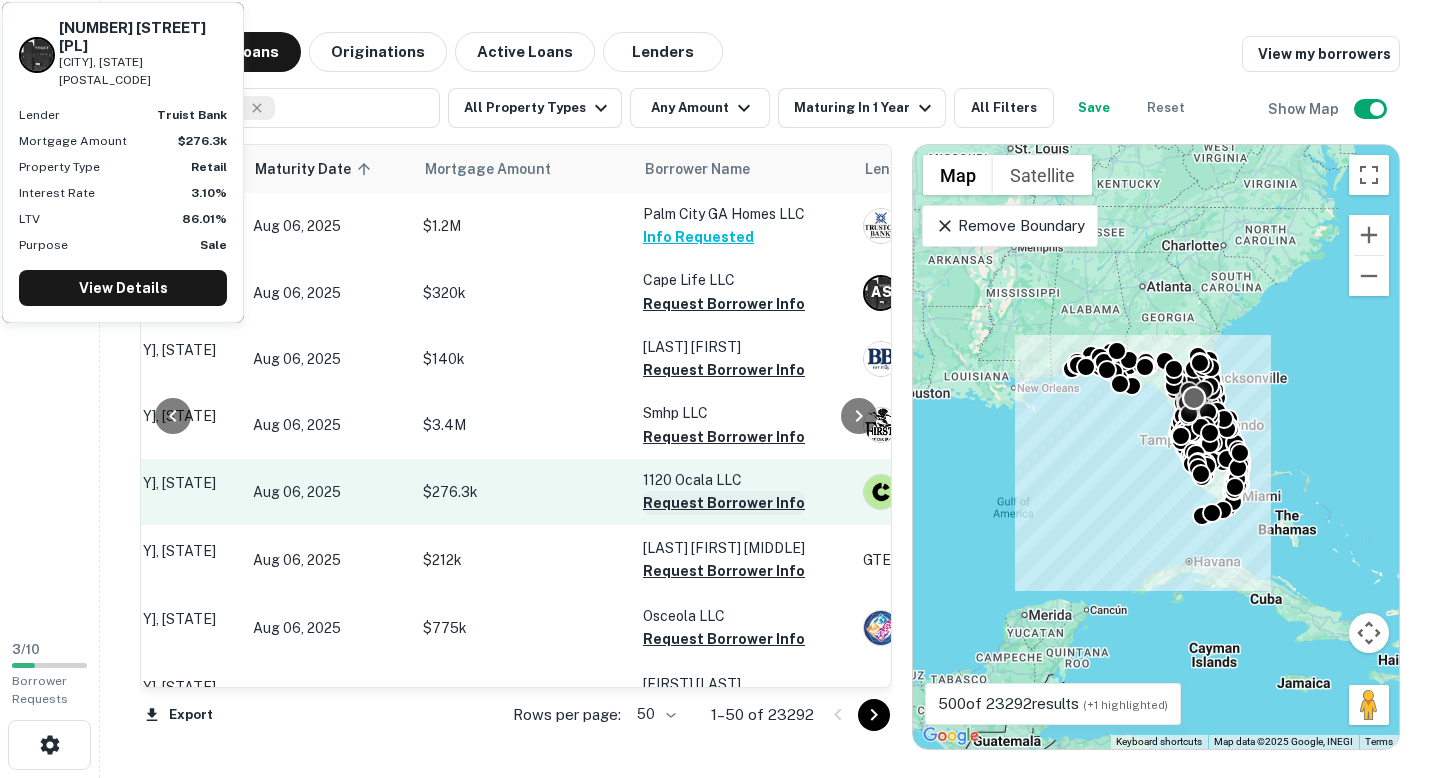click on "Request Borrower Info" at bounding box center (724, 503) 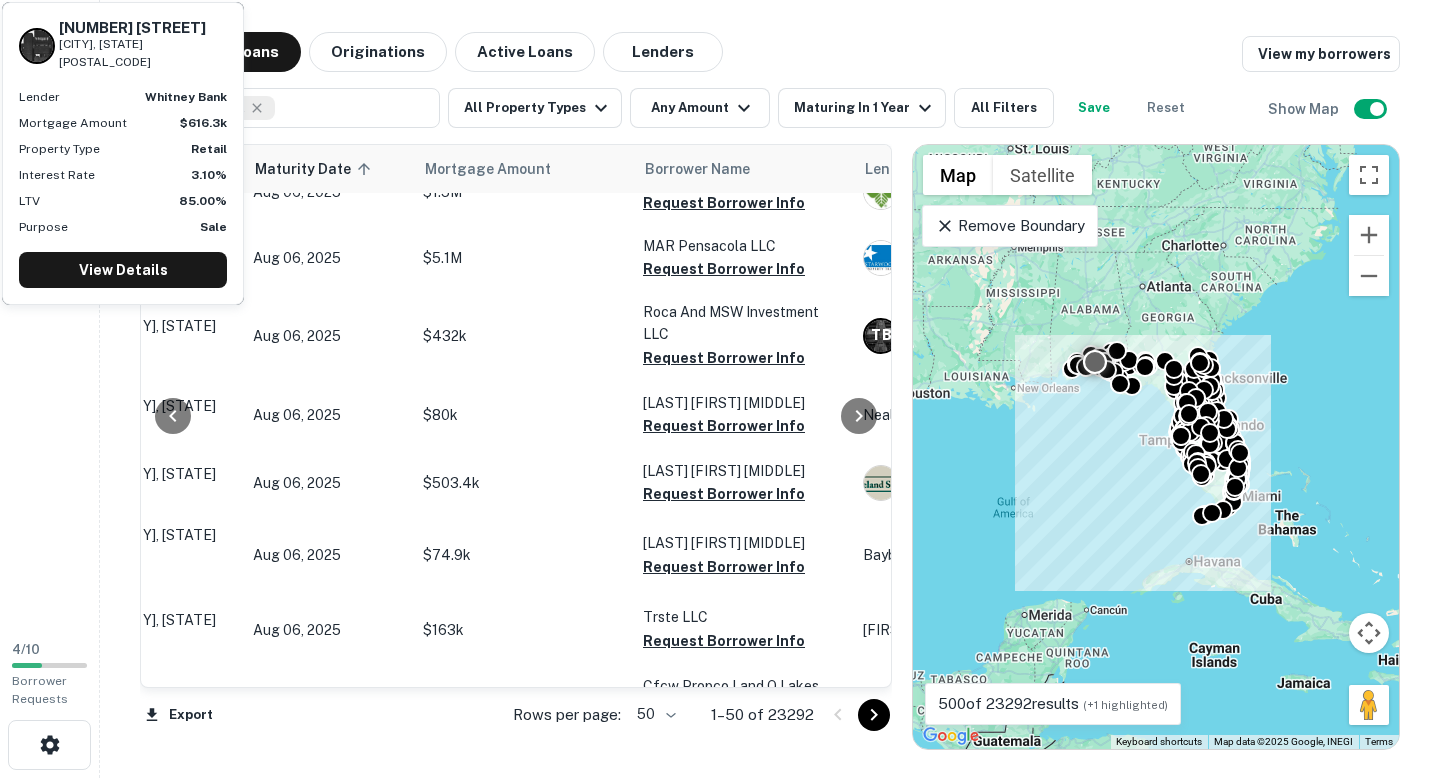 scroll, scrollTop: 644, scrollLeft: 178, axis: both 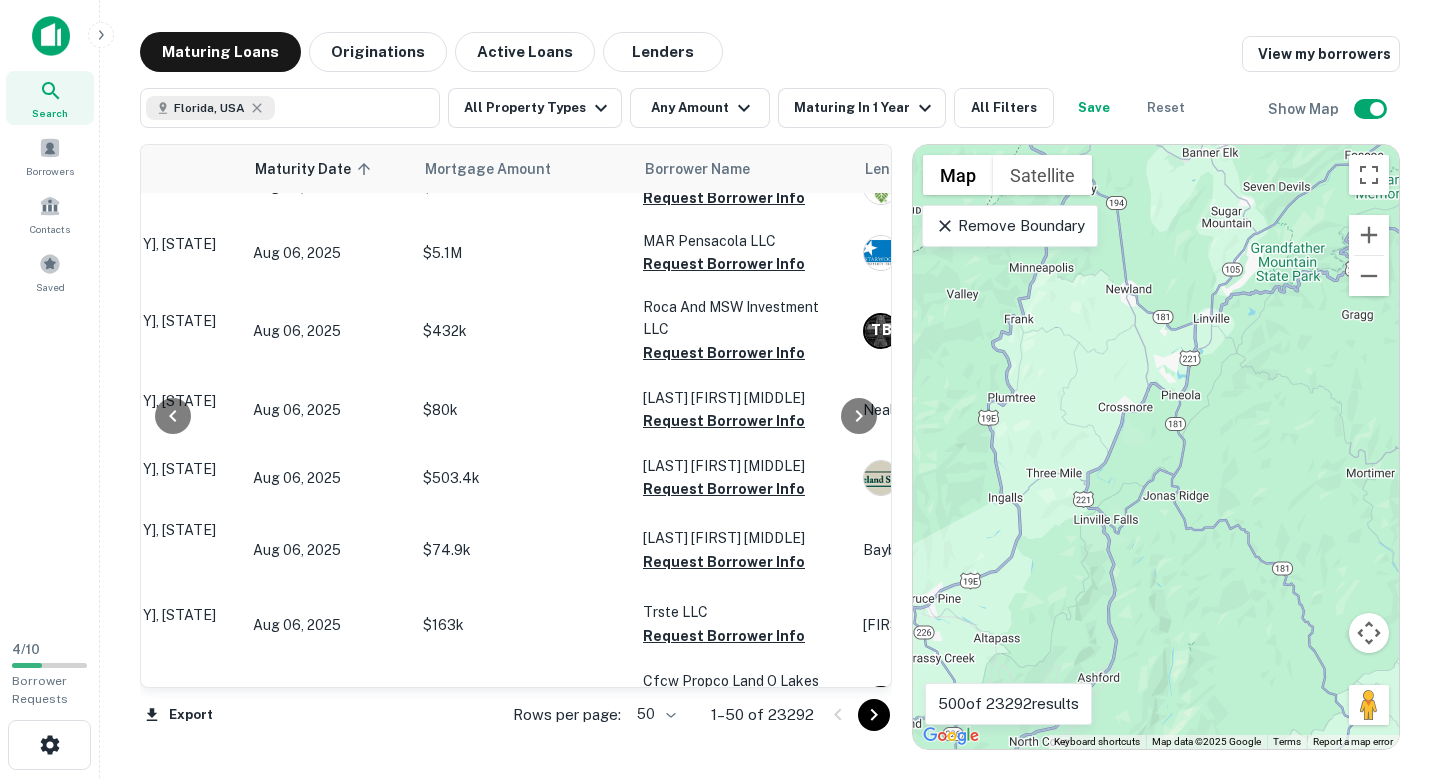 click on "Remove Boundary" at bounding box center [1009, 226] 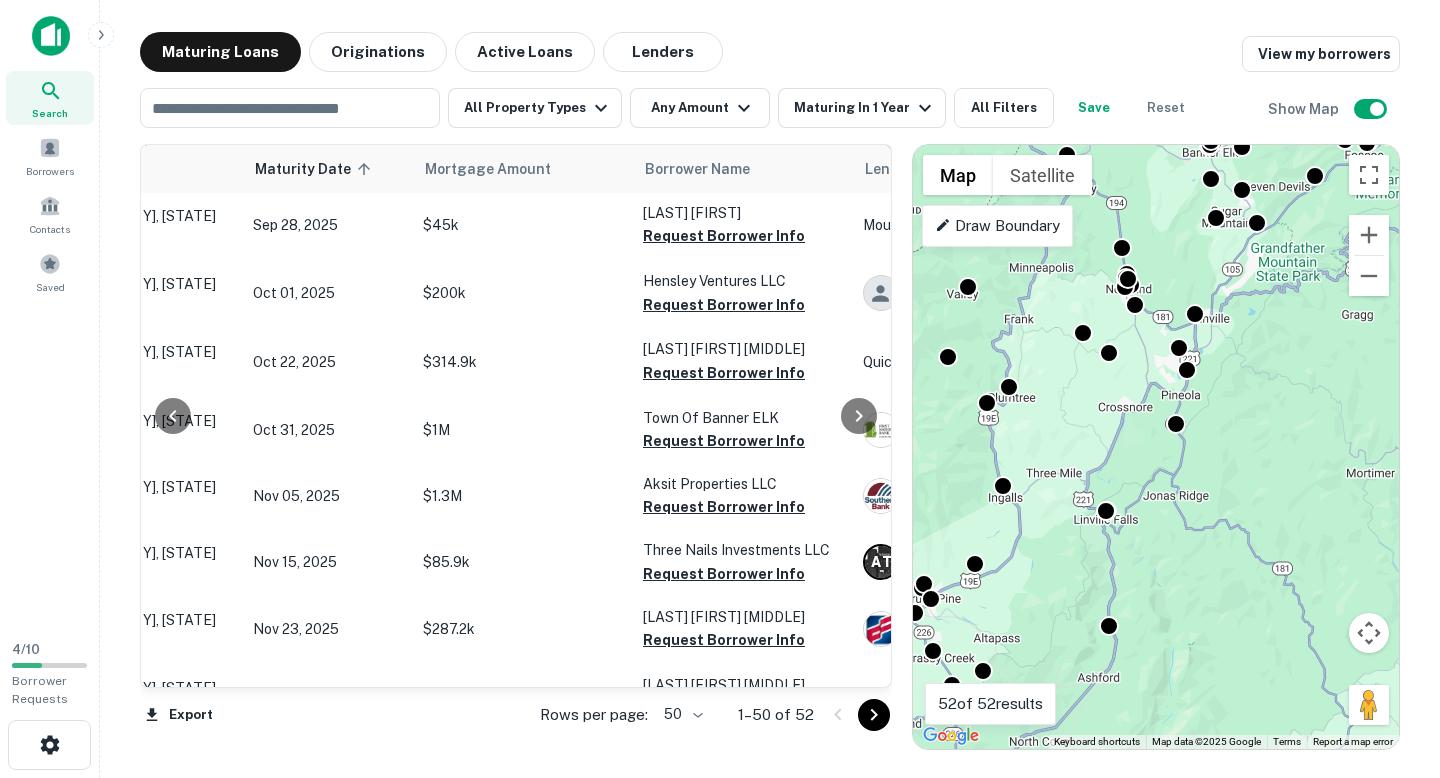 click on "To activate drag with keyboard, press Alt + Enter. Once in keyboard drag state, use the arrow keys to move the marker. To complete the drag, press the Enter key. To cancel, press Escape." at bounding box center (1156, 447) 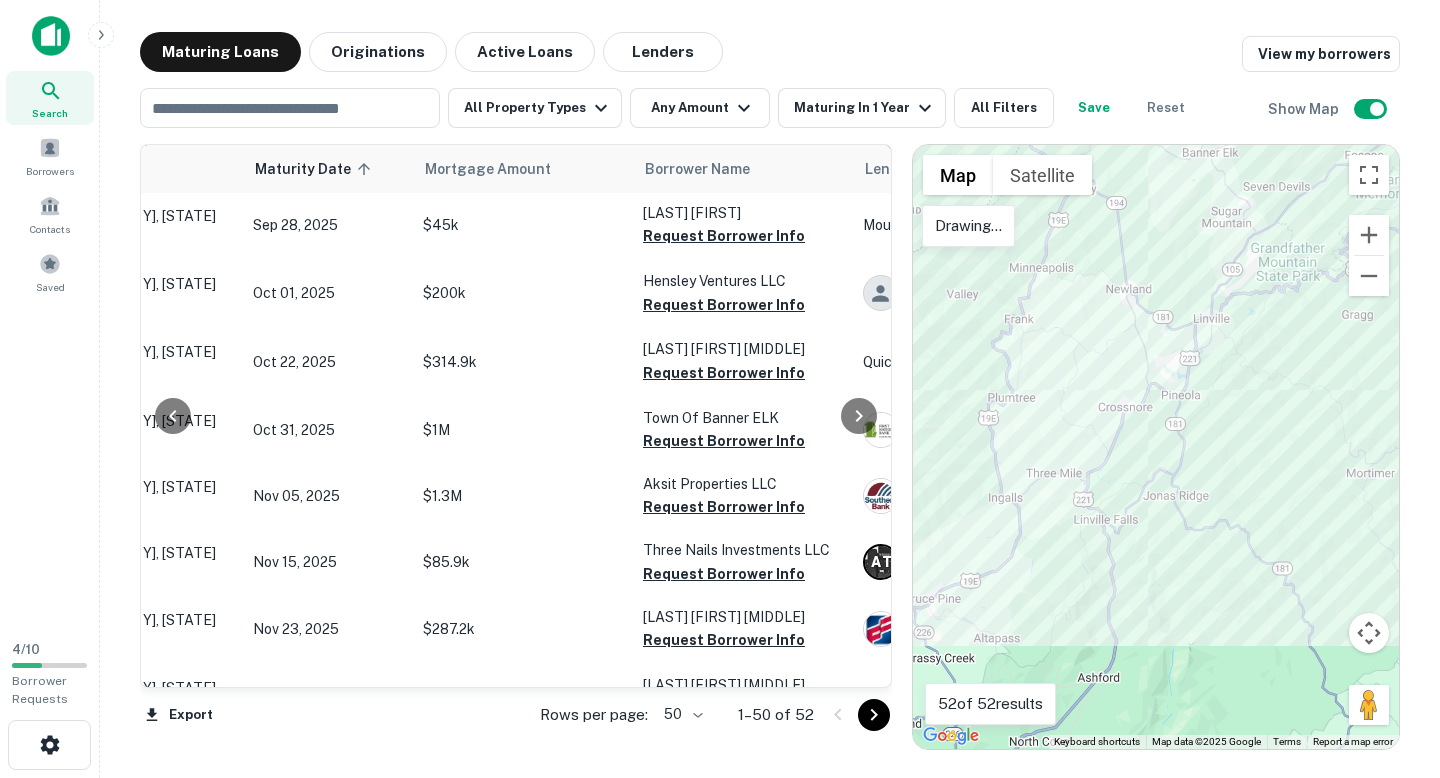 click at bounding box center [1156, 447] 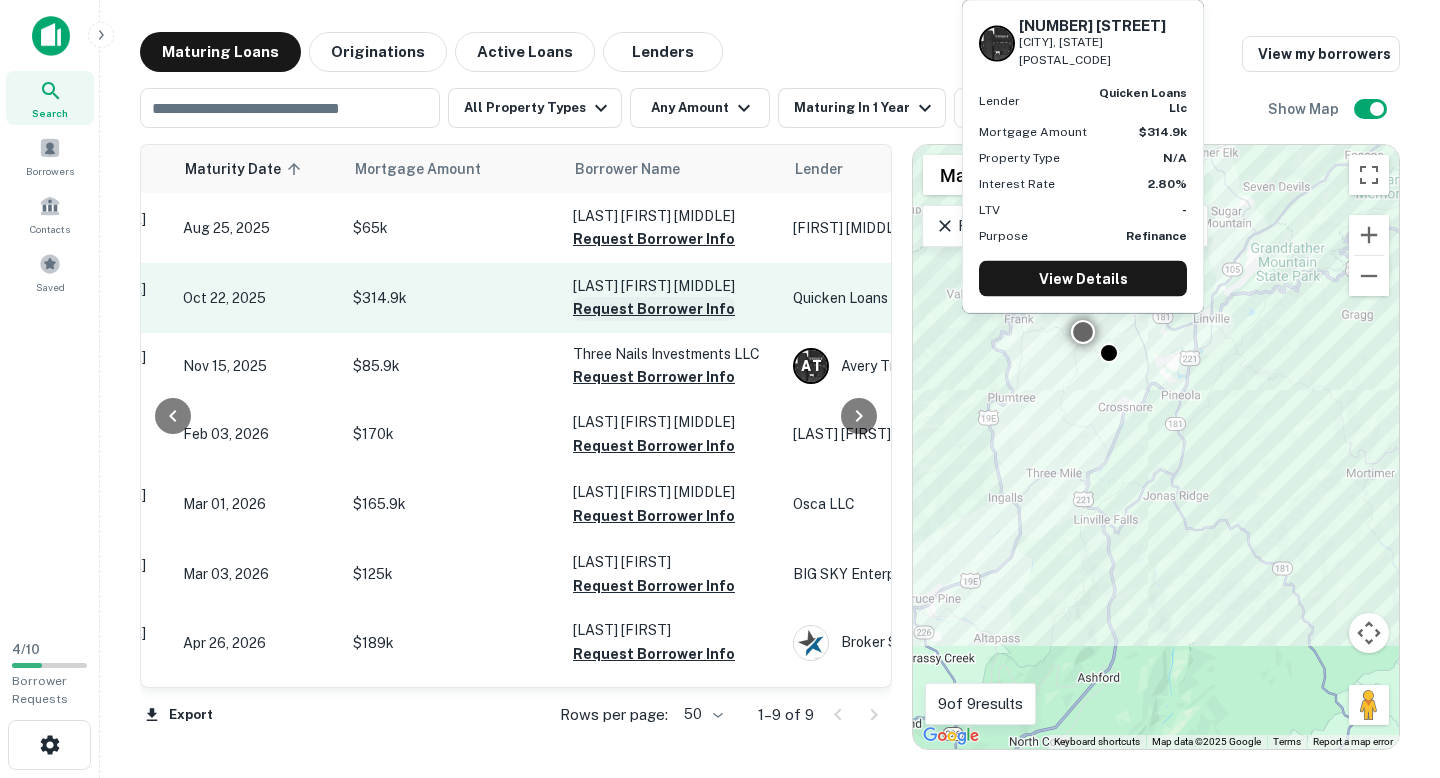 scroll, scrollTop: 0, scrollLeft: 249, axis: horizontal 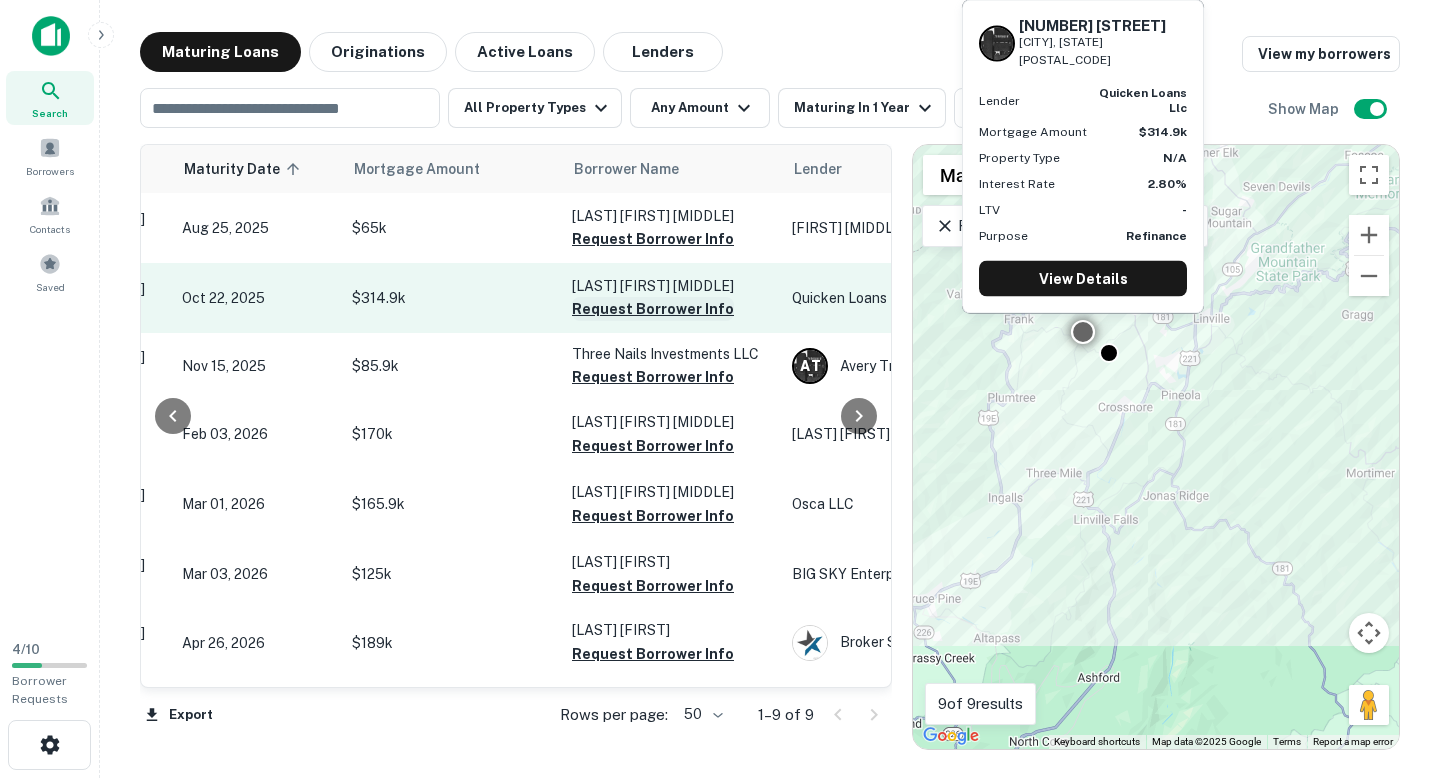 click on "Request Borrower Info" at bounding box center [653, 309] 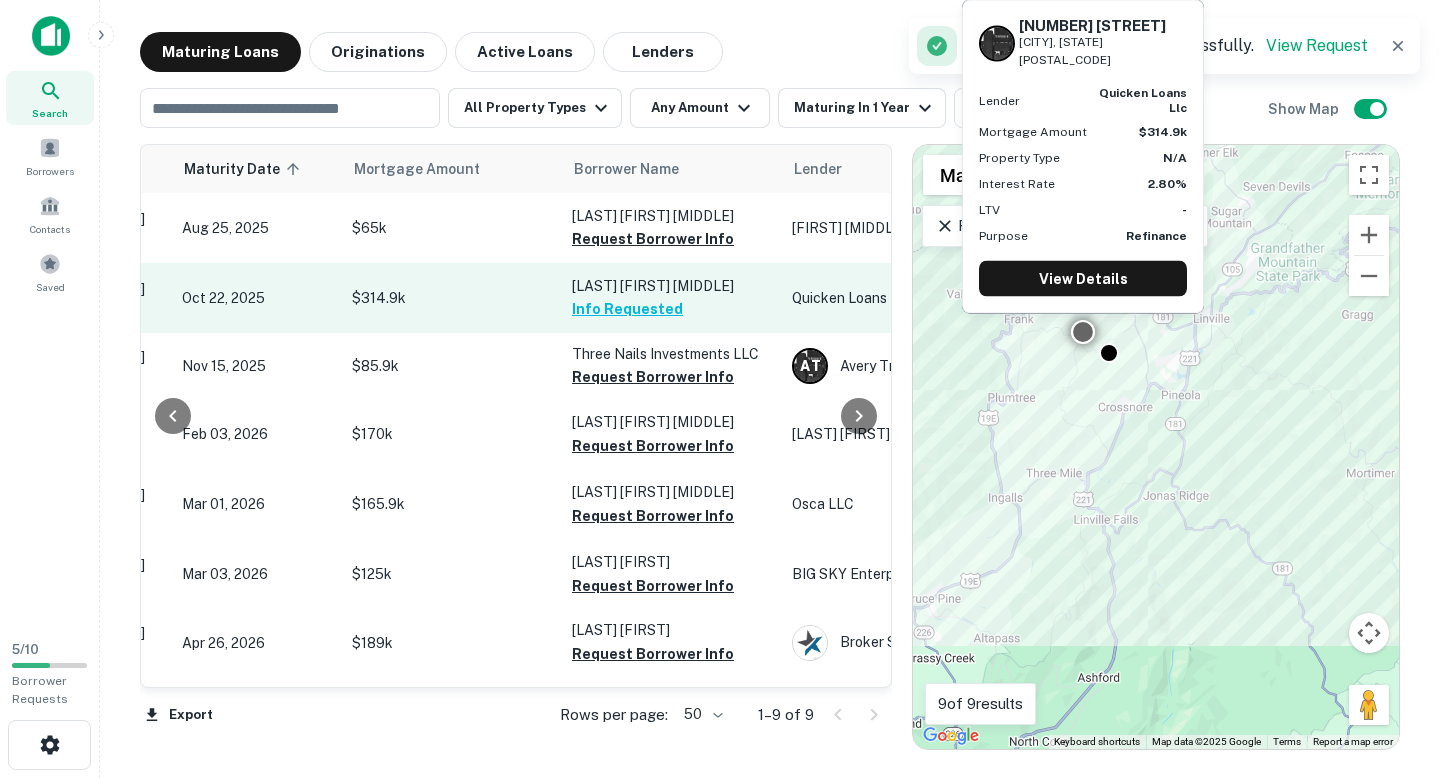 click on "$314.9k" at bounding box center (452, 298) 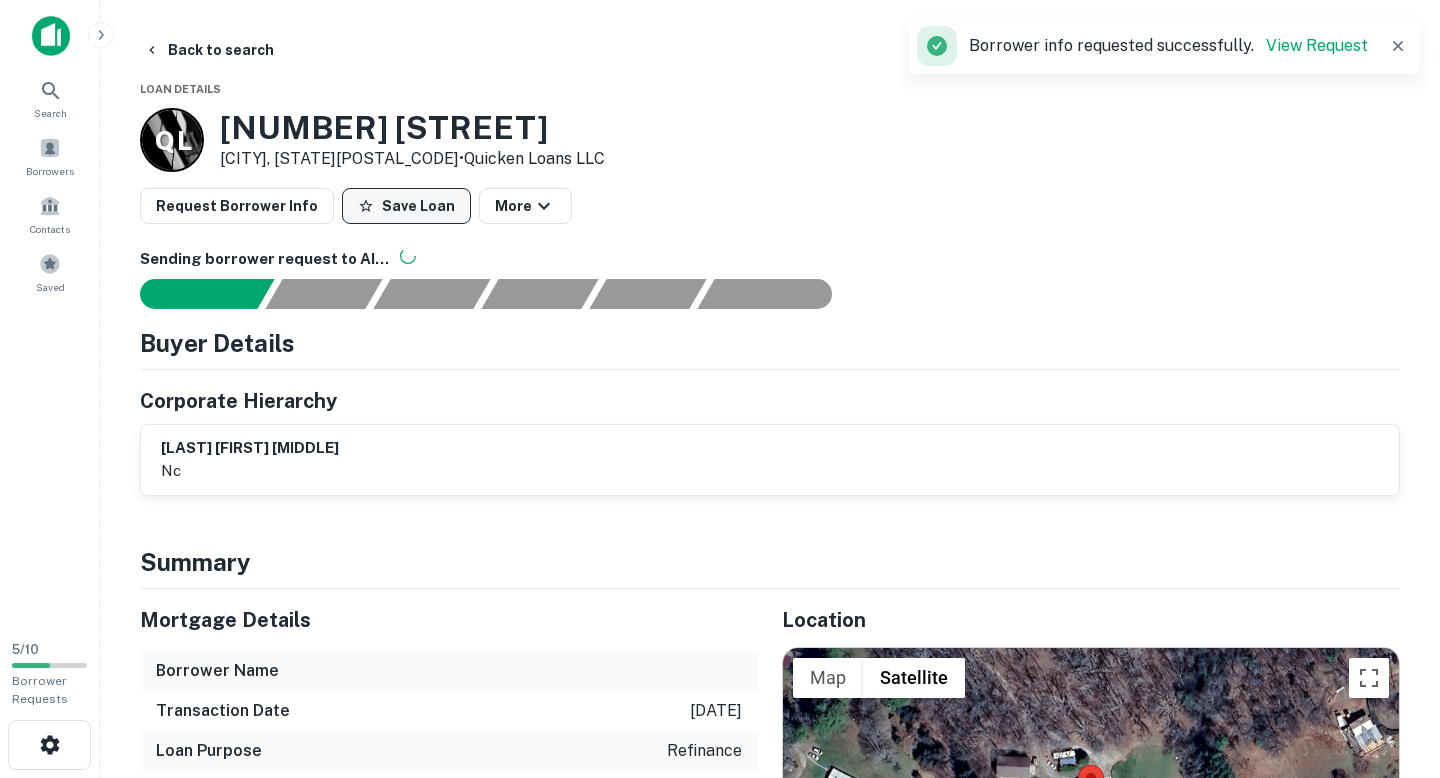 click on "Save Loan" at bounding box center [406, 206] 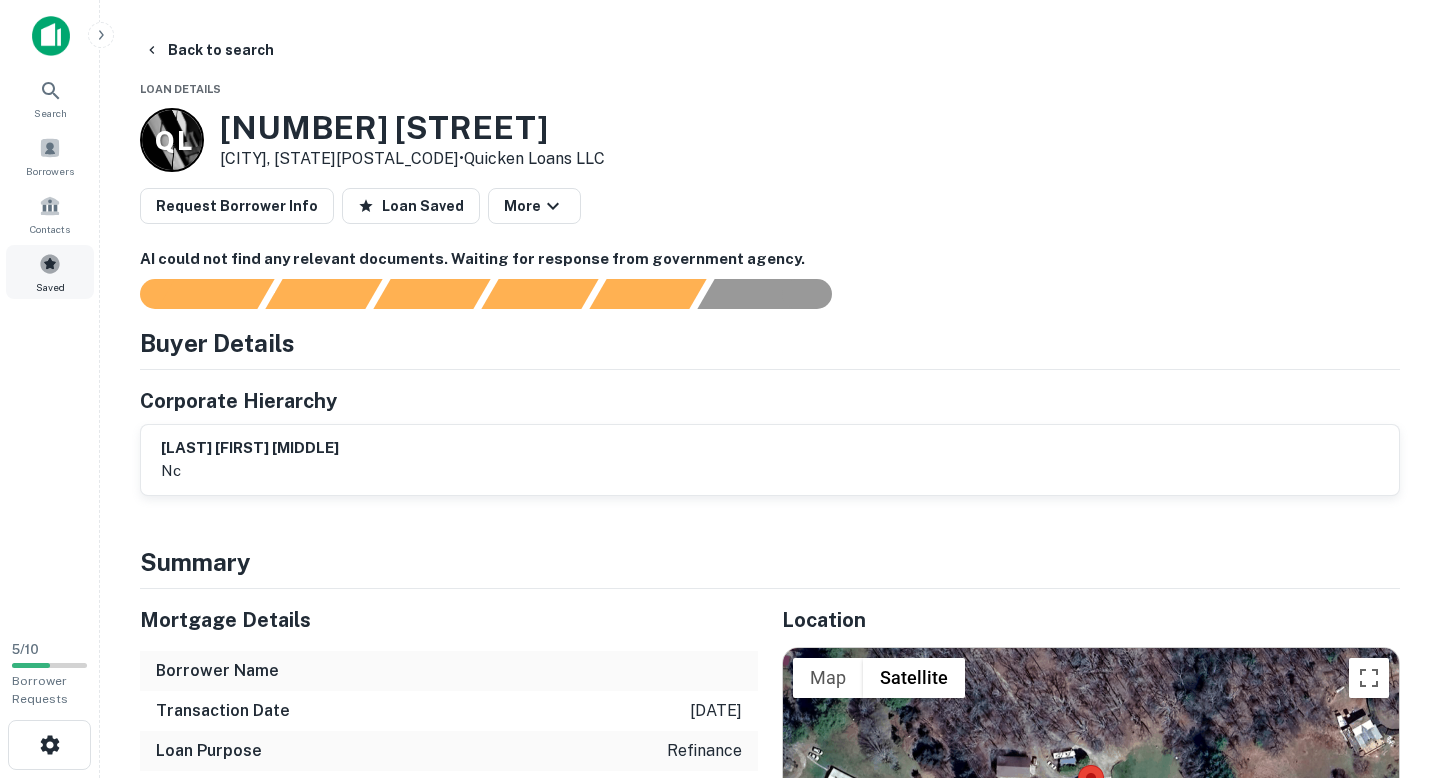 click on "Saved" at bounding box center (50, 272) 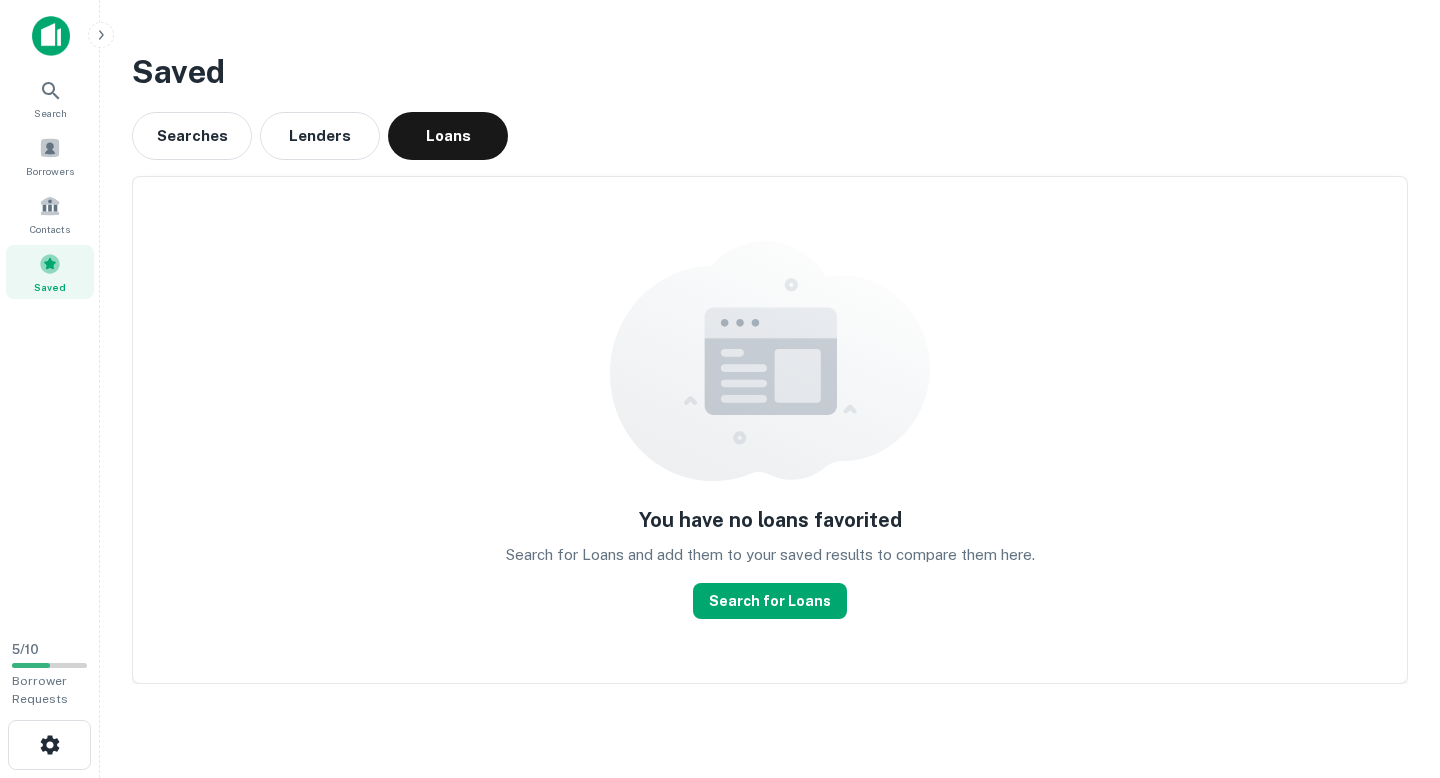 scroll, scrollTop: 0, scrollLeft: 0, axis: both 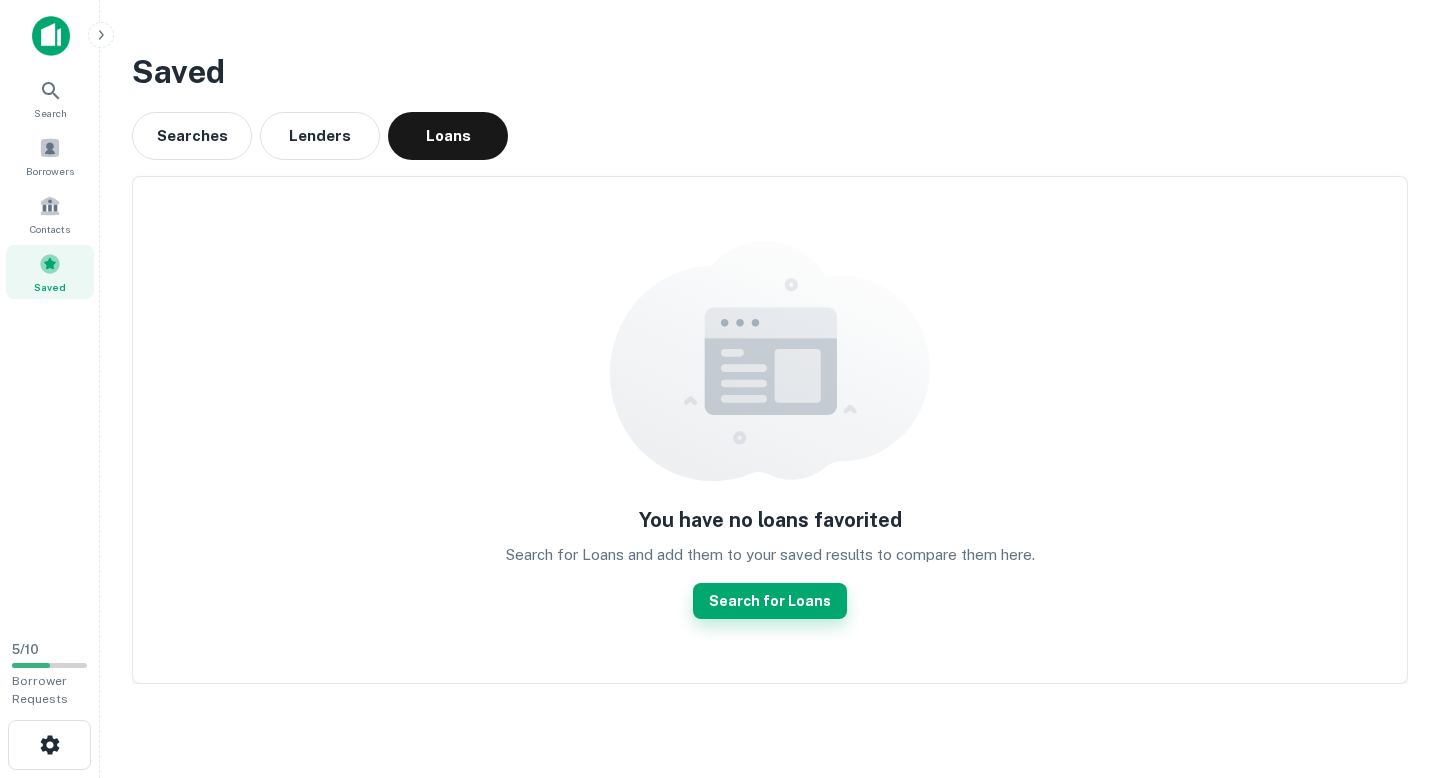 click on "Search for Loans" at bounding box center [770, 601] 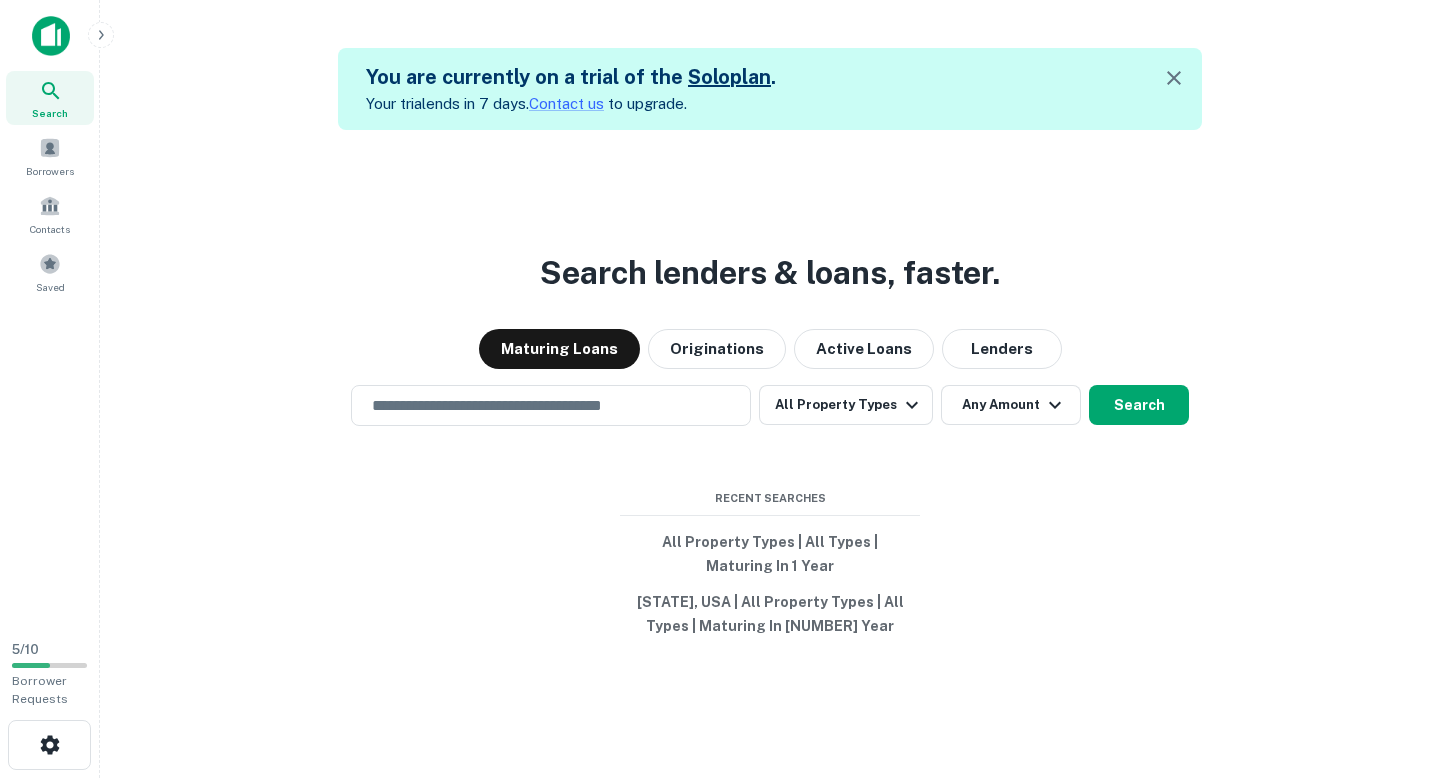 scroll, scrollTop: 0, scrollLeft: 0, axis: both 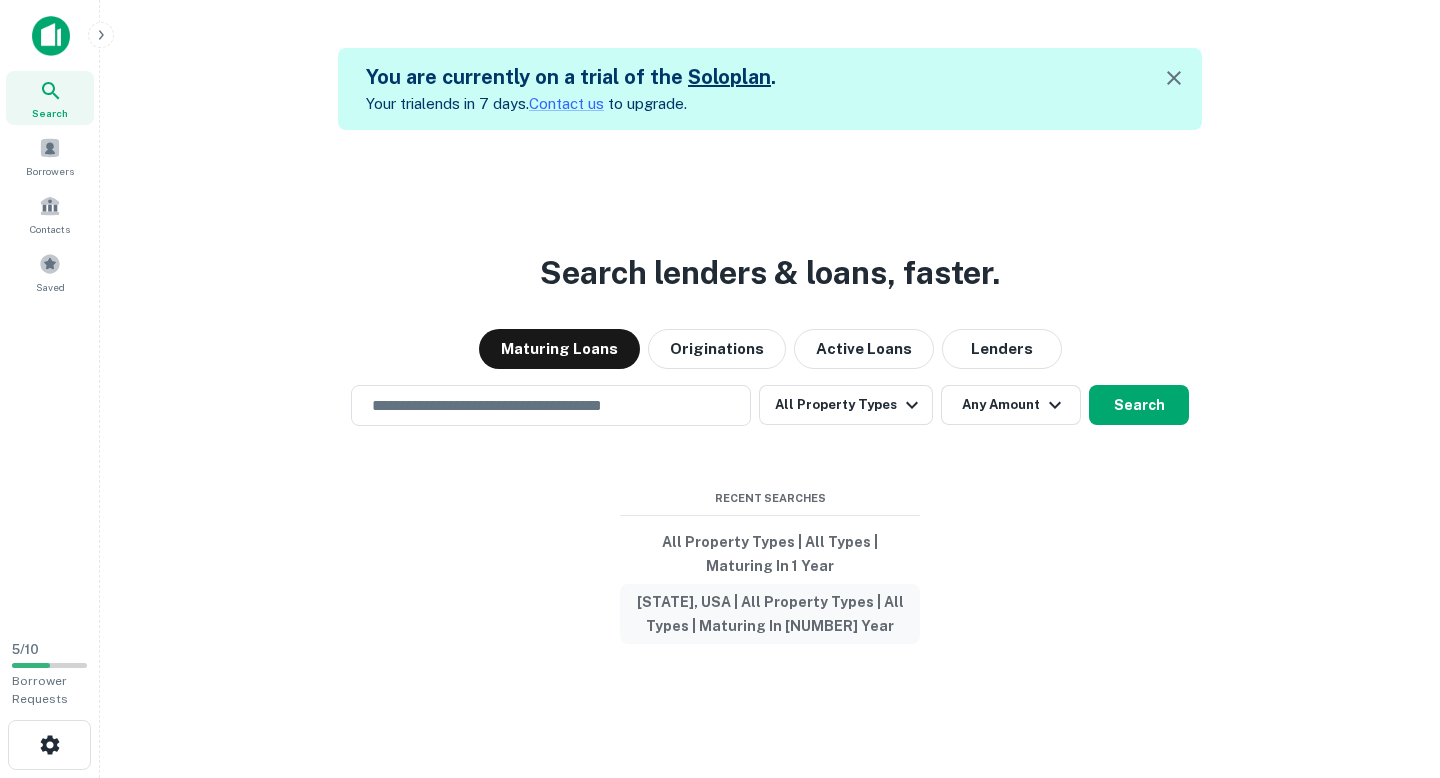 click on "[STATE], USA | All Property Types | All Types | Maturing In [NUMBER] Year" at bounding box center [770, 614] 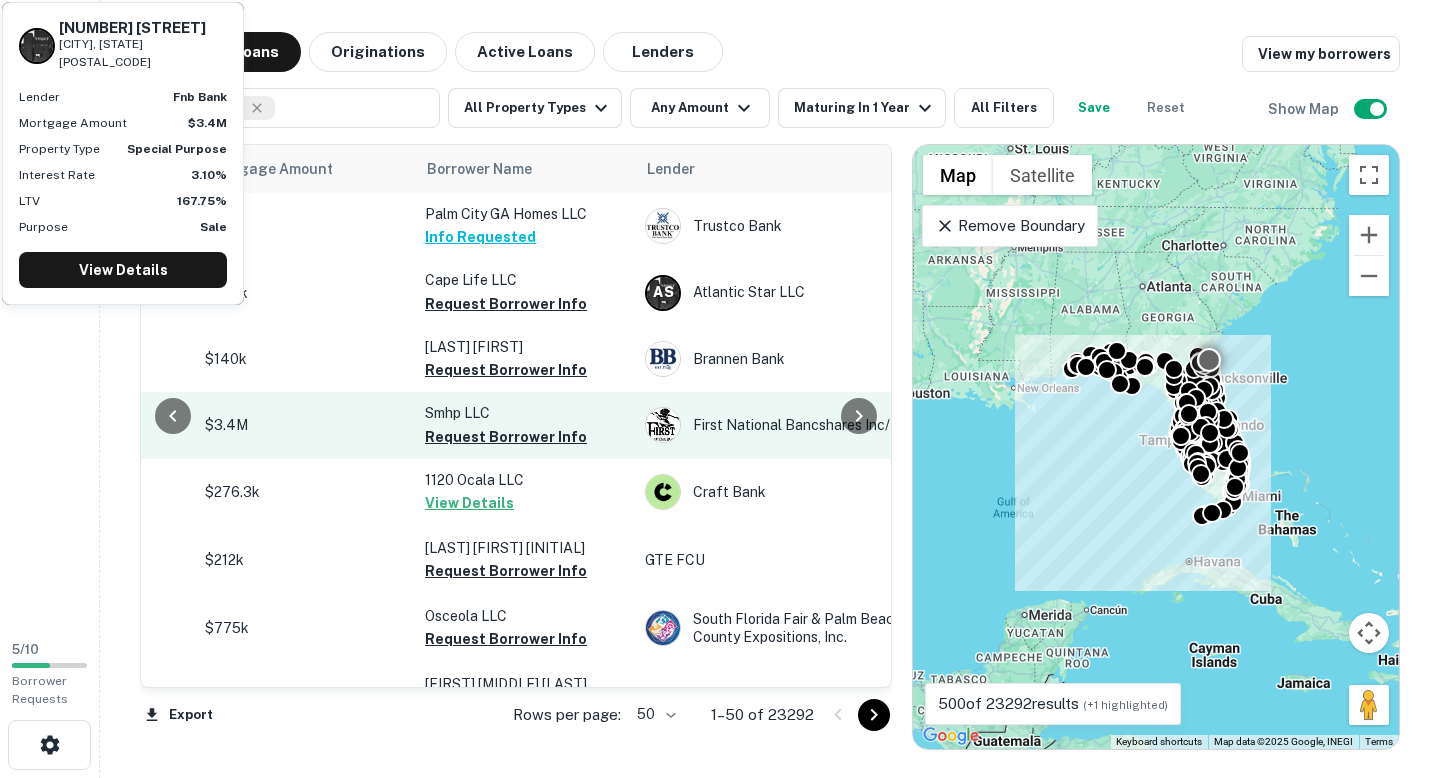 scroll, scrollTop: 0, scrollLeft: 406, axis: horizontal 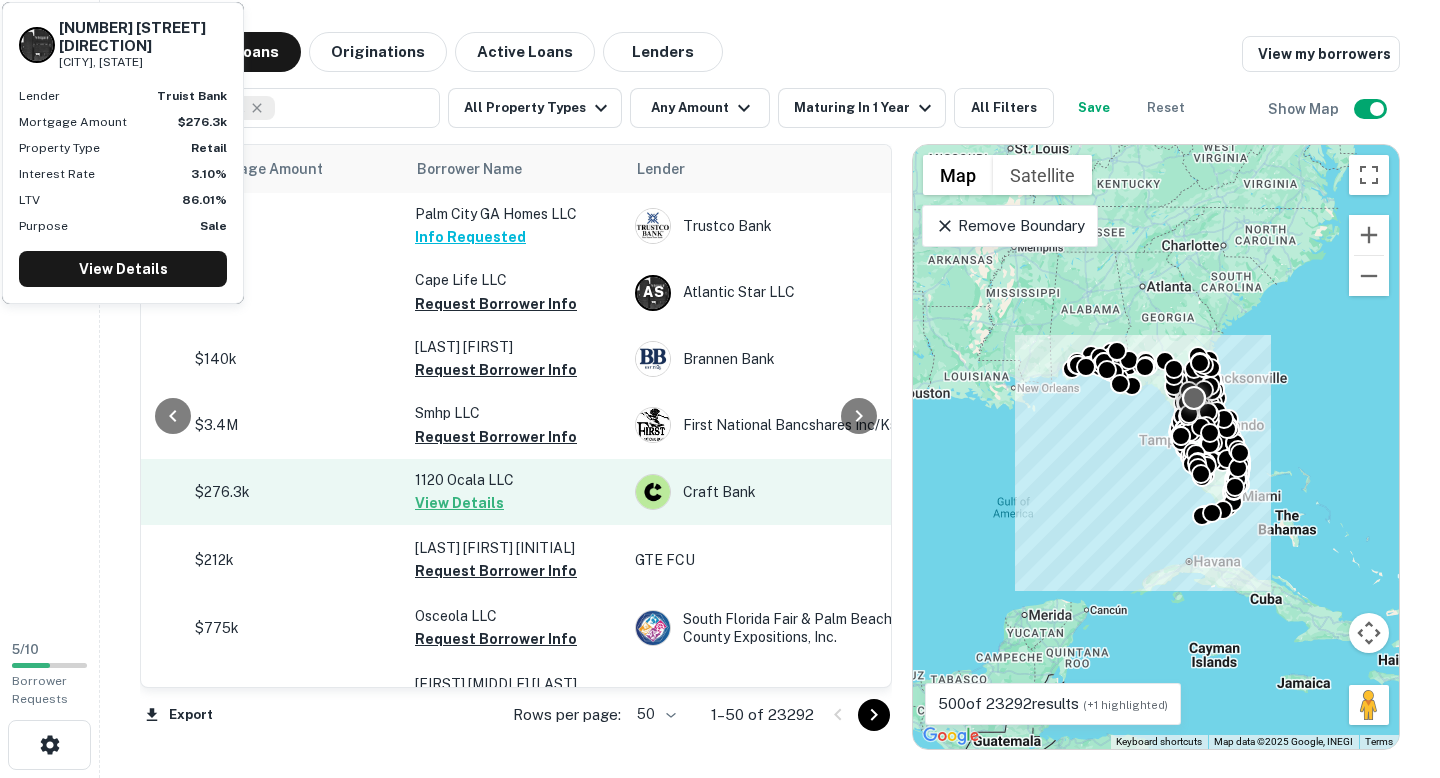 click on "View Details" at bounding box center (459, 503) 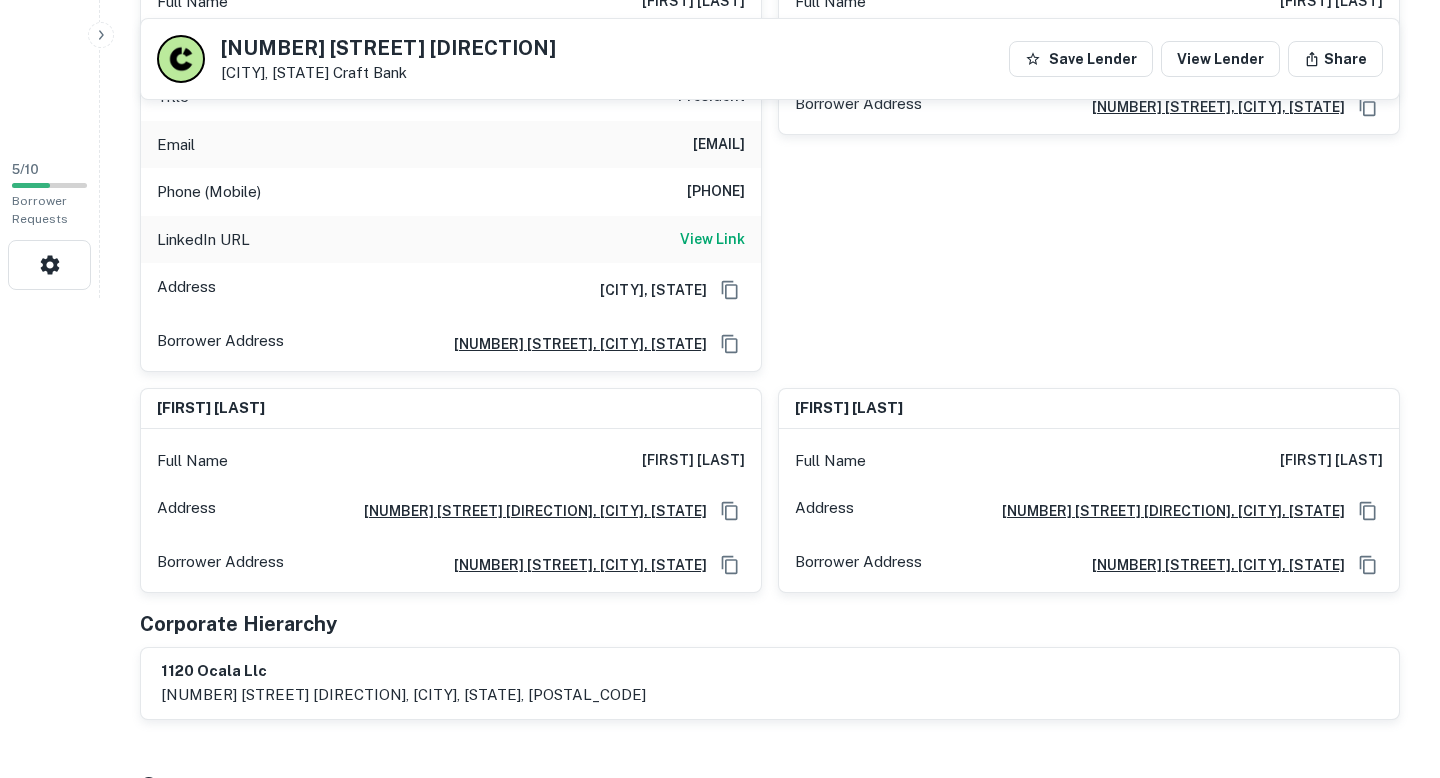 scroll, scrollTop: 477, scrollLeft: 0, axis: vertical 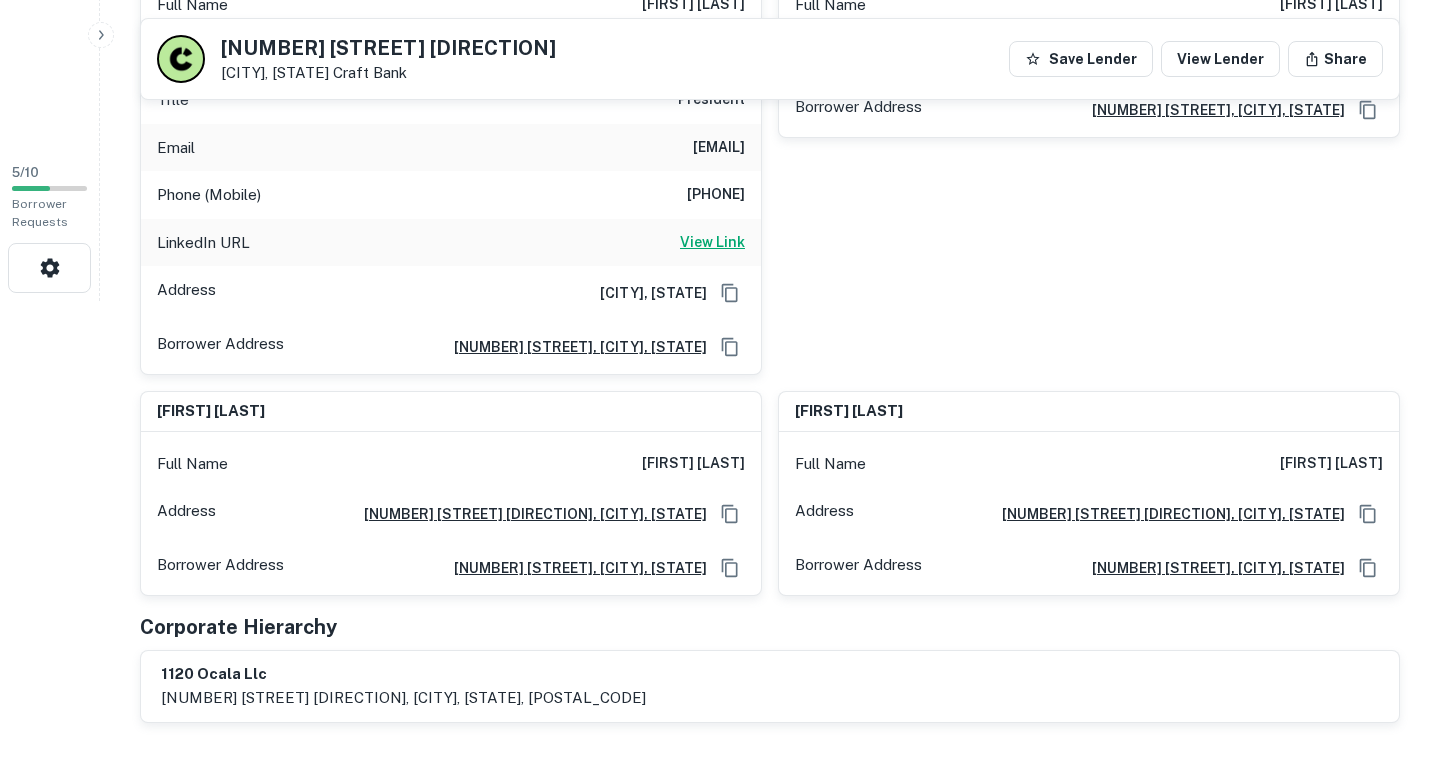 click on "View Link" at bounding box center (712, 242) 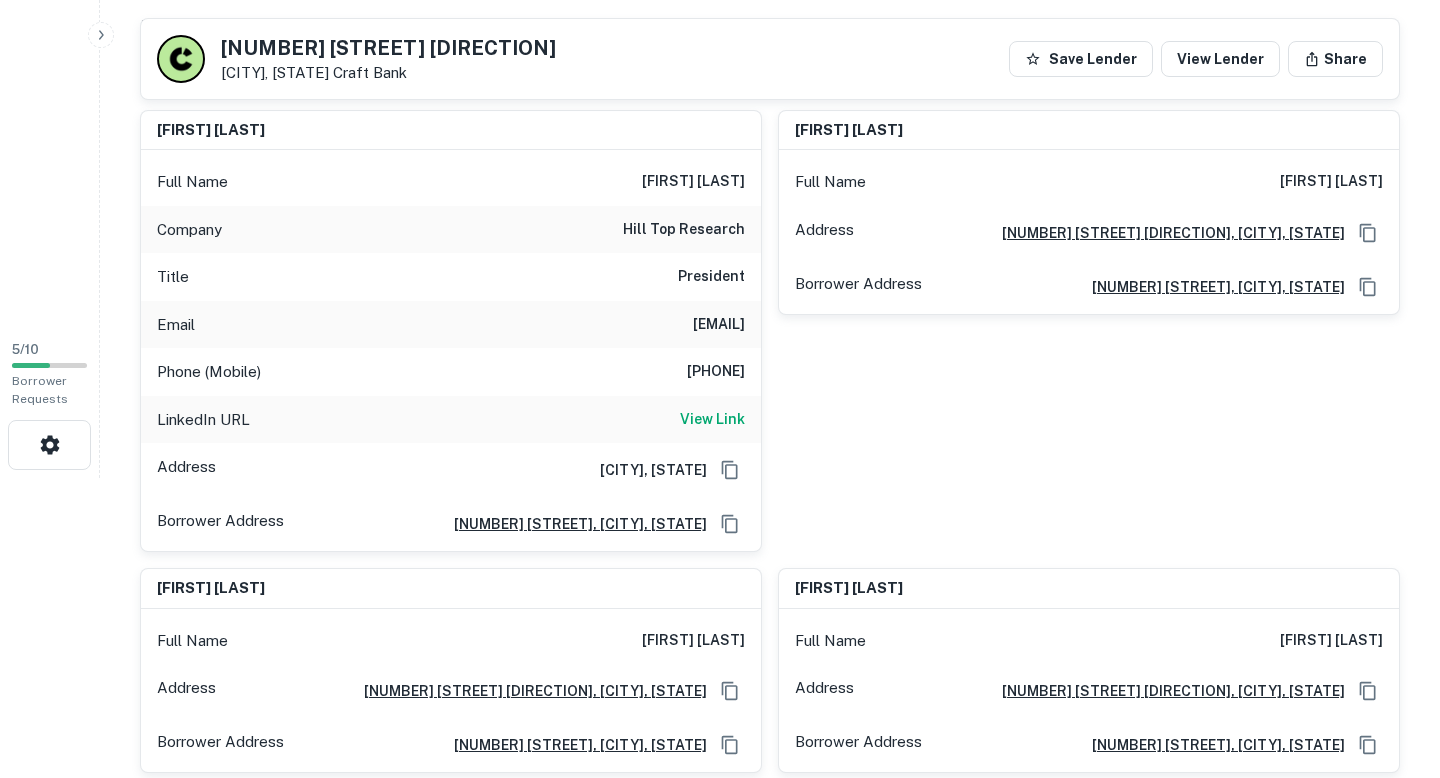 scroll, scrollTop: 299, scrollLeft: 0, axis: vertical 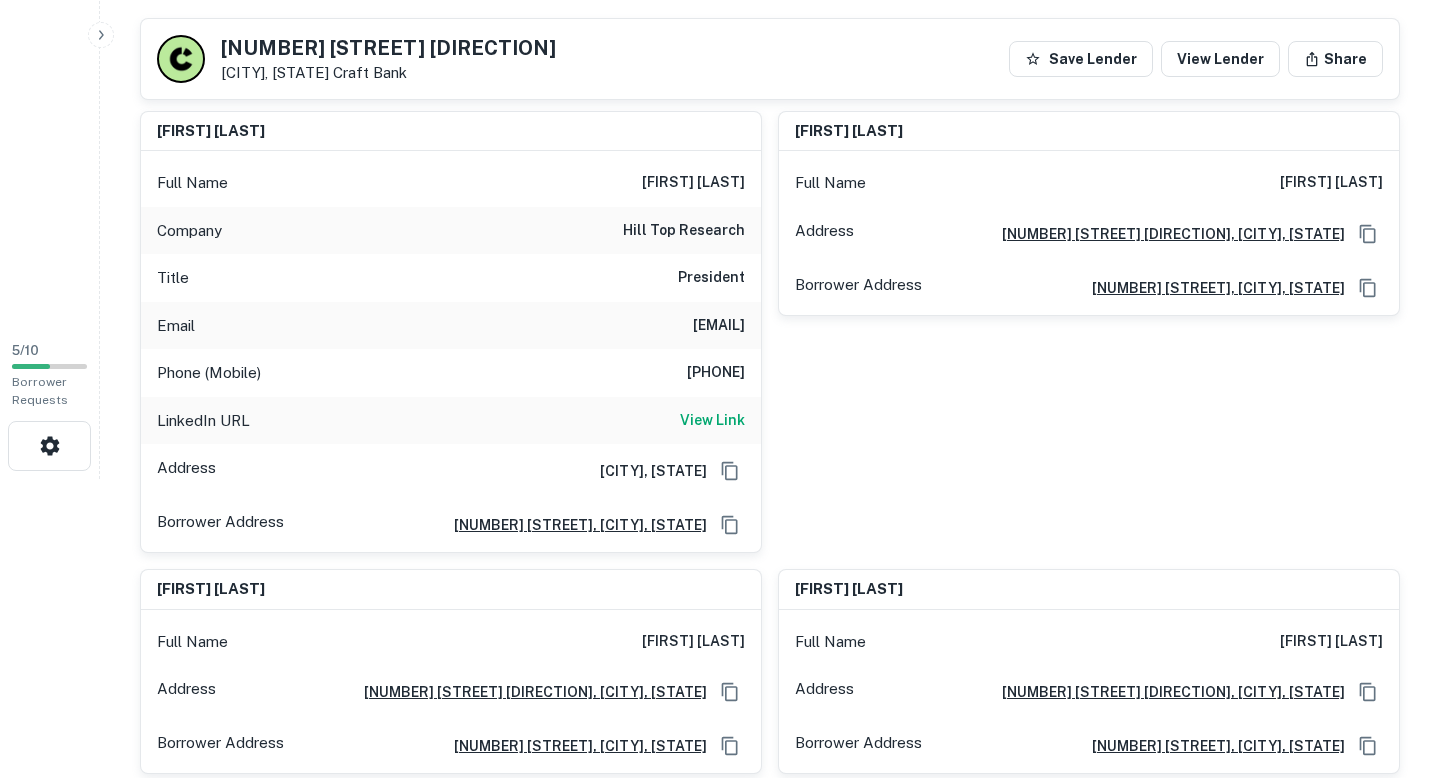 click on "gperez@hill-top.com" at bounding box center (719, 326) 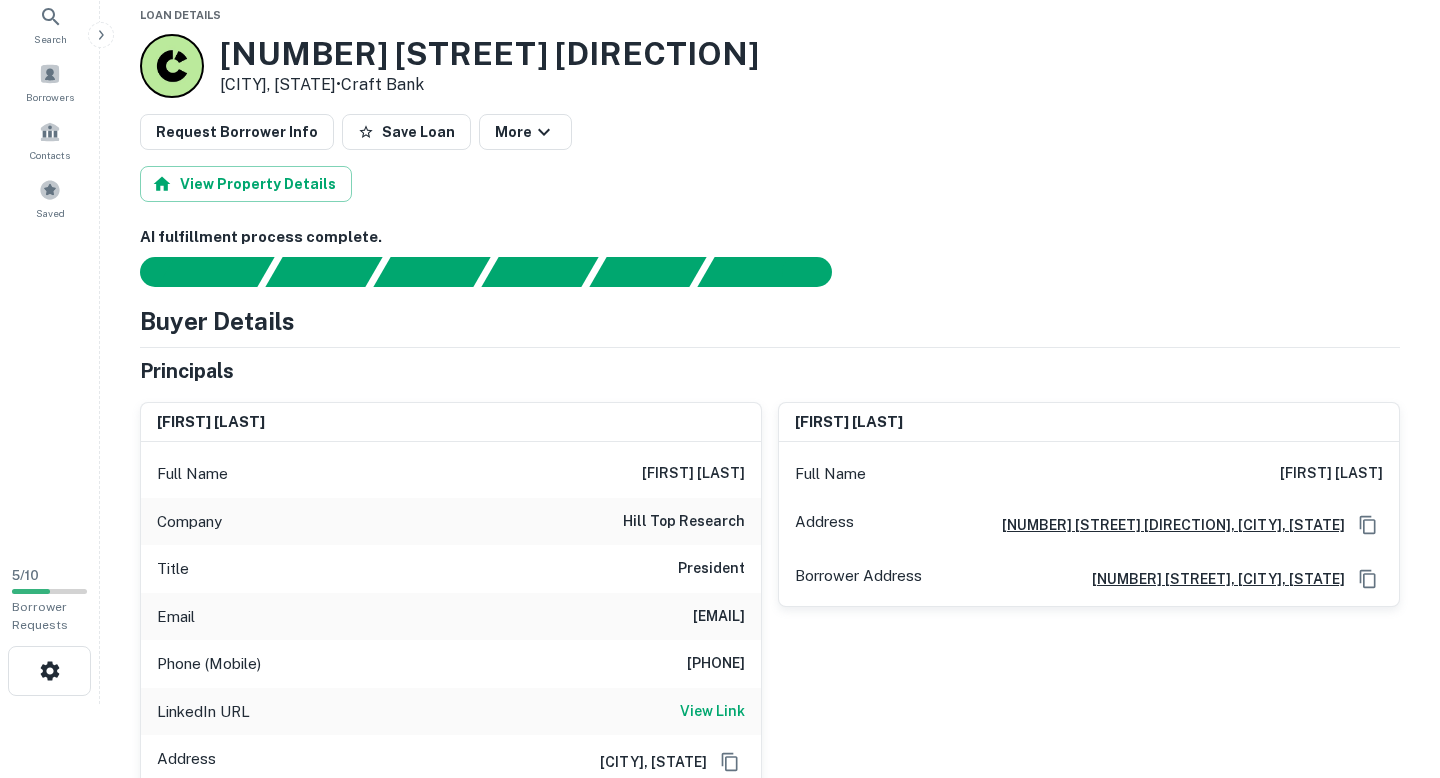 scroll, scrollTop: 73, scrollLeft: 0, axis: vertical 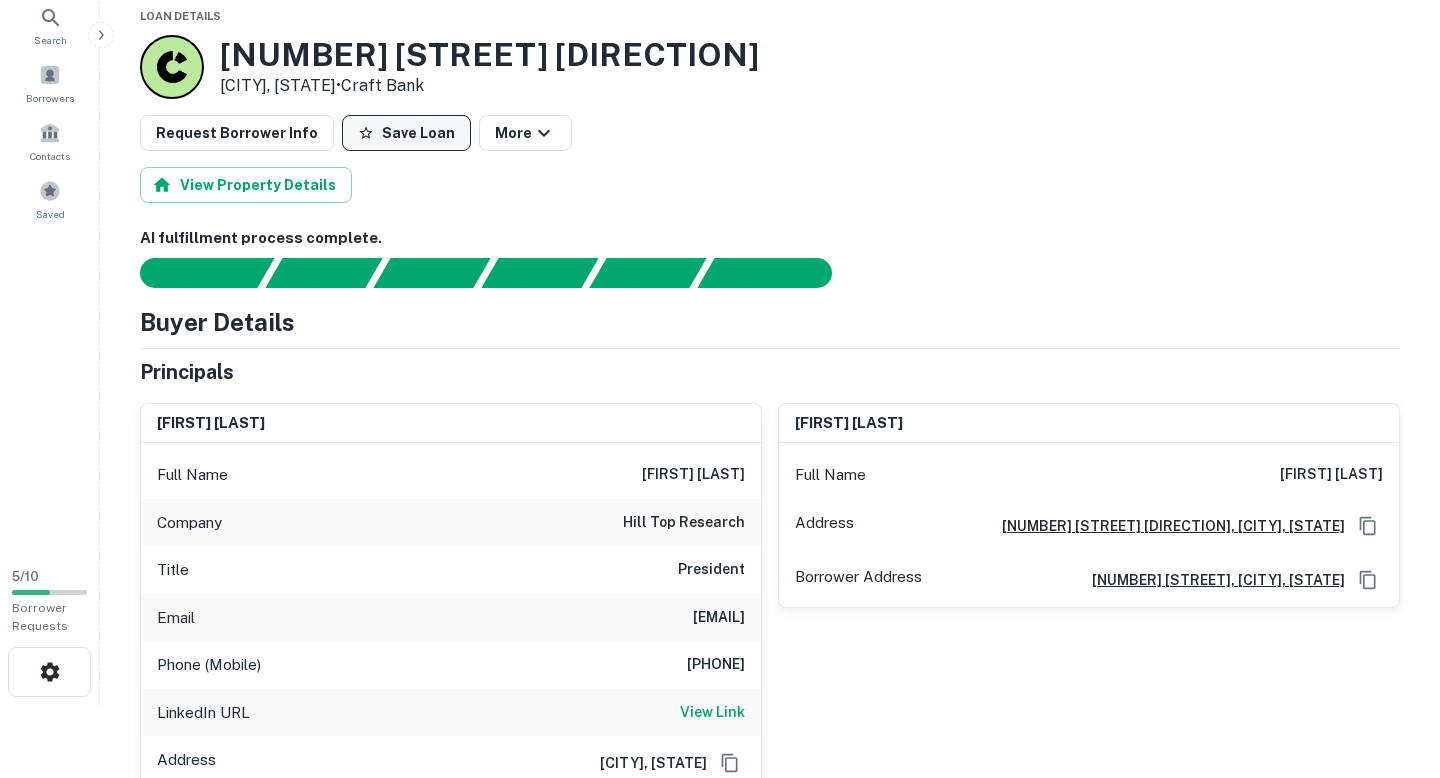 click on "Save Loan" at bounding box center (406, 133) 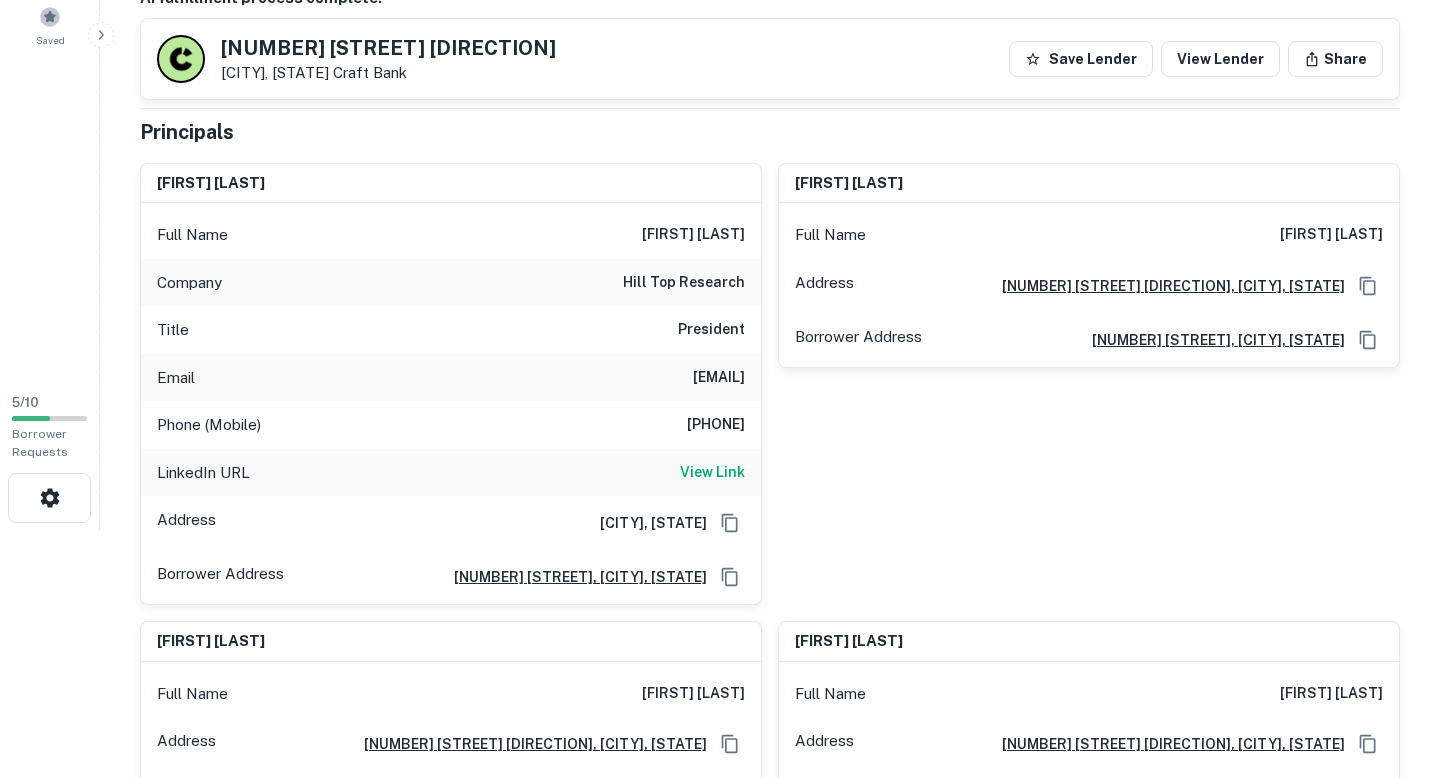 scroll, scrollTop: 252, scrollLeft: 0, axis: vertical 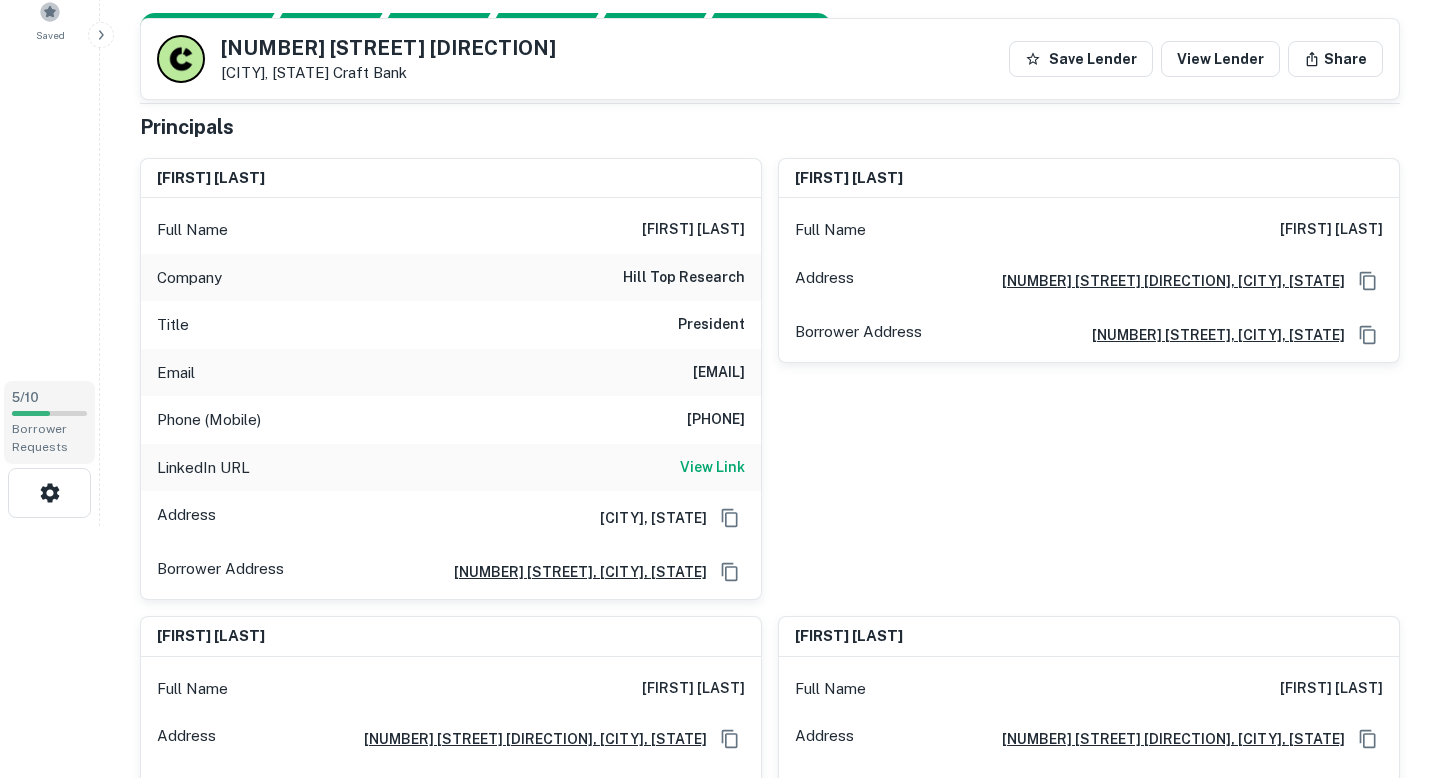 click on "5  /  10" at bounding box center (25, 397) 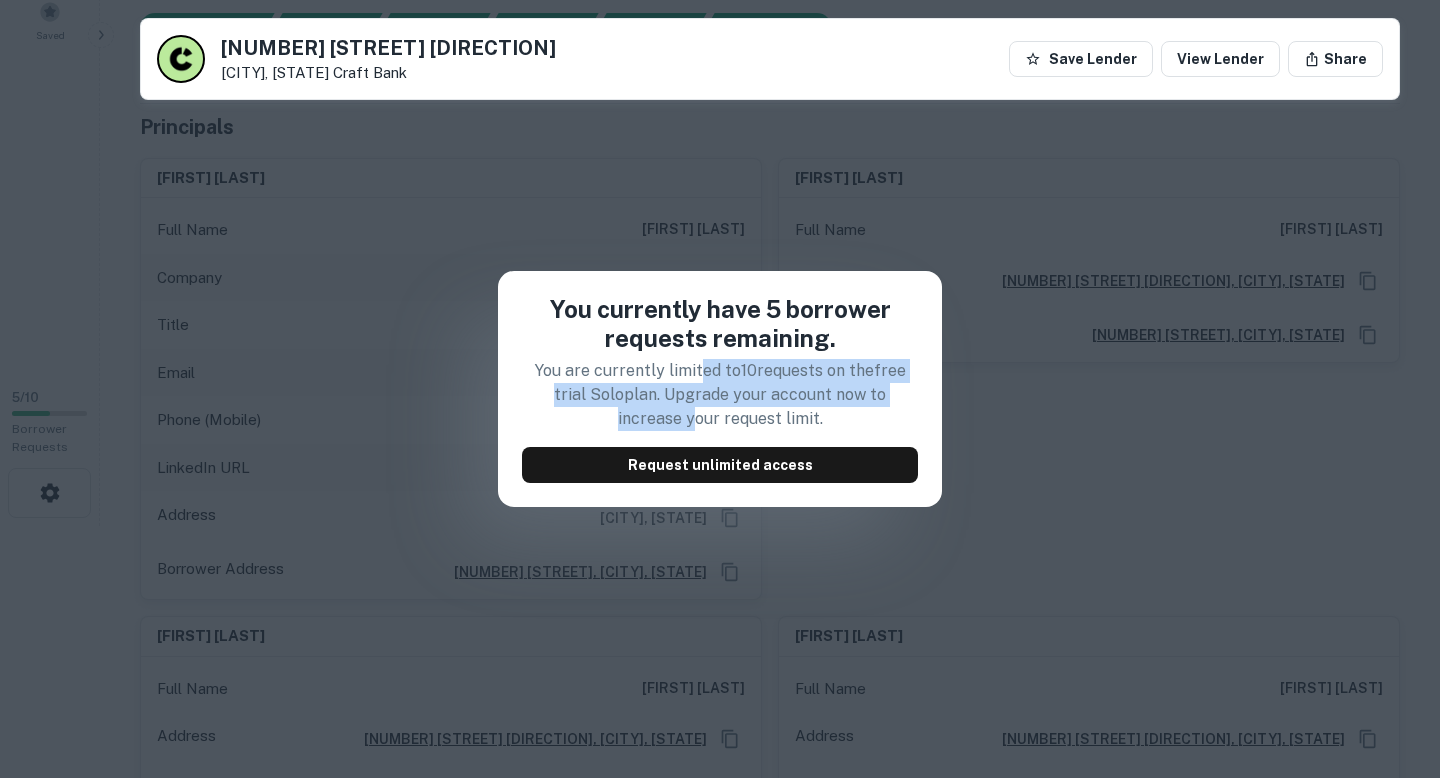 drag, startPoint x: 699, startPoint y: 366, endPoint x: 639, endPoint y: 428, distance: 86.27862 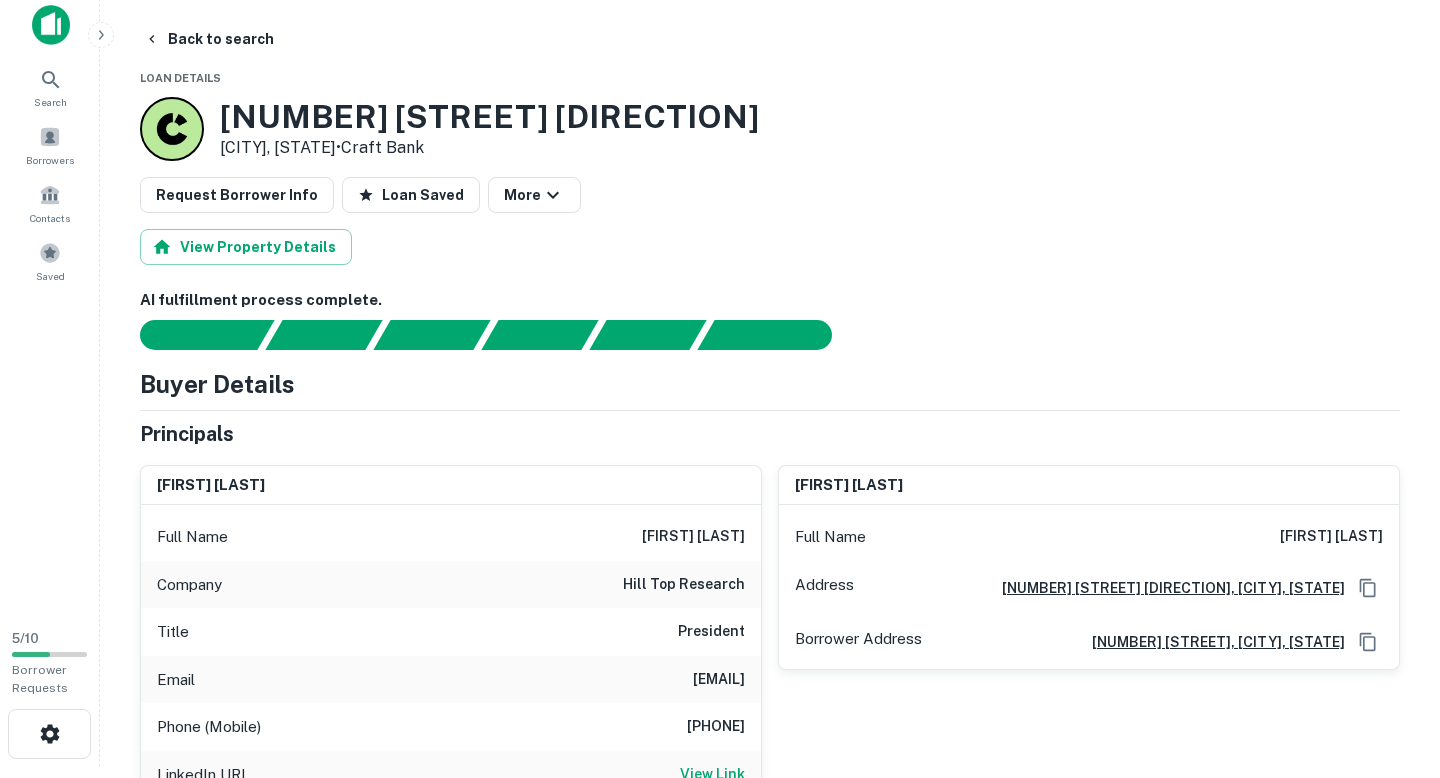 scroll, scrollTop: 15, scrollLeft: 0, axis: vertical 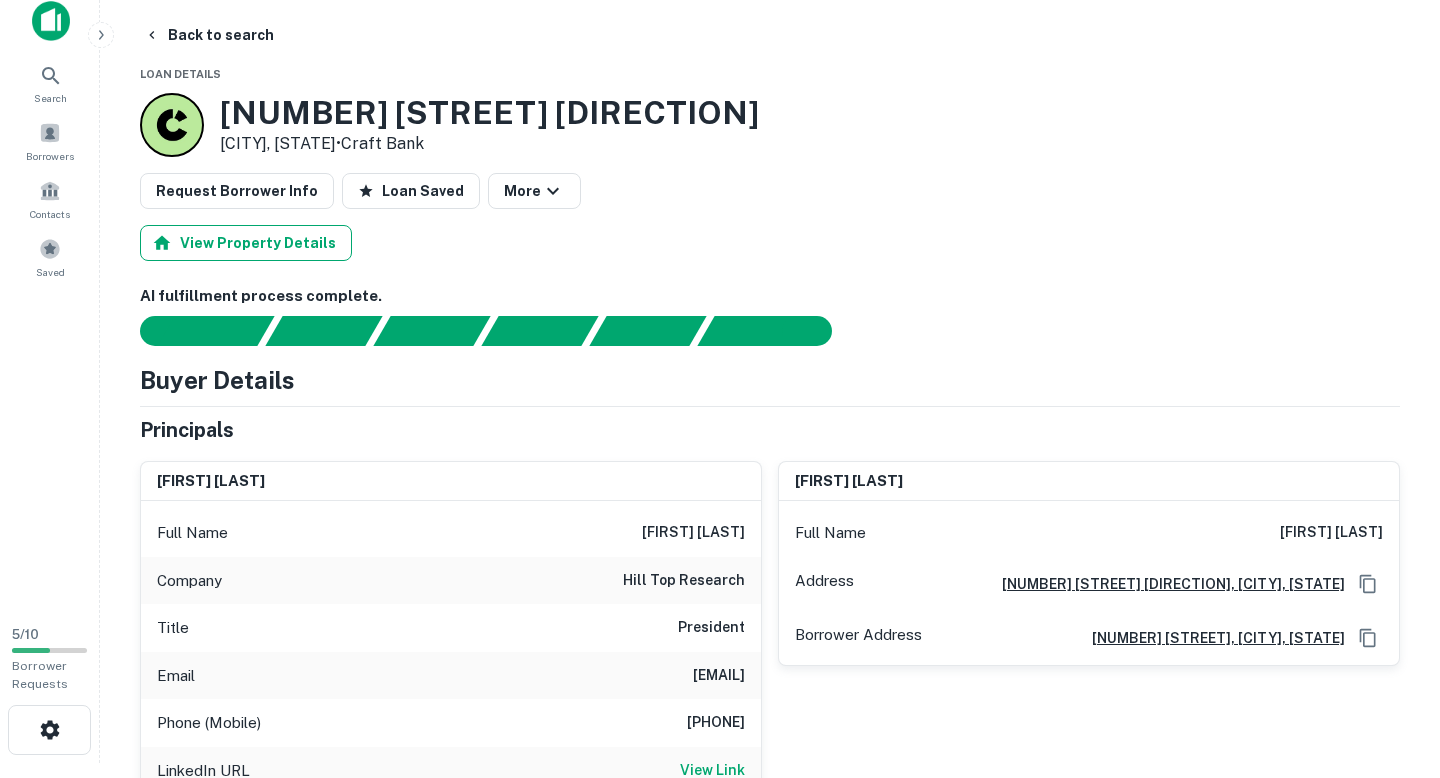 click on "View Property Details" at bounding box center (246, 243) 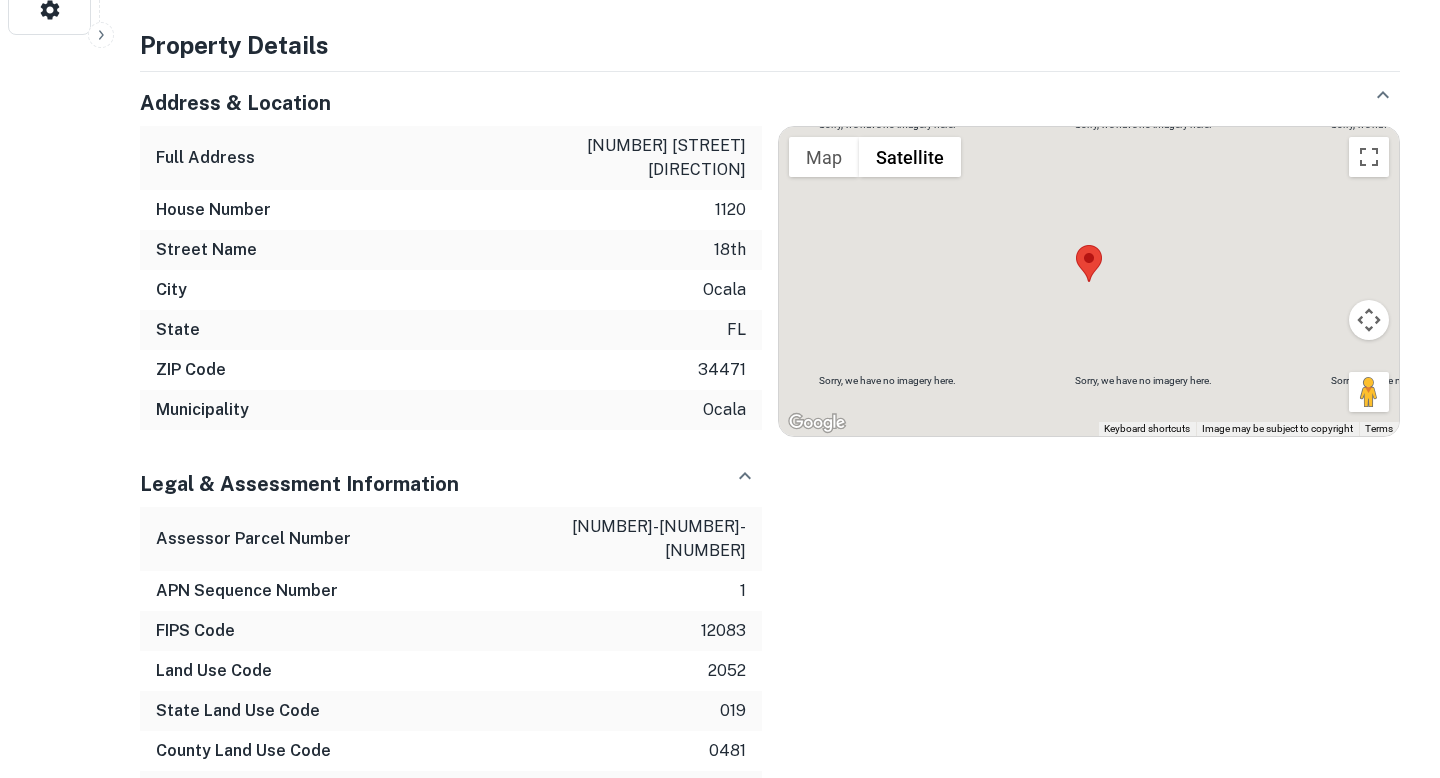 scroll, scrollTop: 0, scrollLeft: 0, axis: both 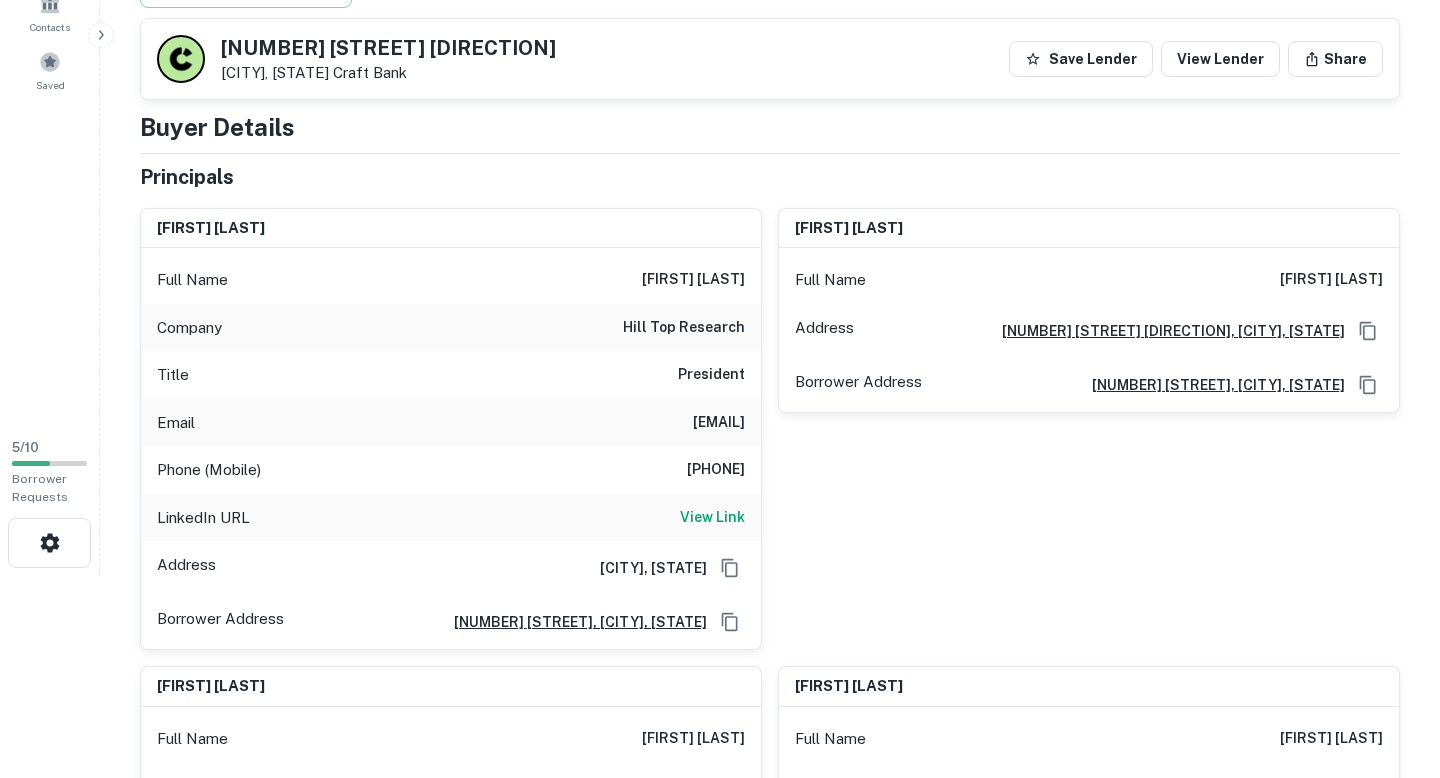 drag, startPoint x: 623, startPoint y: 284, endPoint x: 746, endPoint y: 281, distance: 123.03658 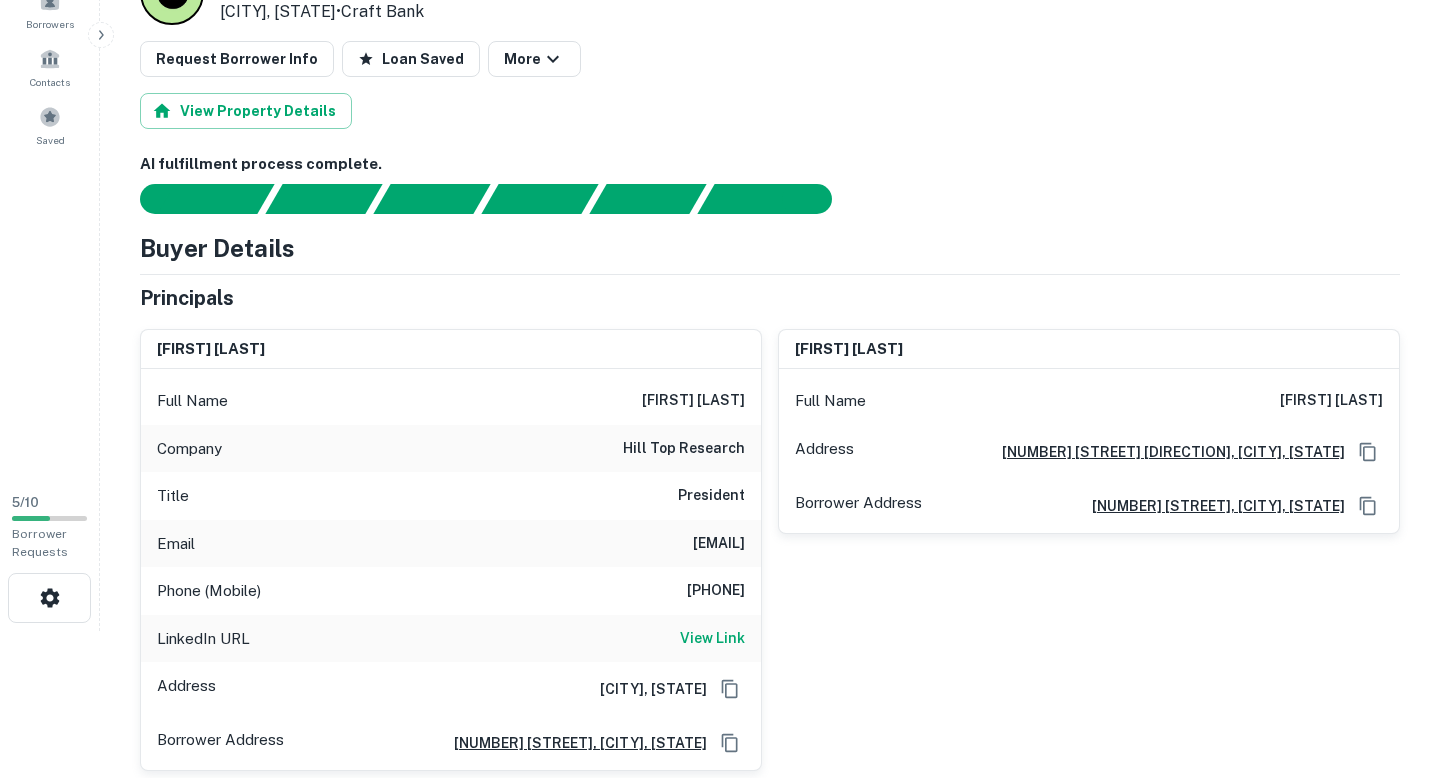 scroll, scrollTop: 193, scrollLeft: 0, axis: vertical 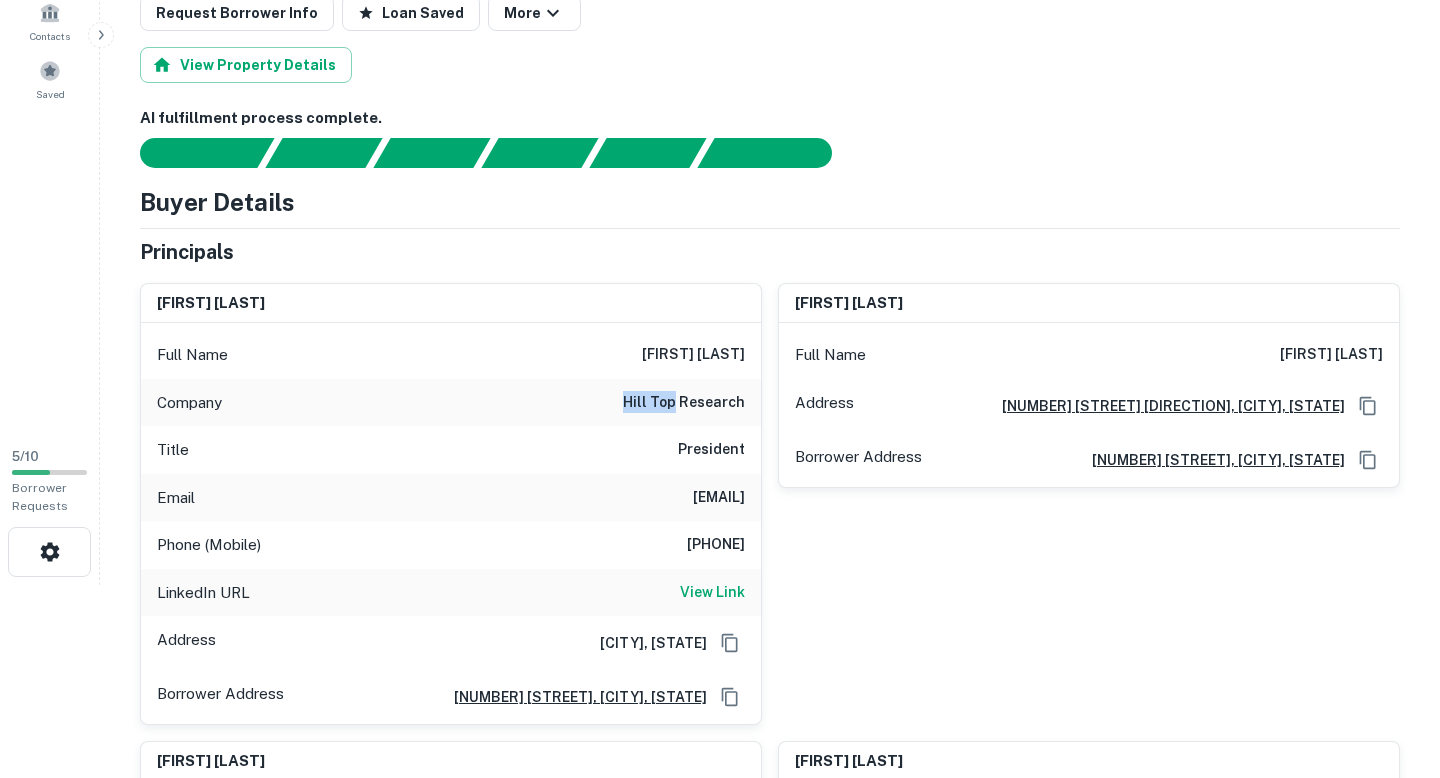 drag, startPoint x: 621, startPoint y: 403, endPoint x: 676, endPoint y: 408, distance: 55.226807 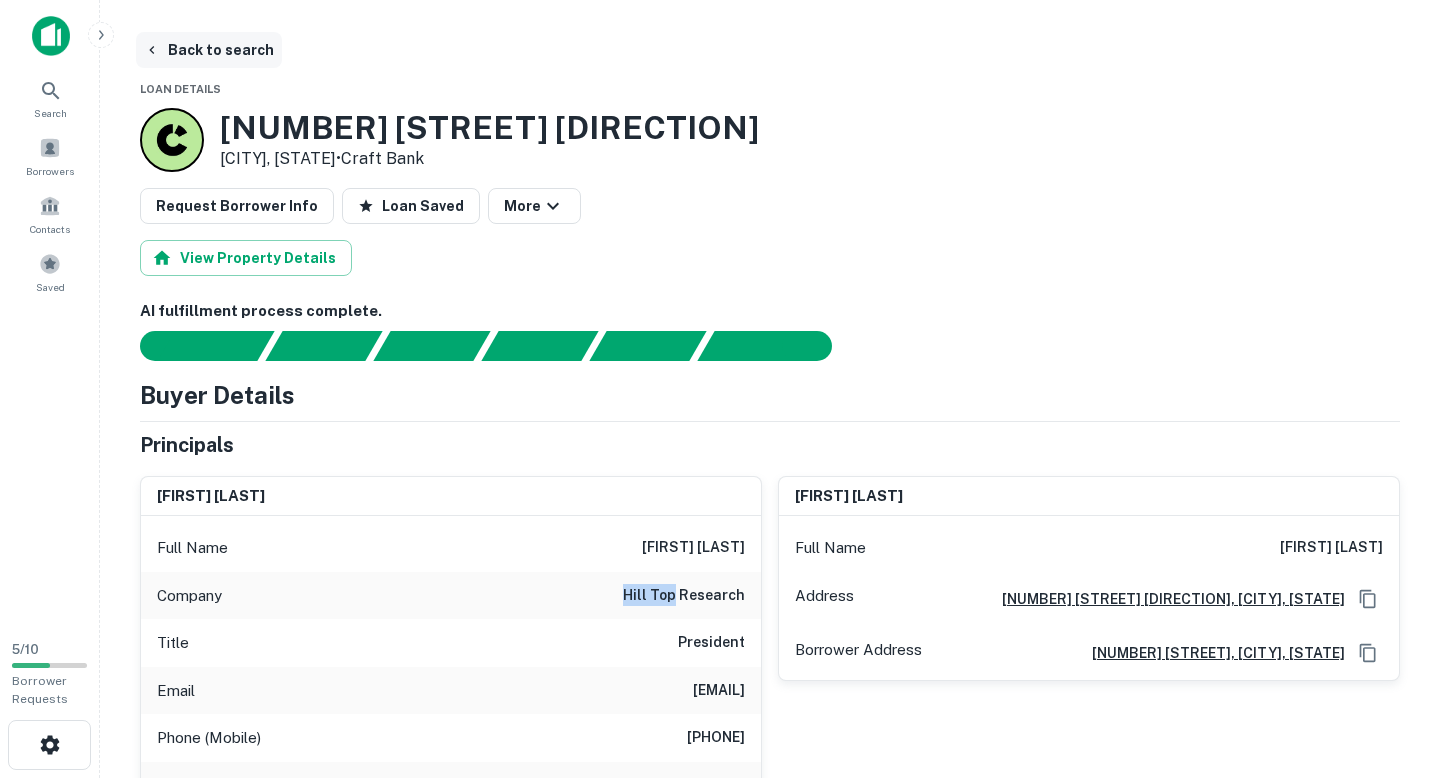 click on "Back to search" at bounding box center [209, 50] 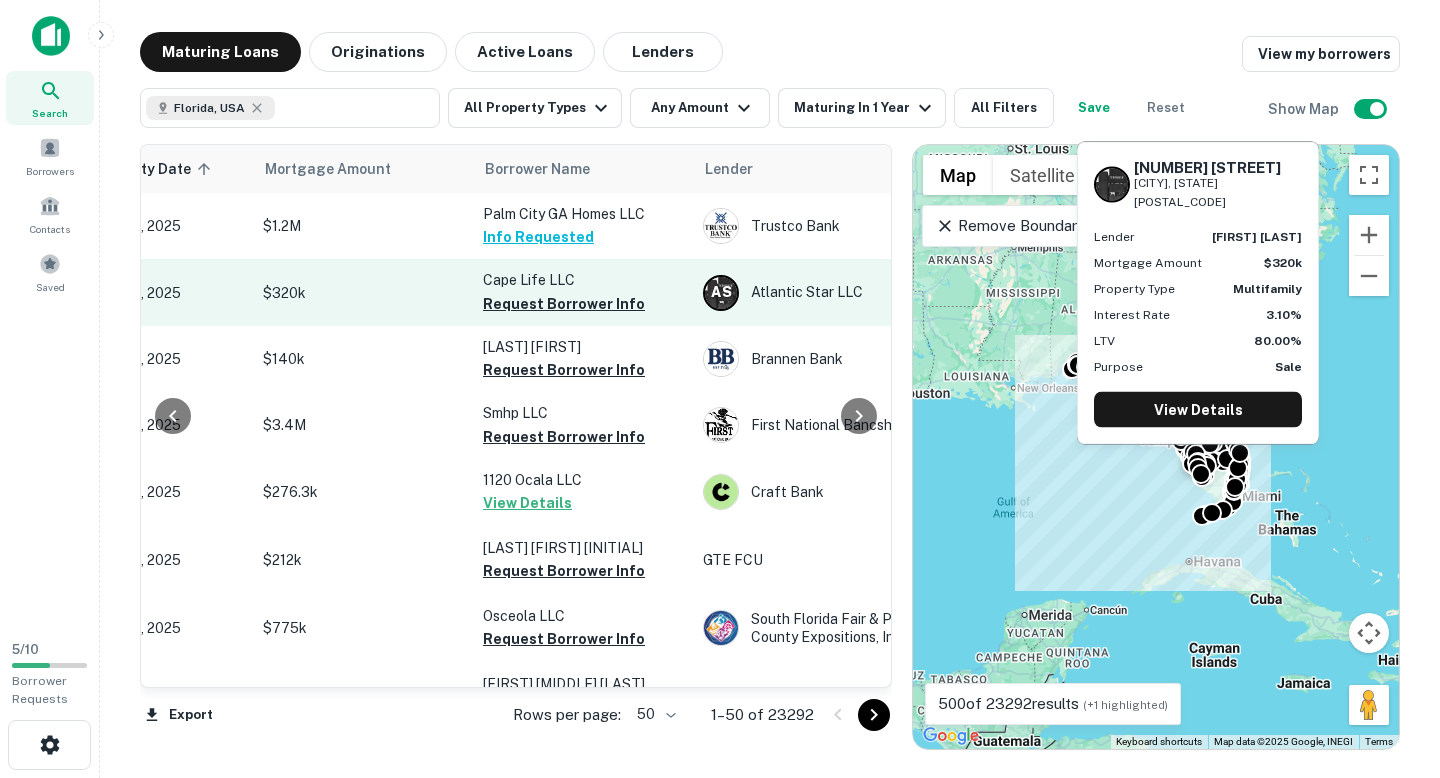 scroll, scrollTop: 0, scrollLeft: 343, axis: horizontal 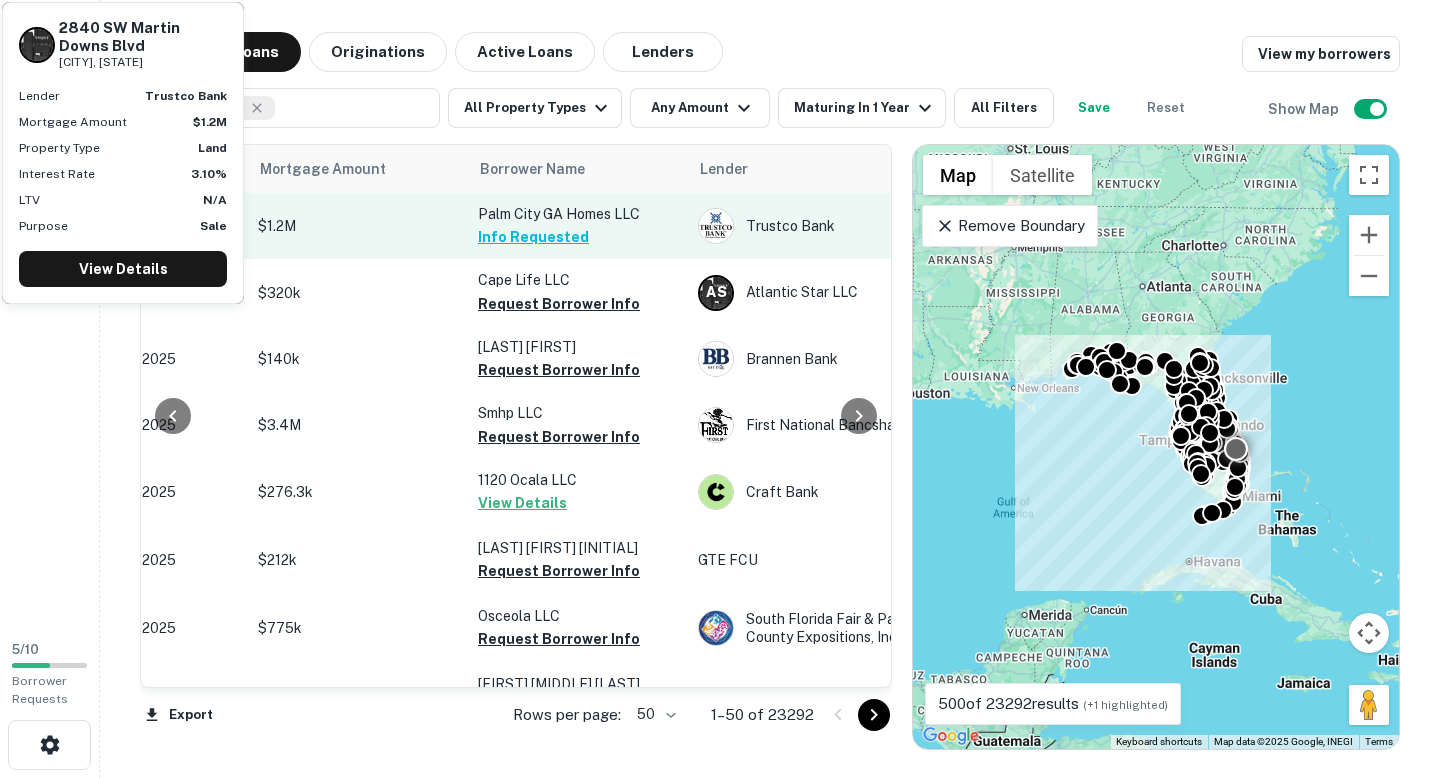 click on "Palm City GA Homes LLC Info Requested" at bounding box center [578, 226] 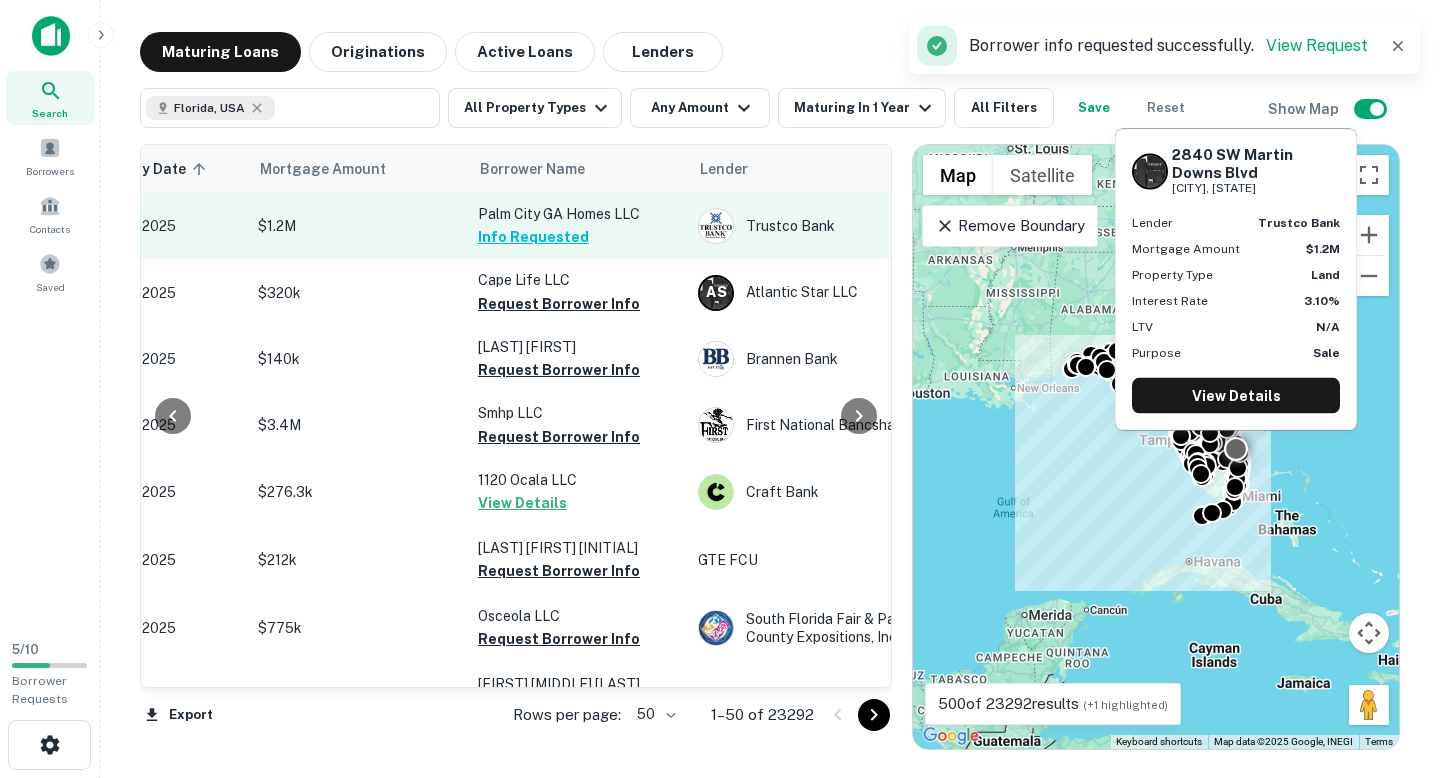 click on "Palm City GA Homes LLC" at bounding box center [578, 214] 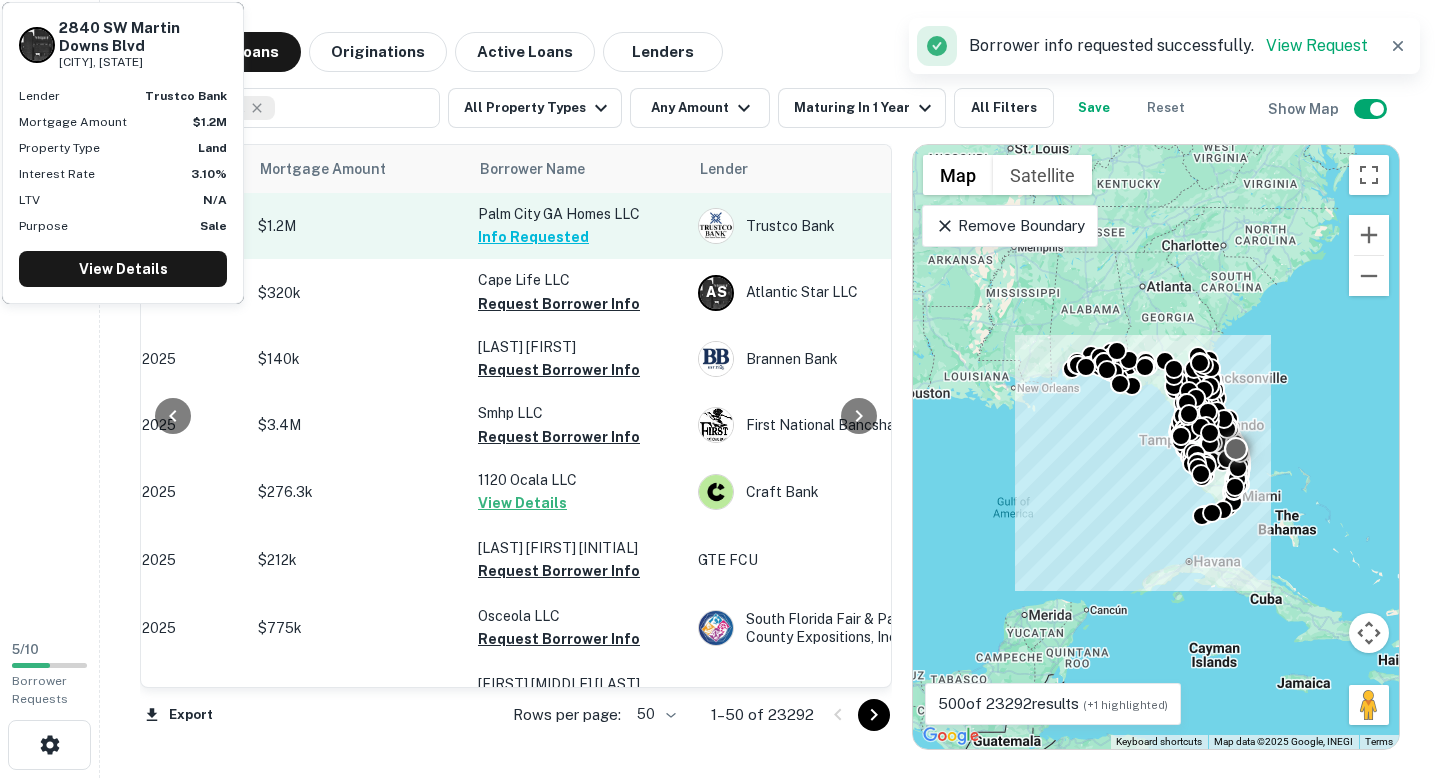 click on "Palm City GA Homes LLC Info Requested" at bounding box center [578, 226] 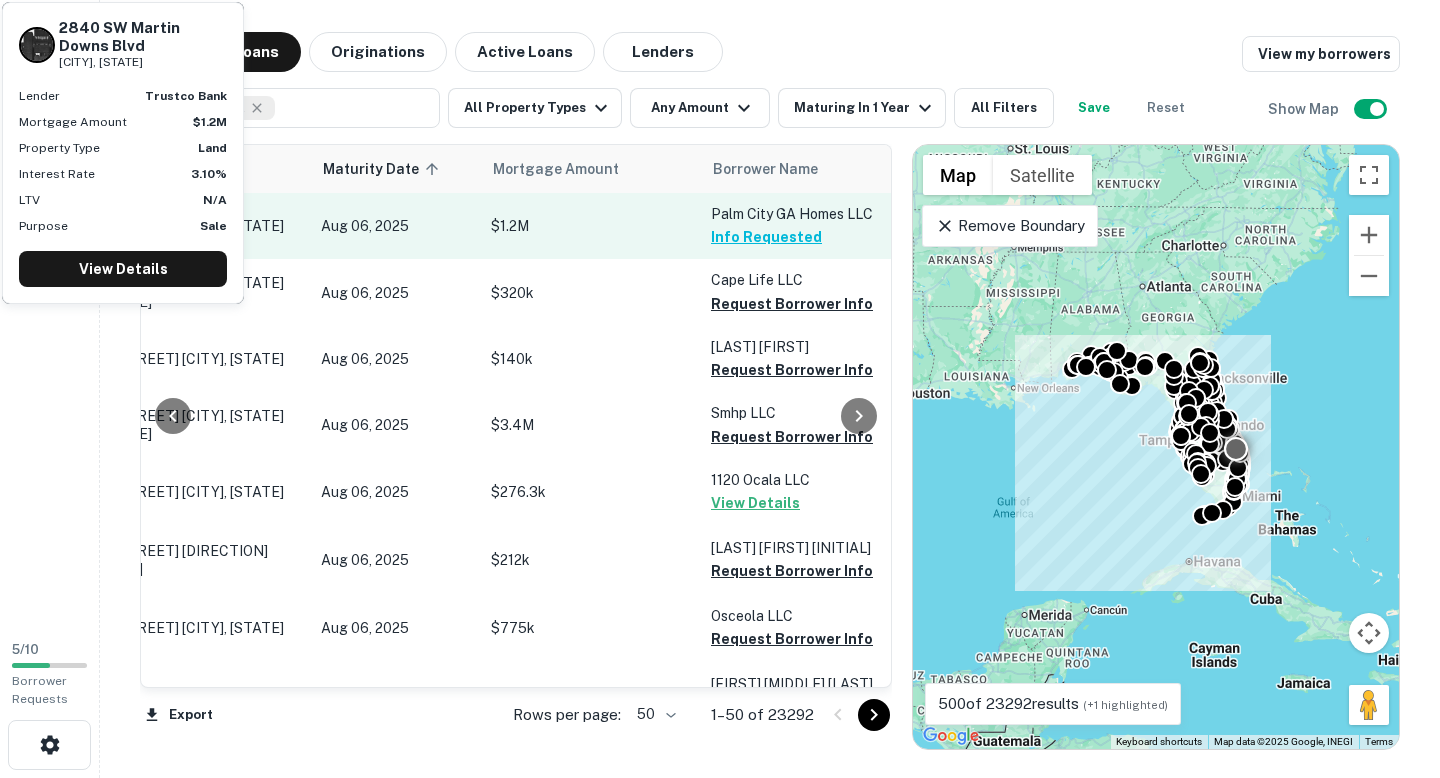 scroll, scrollTop: 0, scrollLeft: 0, axis: both 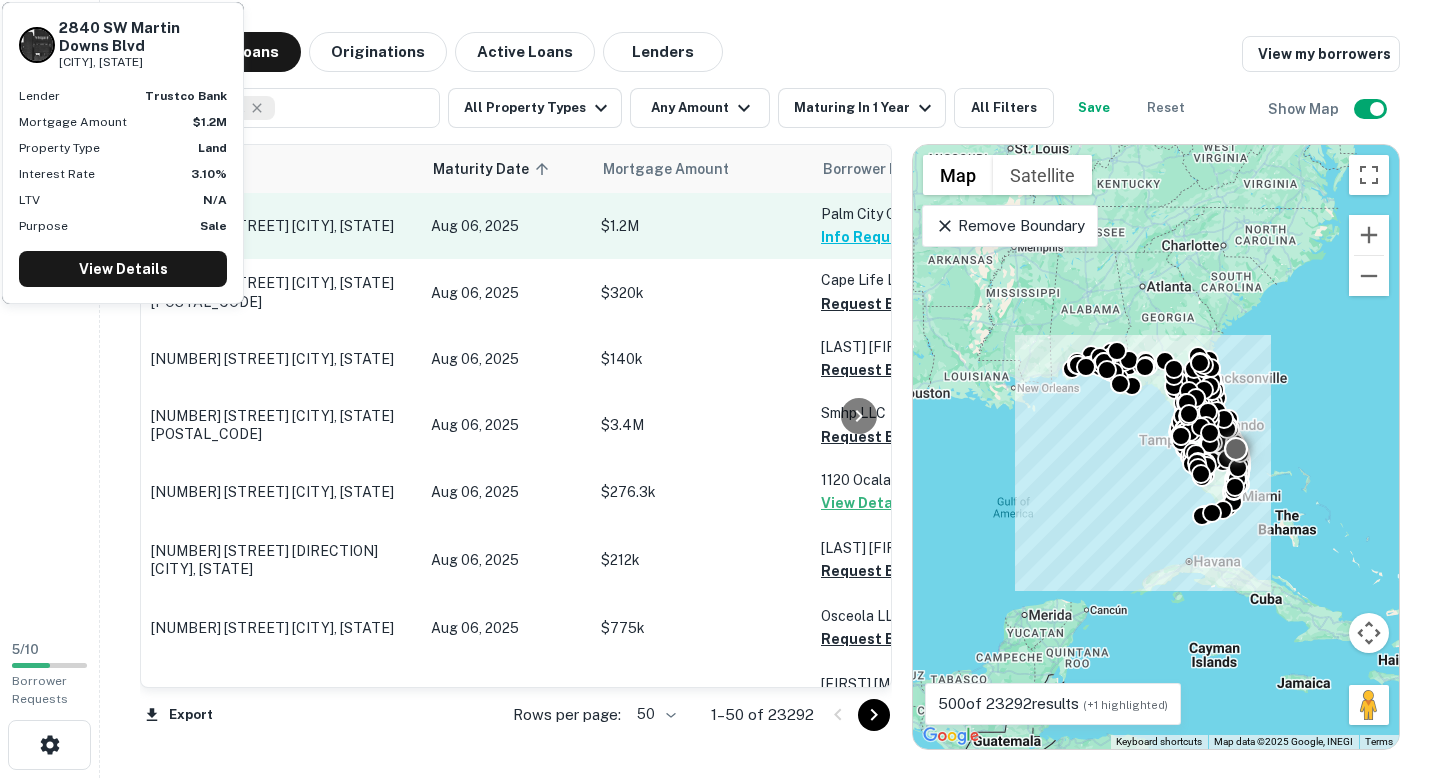 click on "[NUMBER] [STREET_NAME] [STREET_NAME] [CITY], [STATE][POSTAL_CODE]" at bounding box center [281, 226] 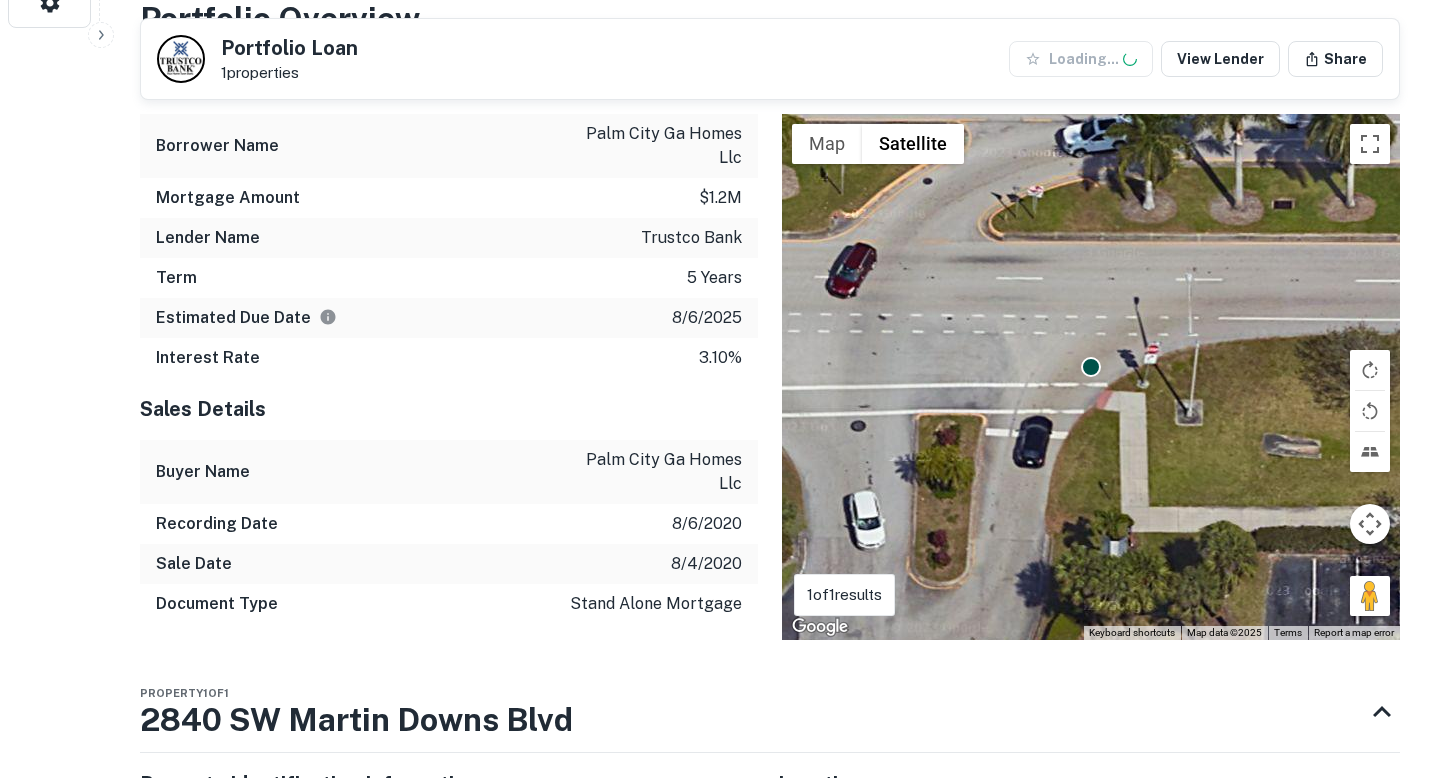 scroll, scrollTop: 0, scrollLeft: 0, axis: both 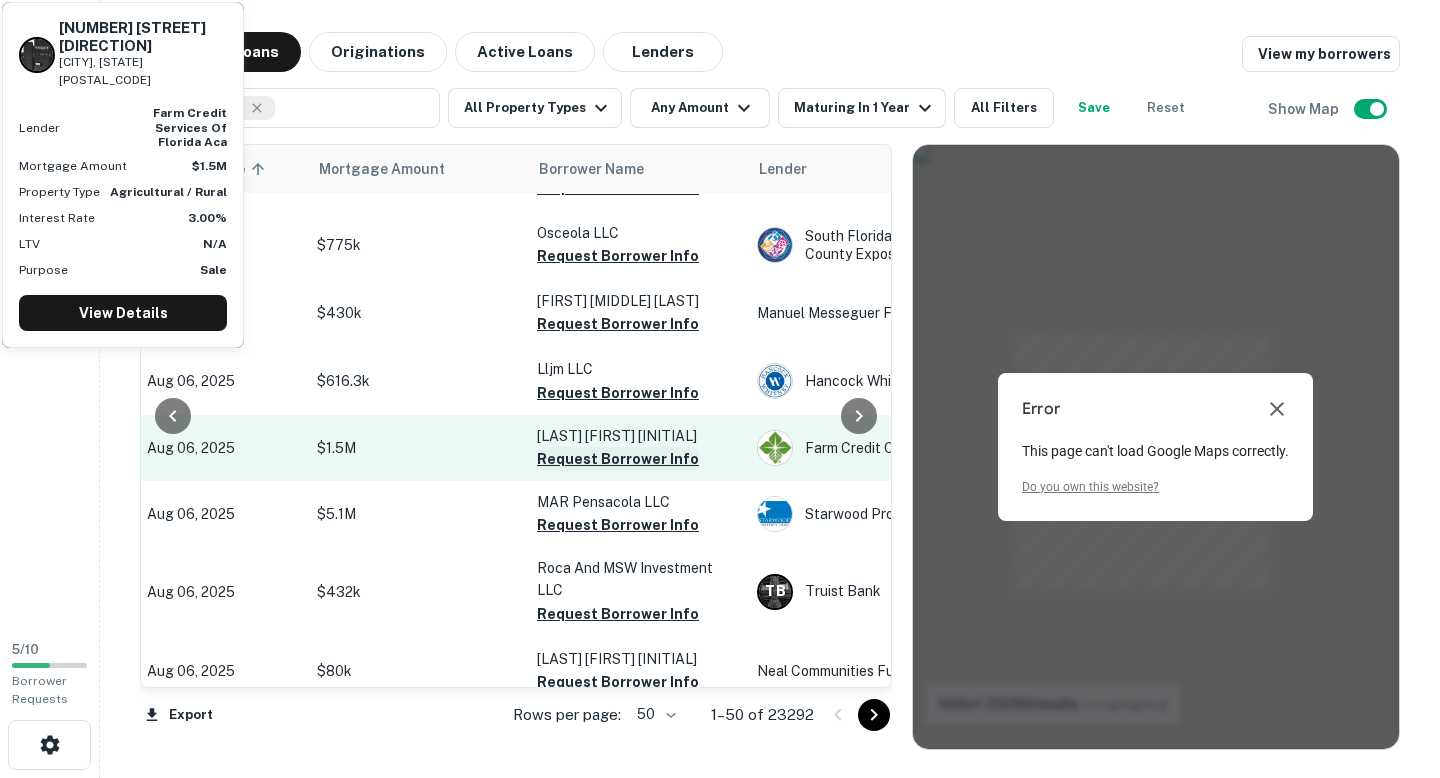 click on "Request Borrower Info" at bounding box center [618, 459] 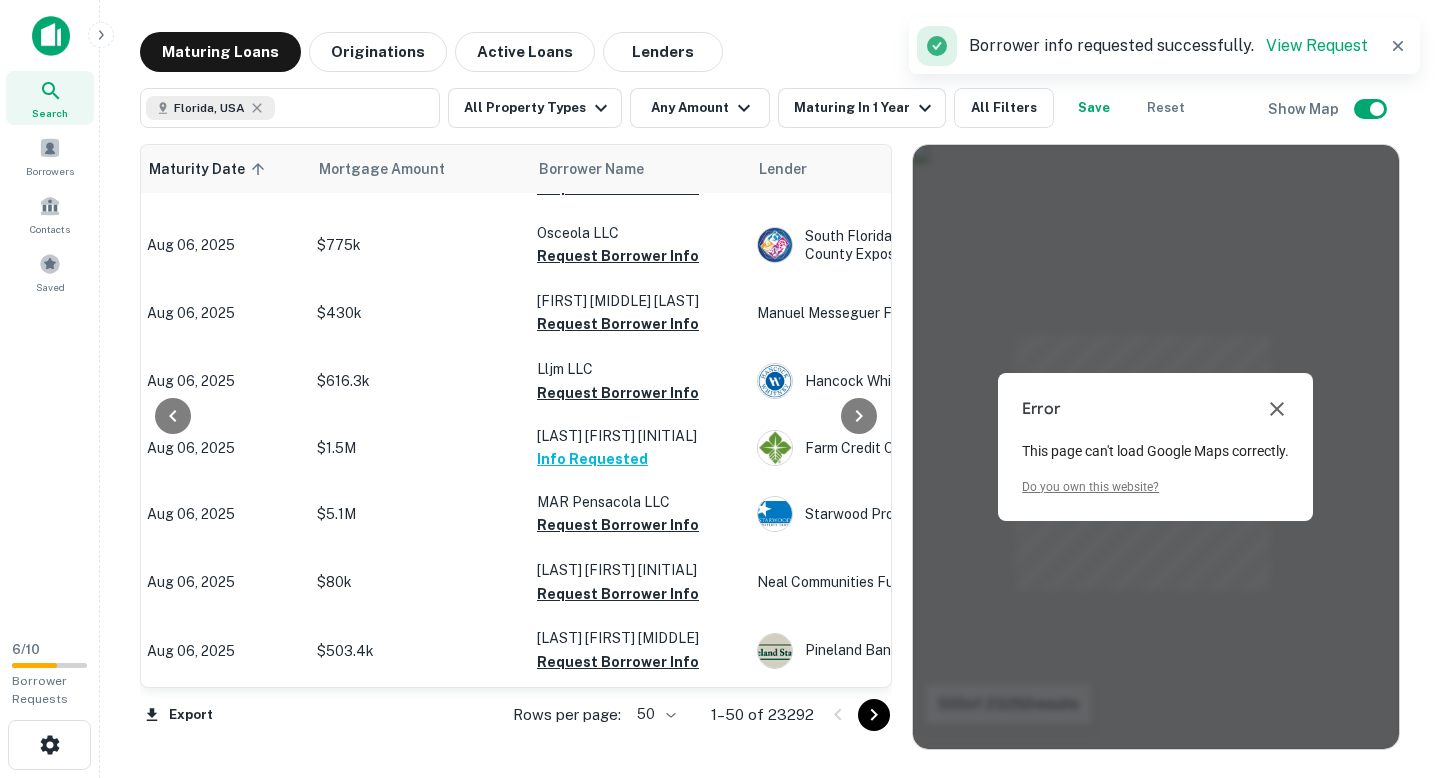 click on "Borrower info requested successfully.   View Request" at bounding box center [1168, 46] 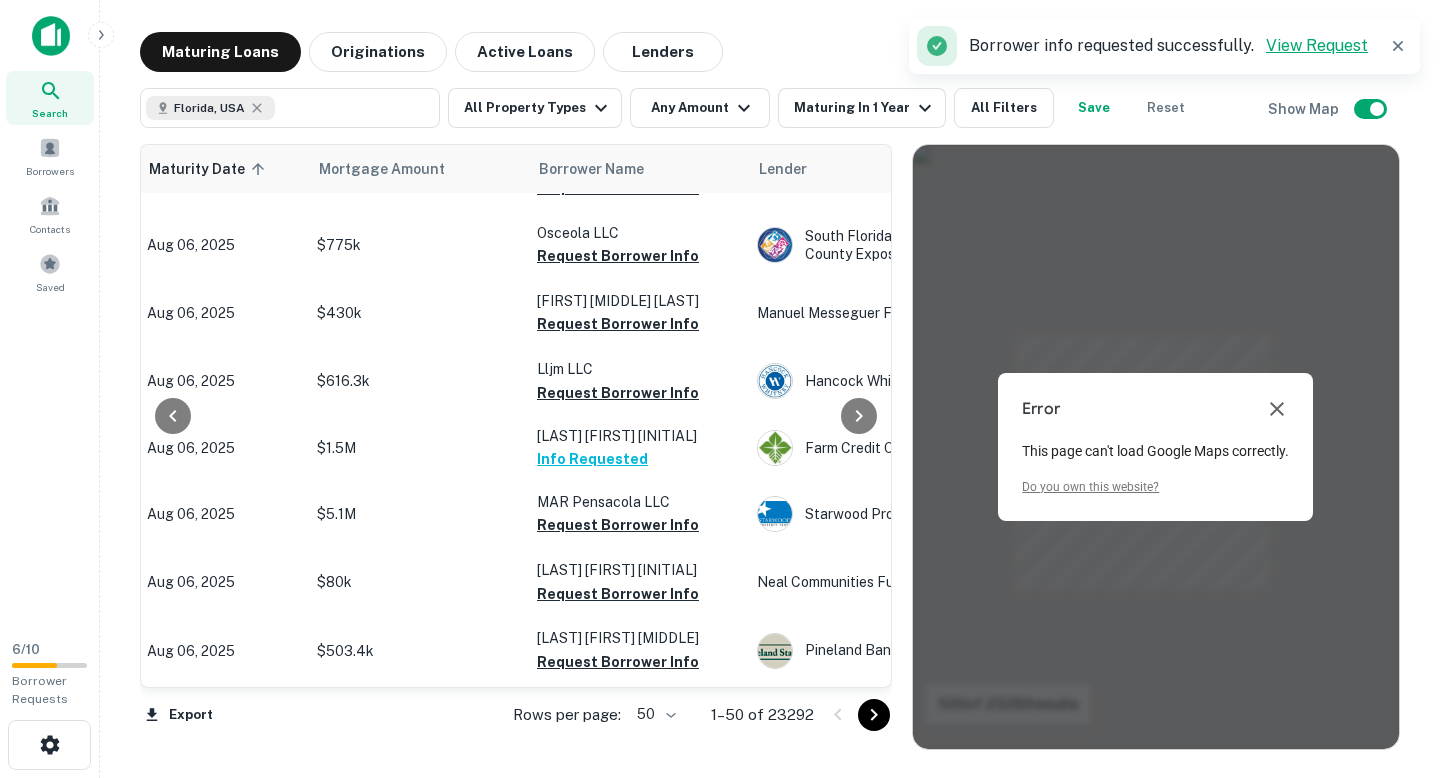 click on "View Request" at bounding box center (1317, 45) 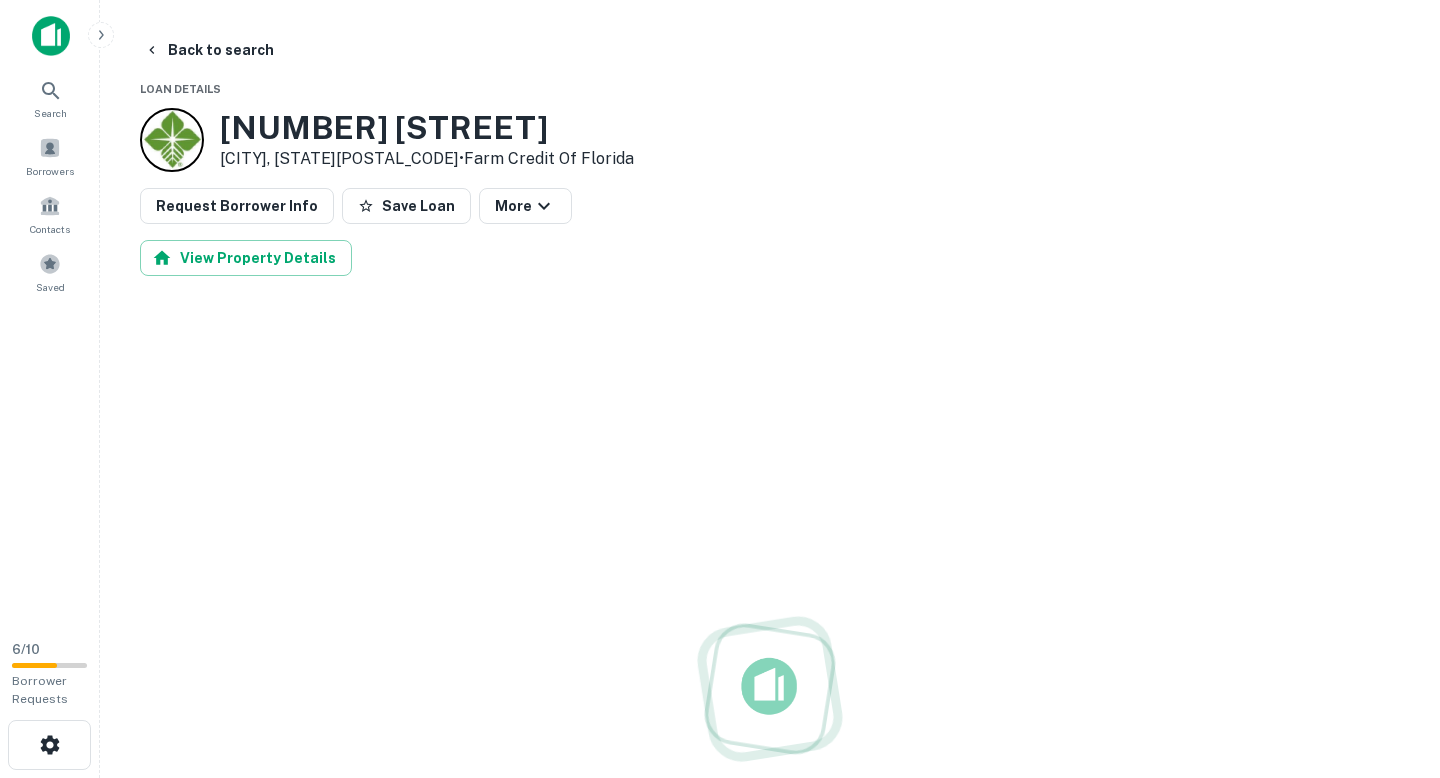 scroll, scrollTop: 0, scrollLeft: 0, axis: both 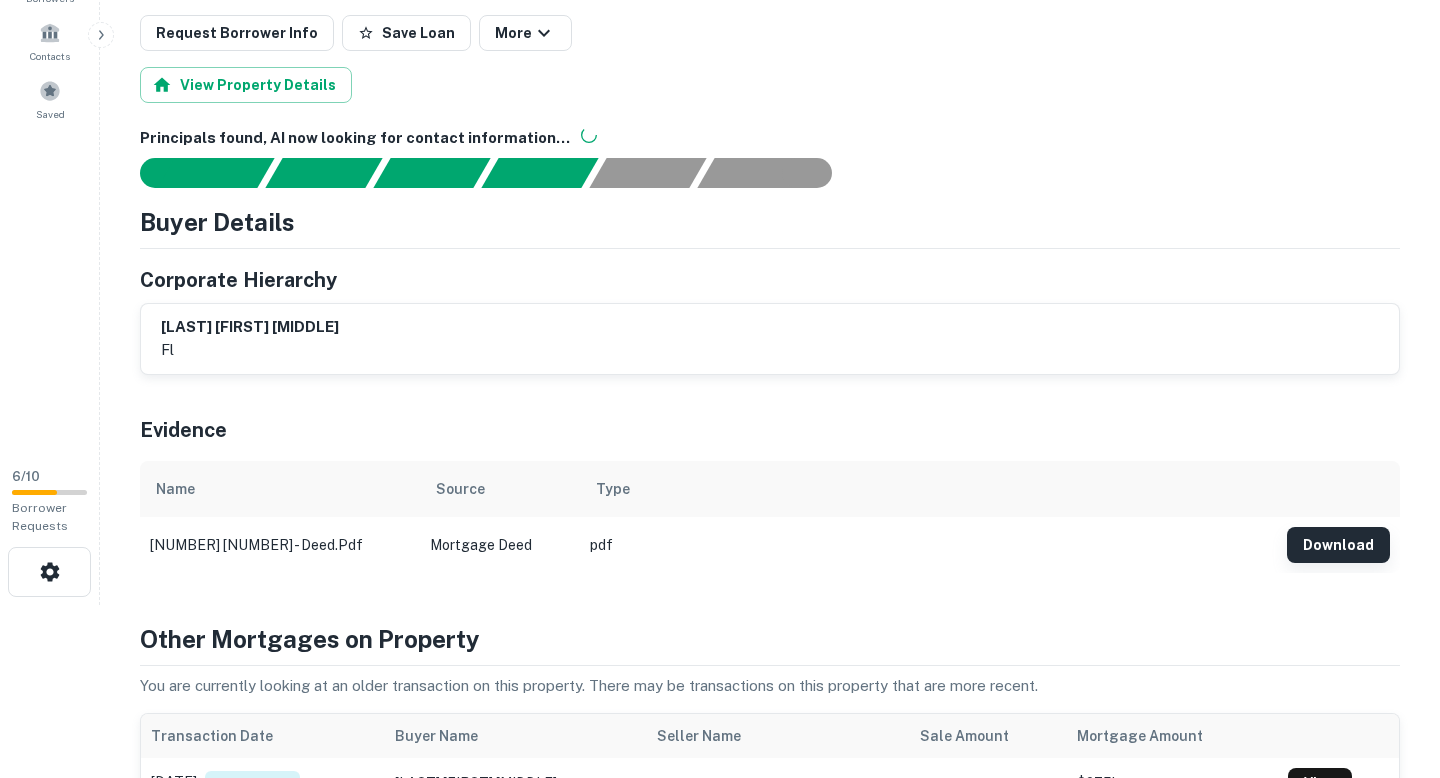 click on "Download" at bounding box center [1338, 545] 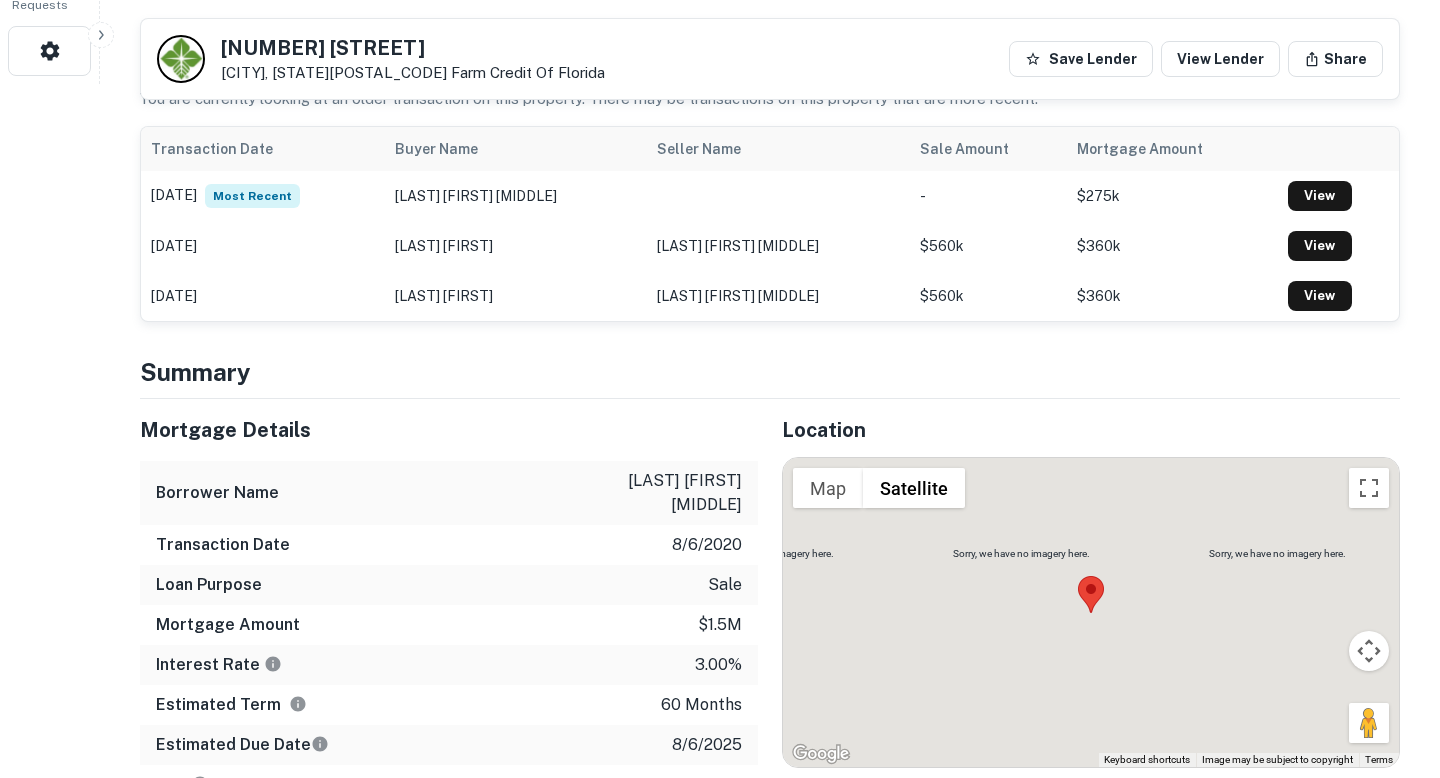 scroll, scrollTop: 17, scrollLeft: 0, axis: vertical 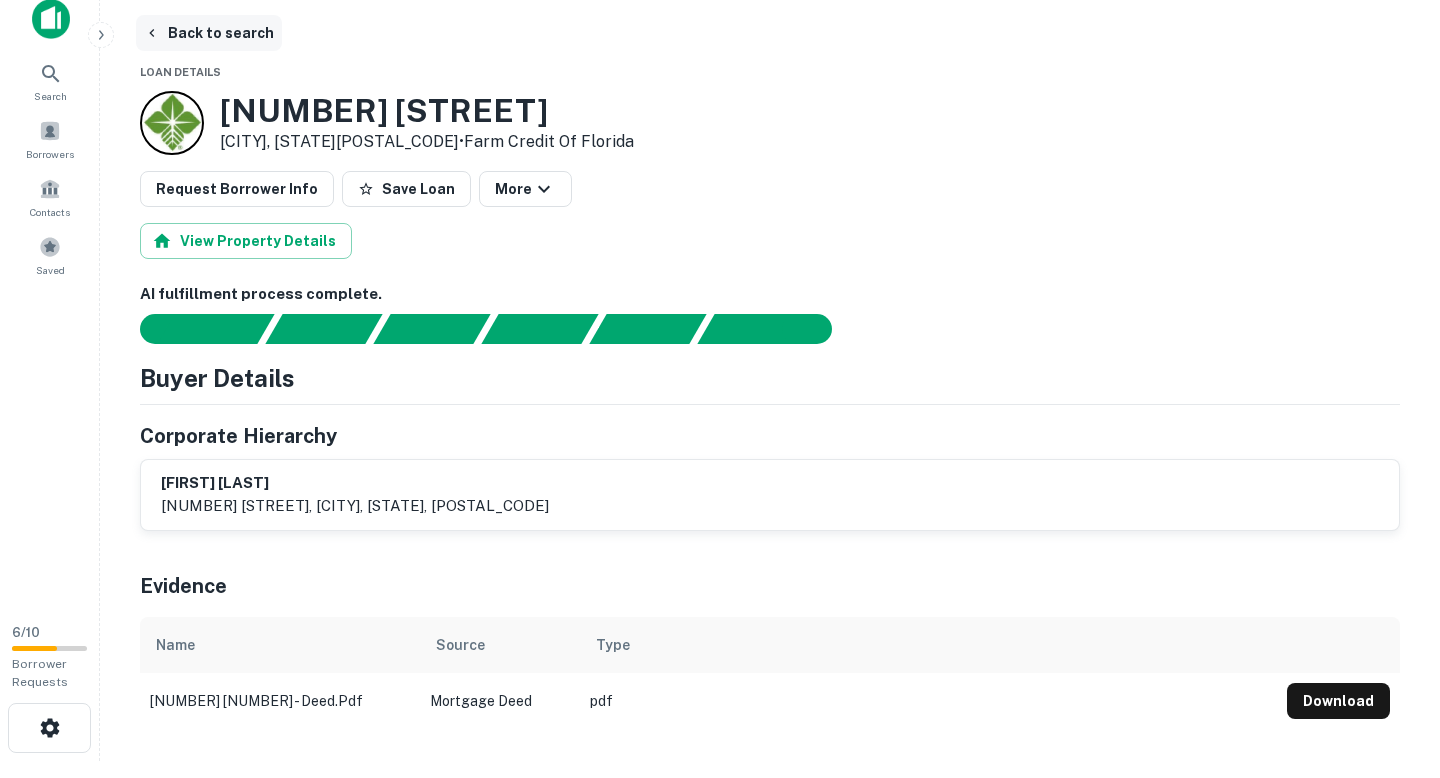 click on "Back to search" at bounding box center [209, 33] 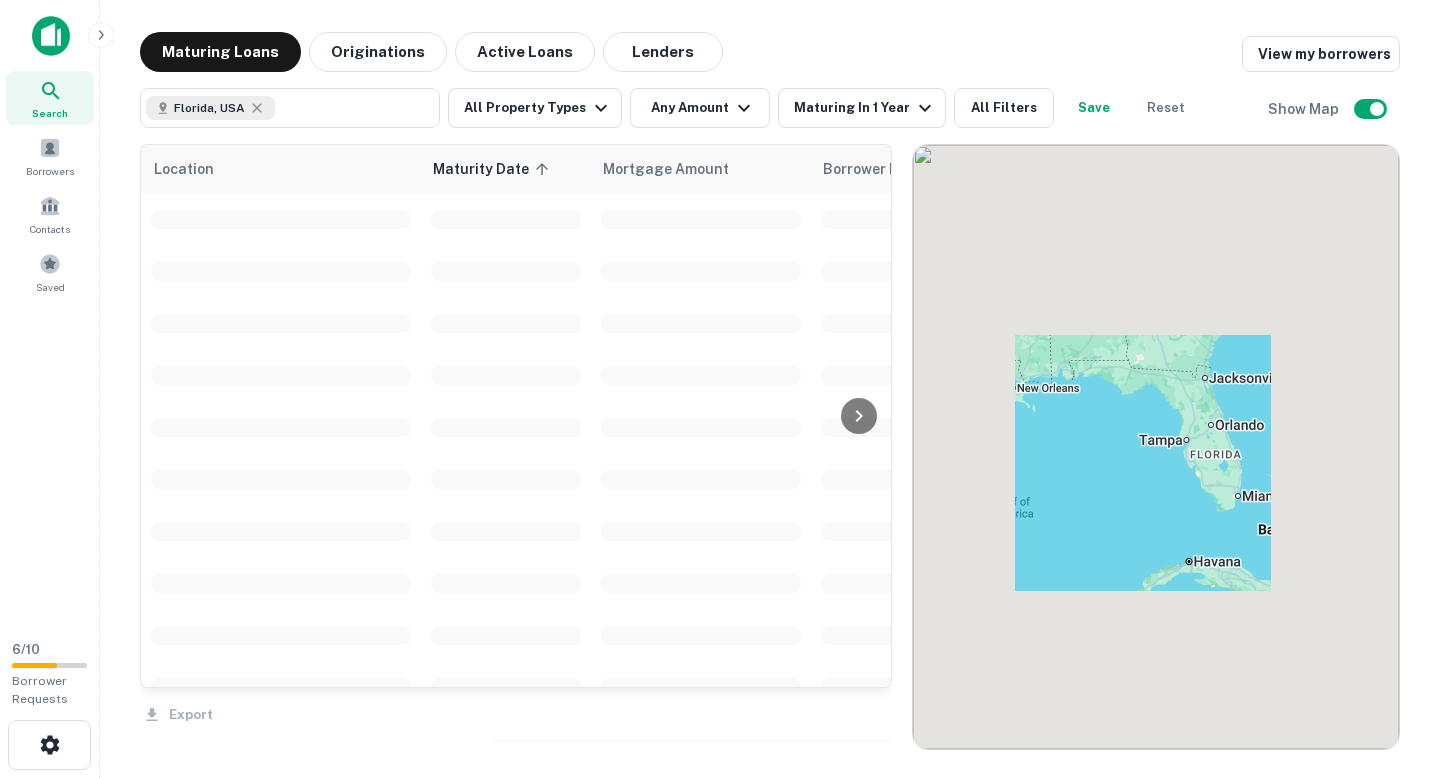 scroll, scrollTop: 0, scrollLeft: 0, axis: both 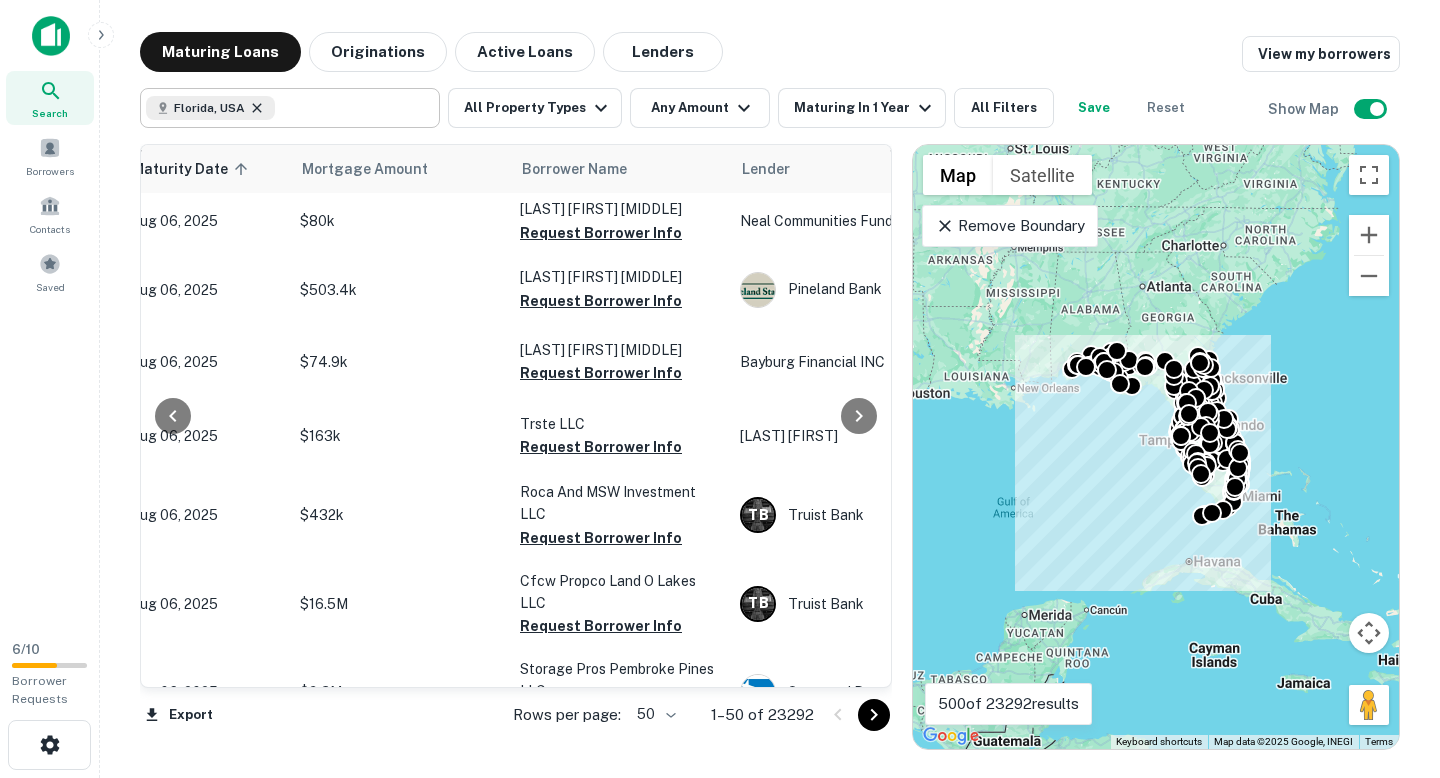 click 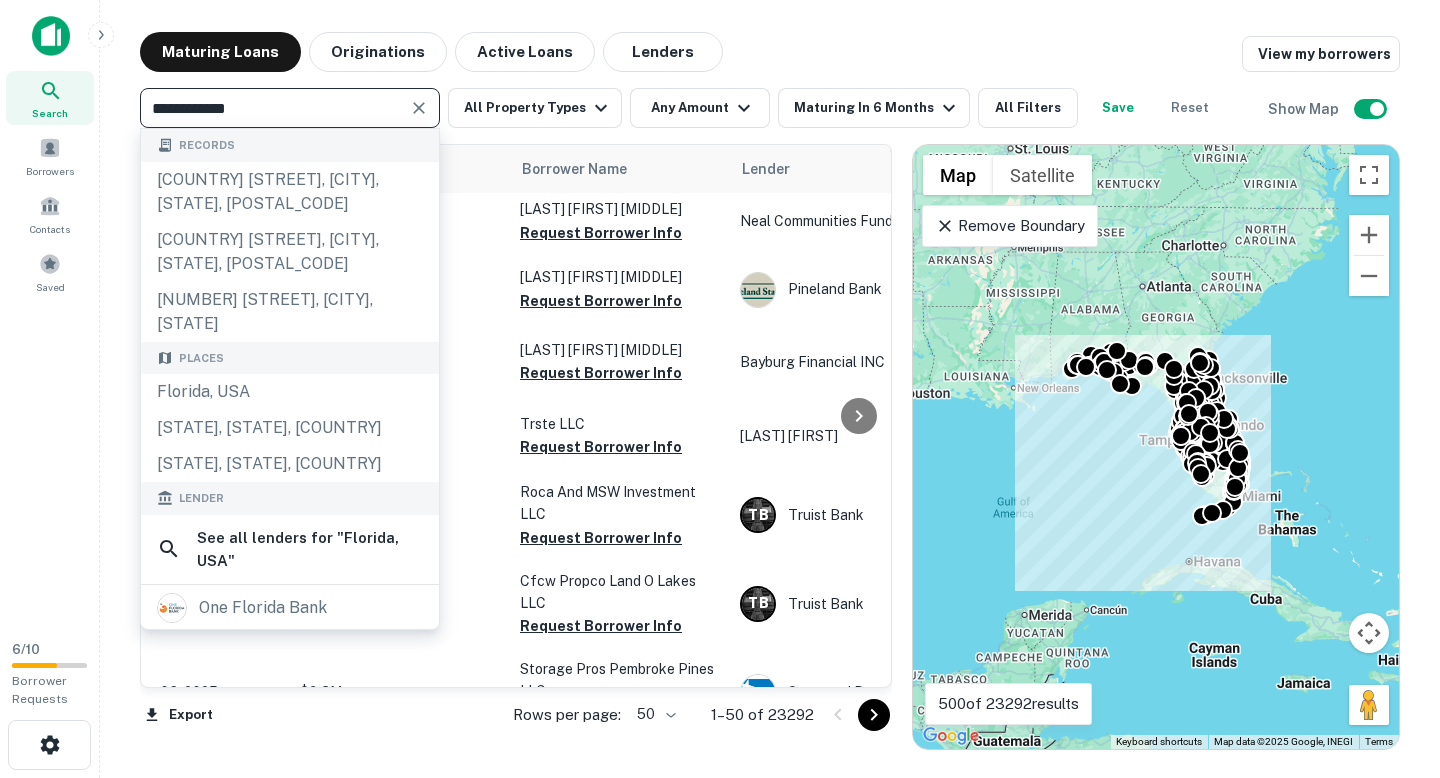 click on "**********" at bounding box center [273, 108] 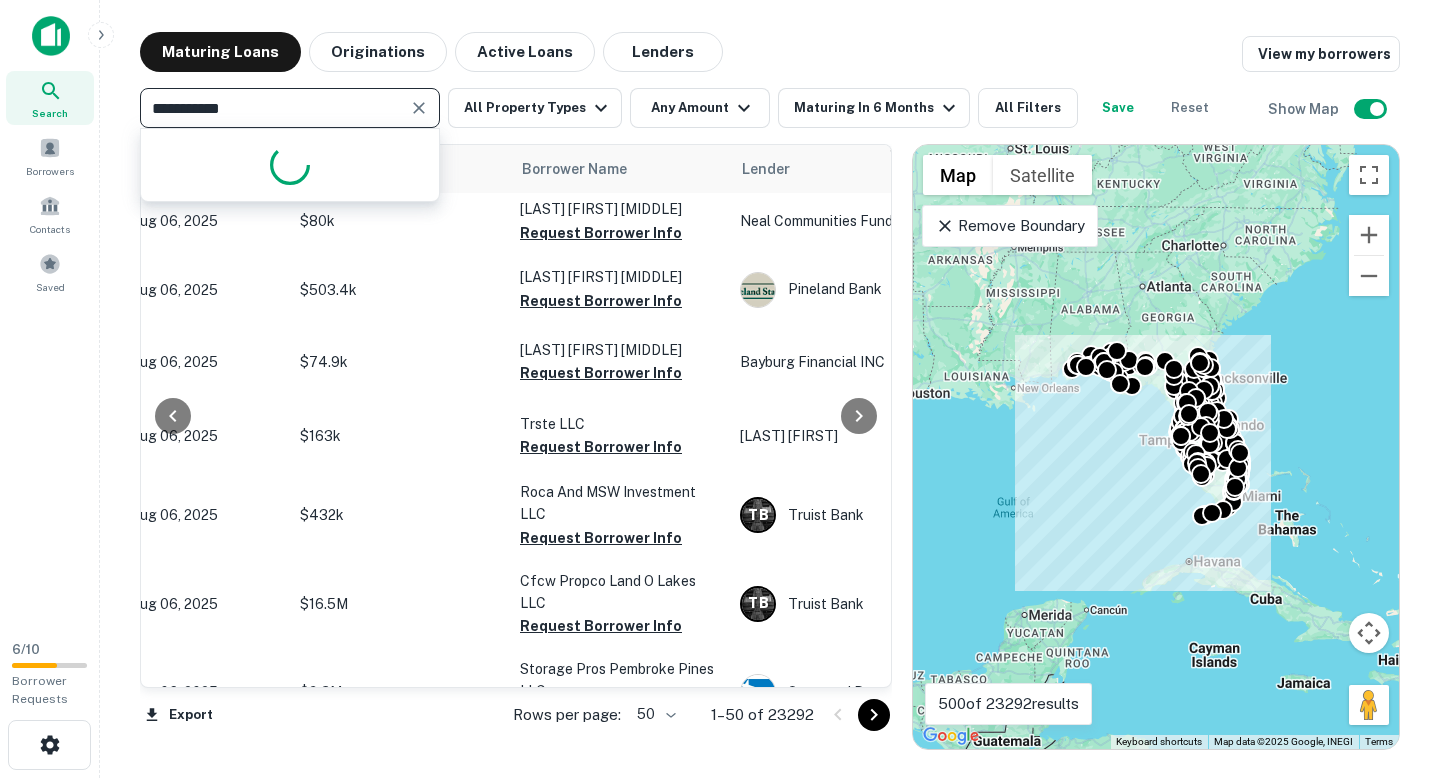 type on "**********" 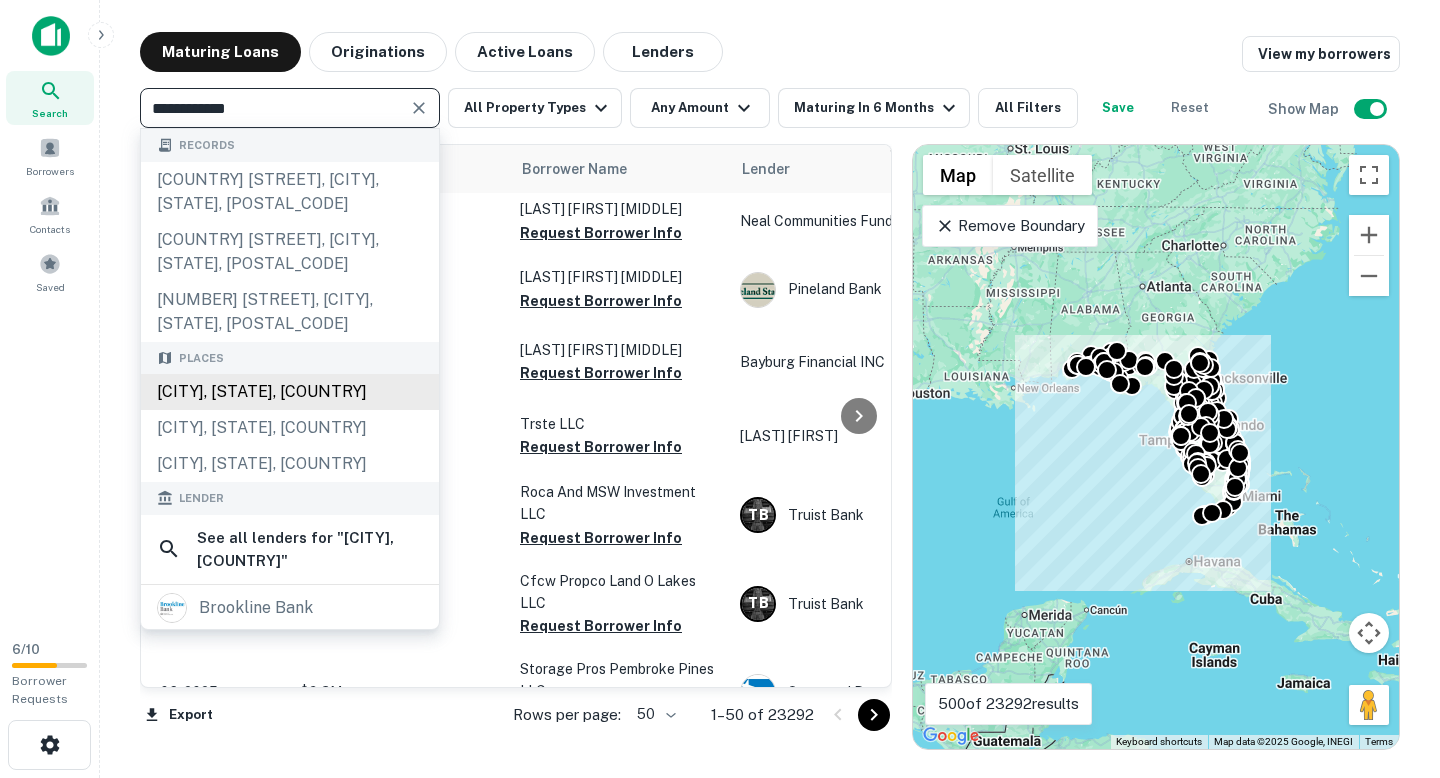 click on "[CITY], [STATE], [COUNTRY]" at bounding box center [290, 392] 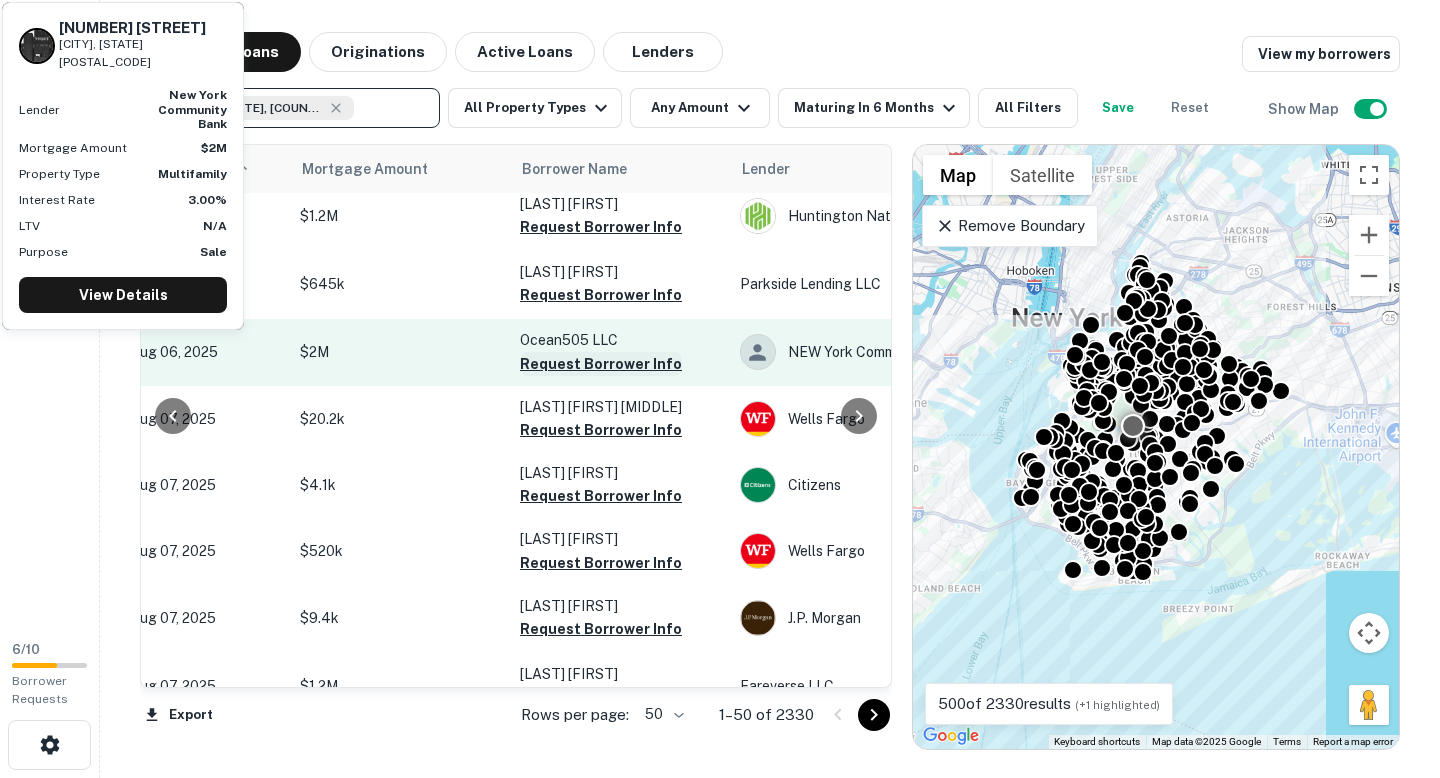 type 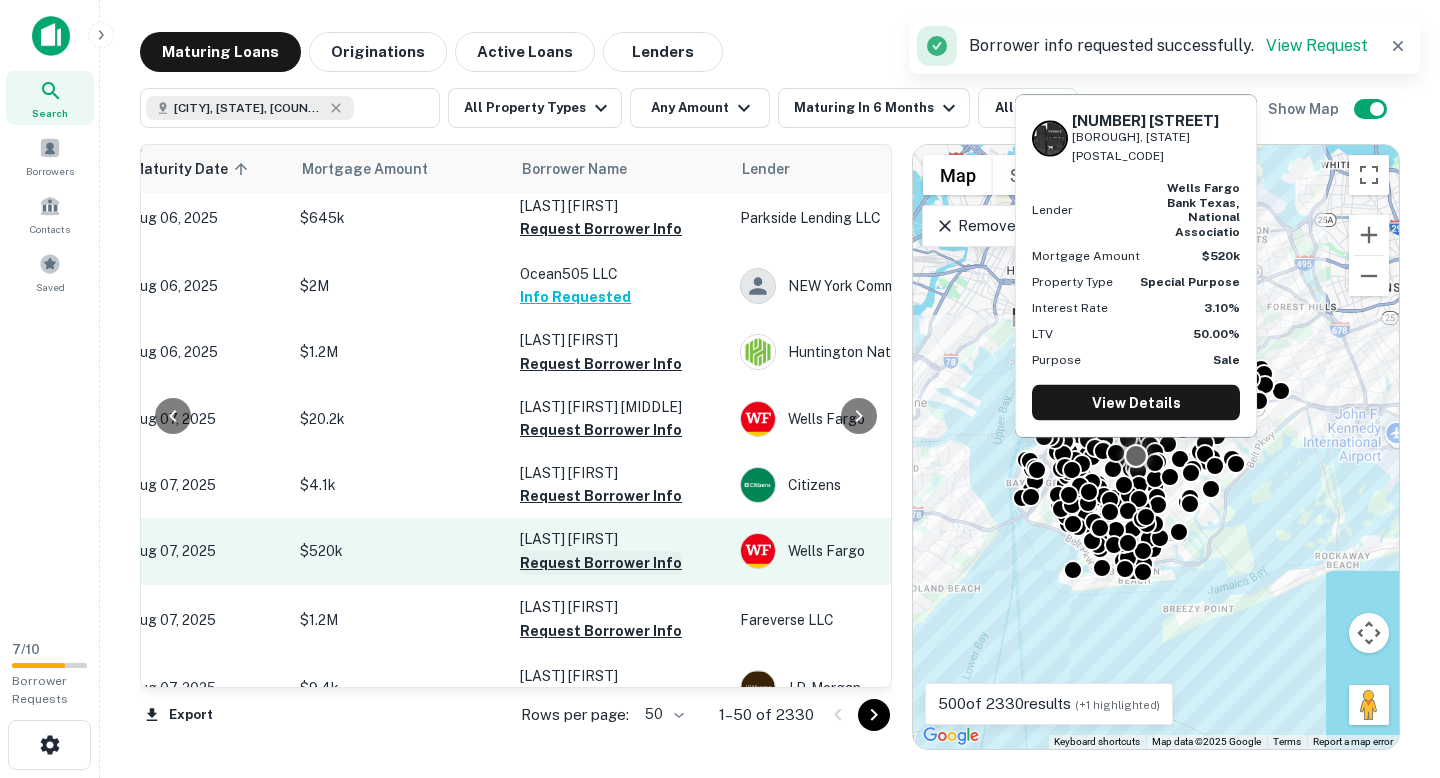 click on "Request Borrower Info" at bounding box center (601, 563) 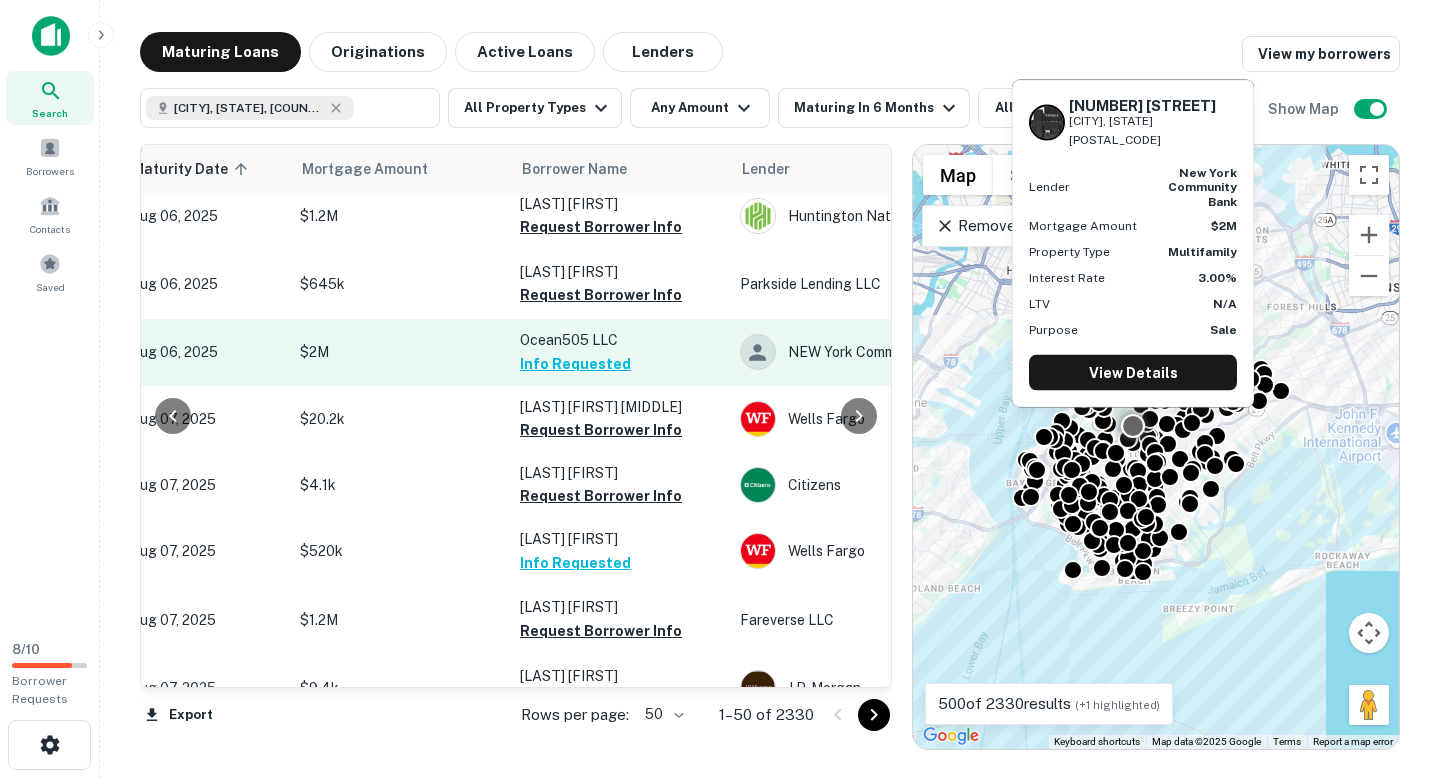 click on "Ocean505 LLC Info Requested" at bounding box center [620, 352] 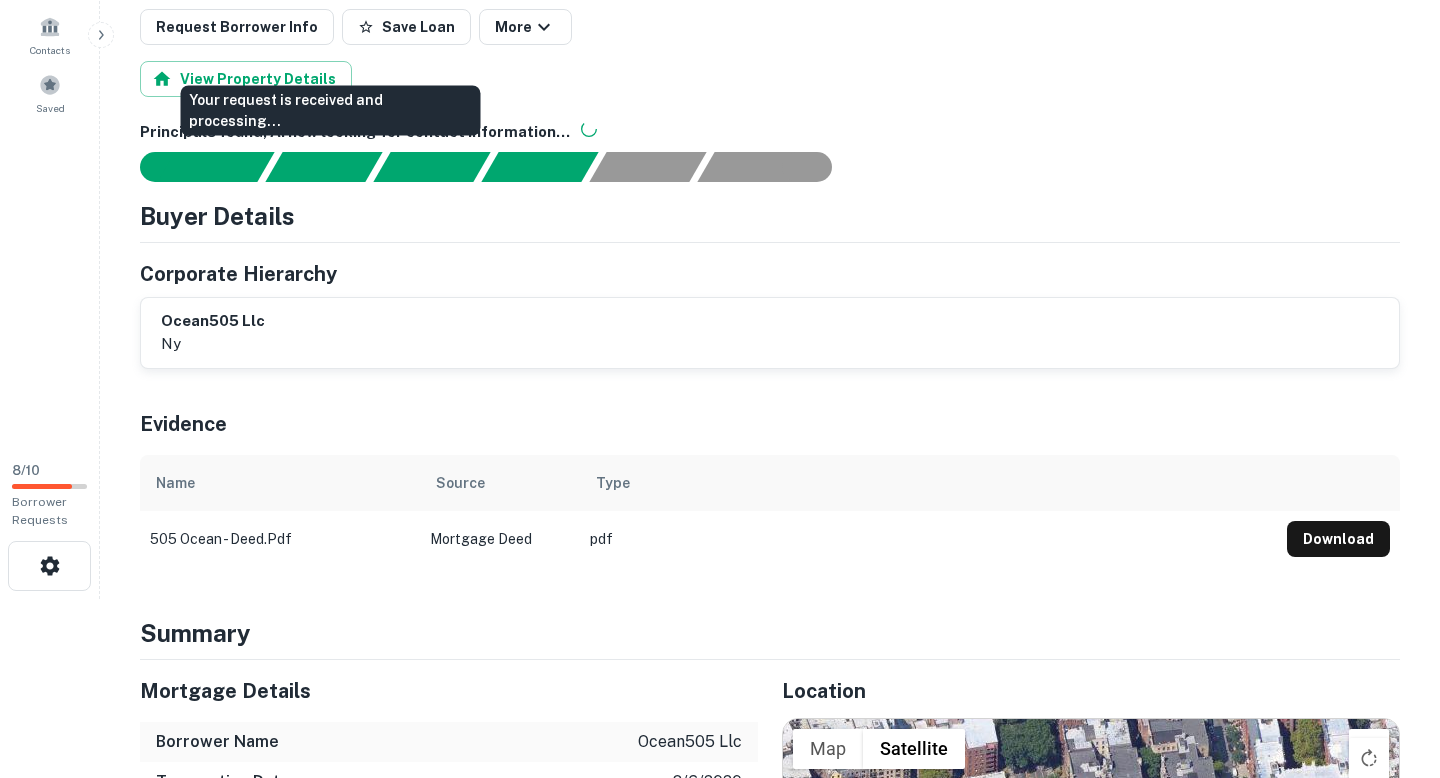 scroll, scrollTop: 202, scrollLeft: 0, axis: vertical 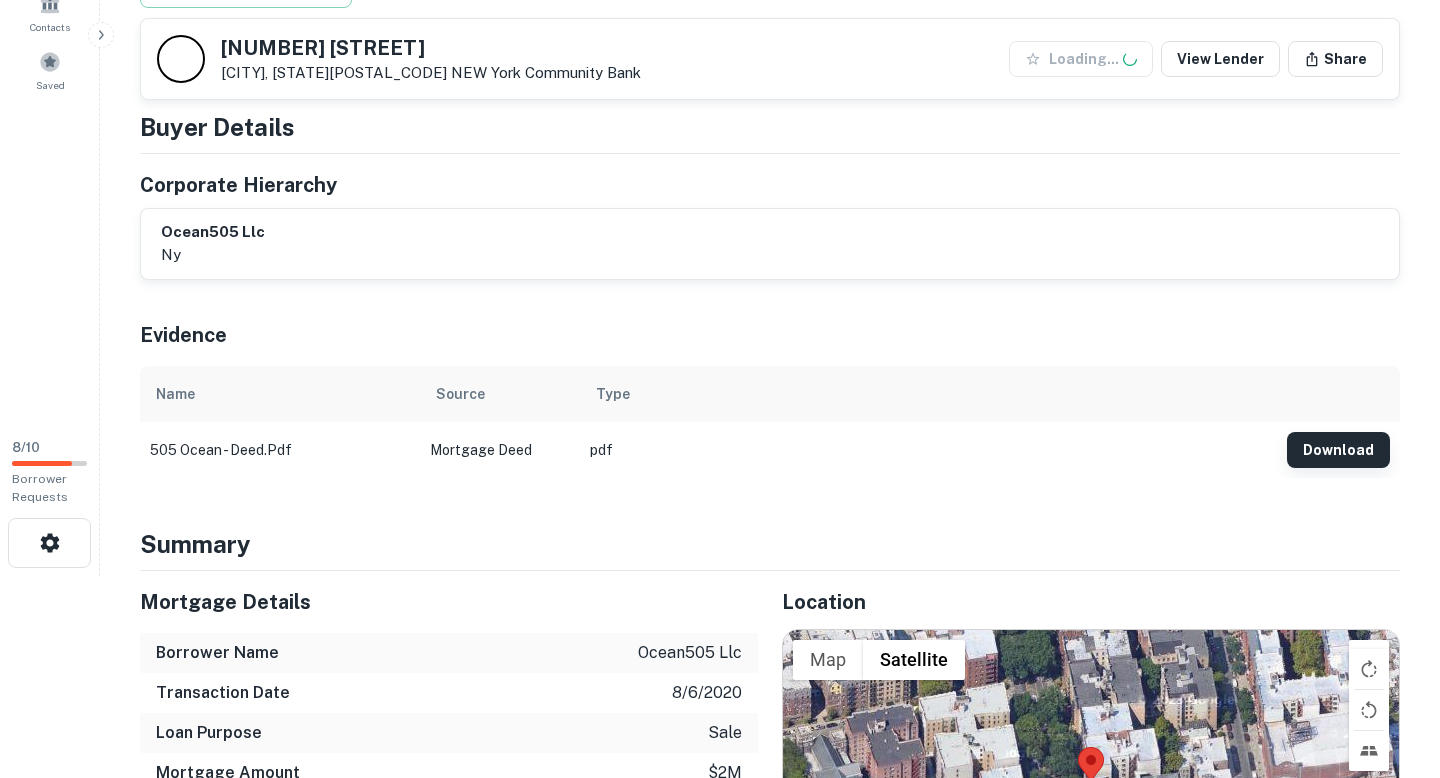 click on "Download" at bounding box center [1338, 450] 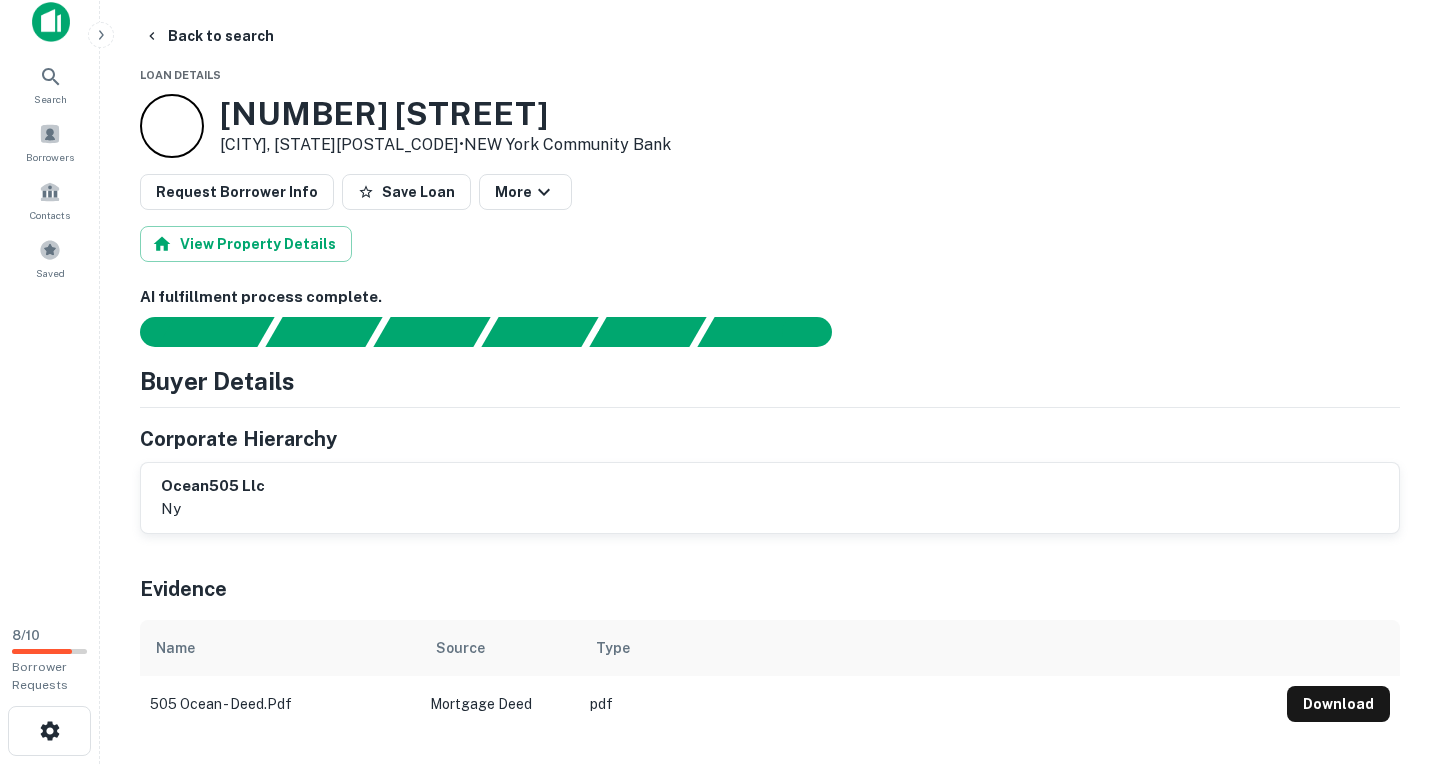 scroll, scrollTop: 0, scrollLeft: 0, axis: both 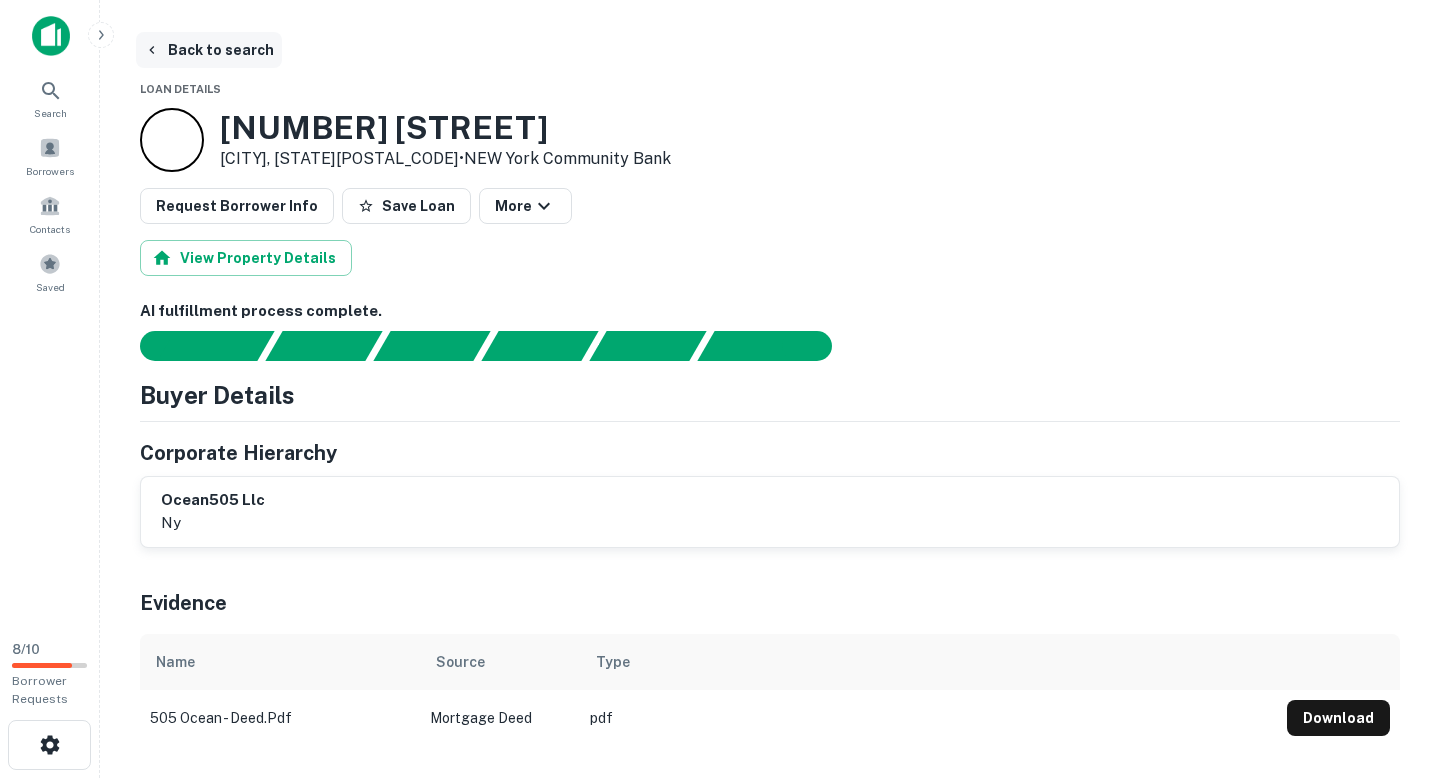click on "Back to search" at bounding box center (209, 50) 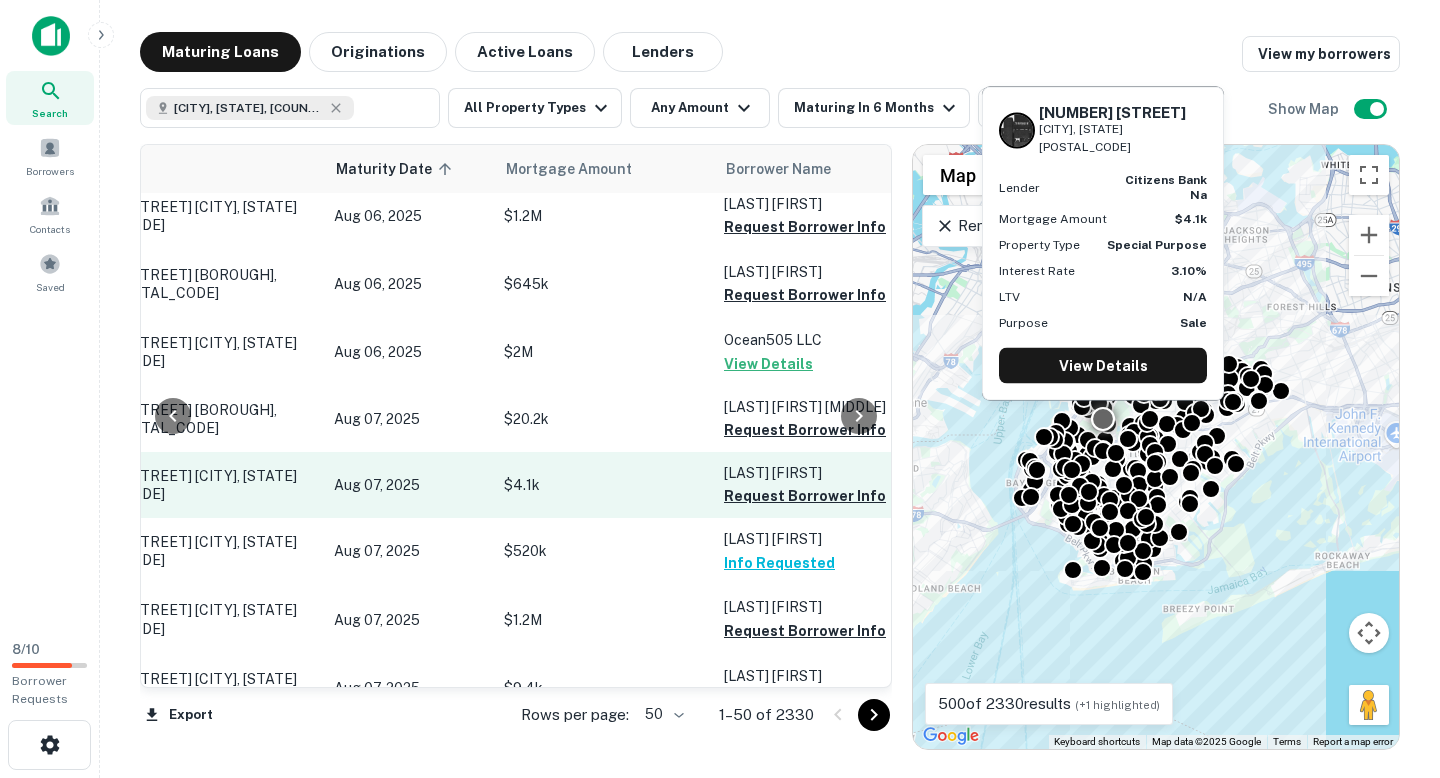 scroll, scrollTop: 744, scrollLeft: 107, axis: both 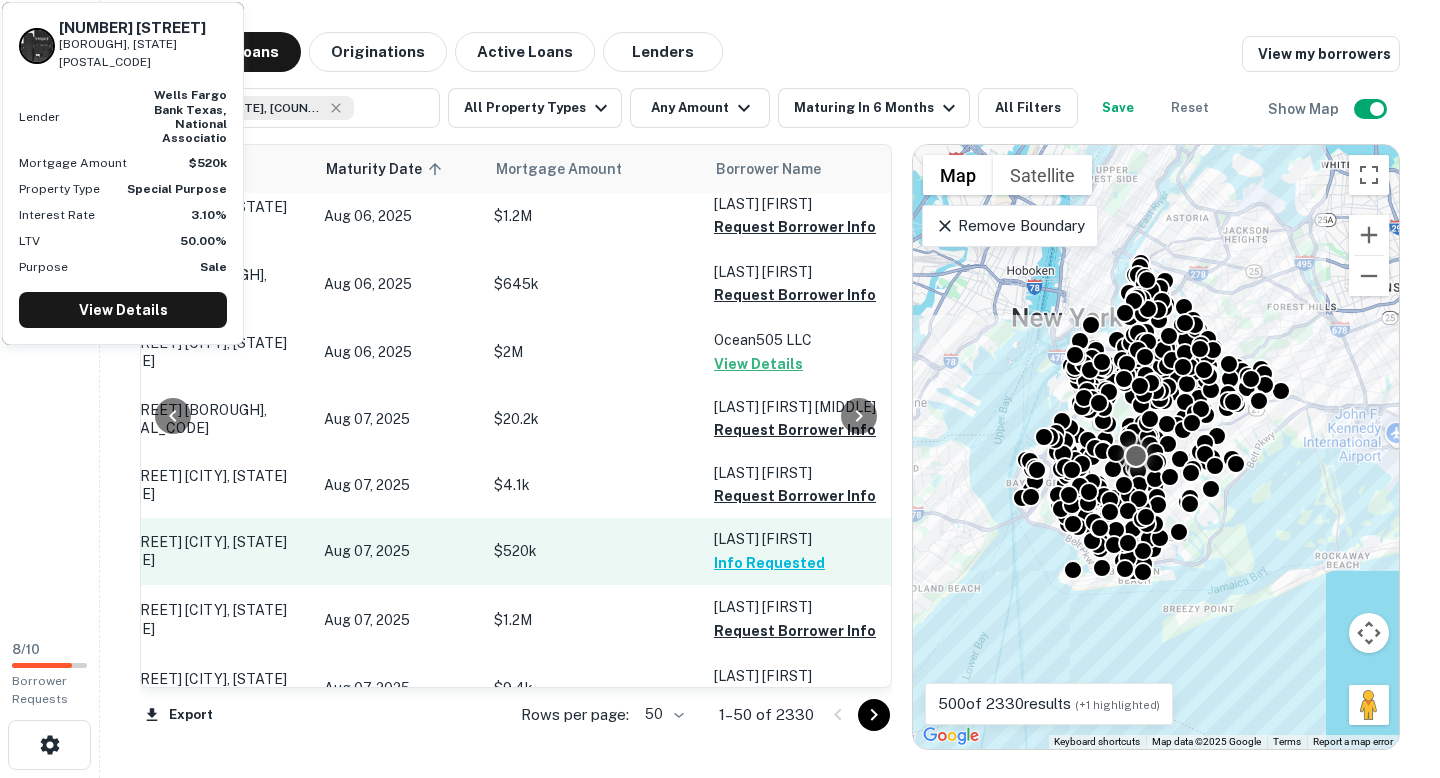click on "Aug 07, 2025" at bounding box center [399, 551] 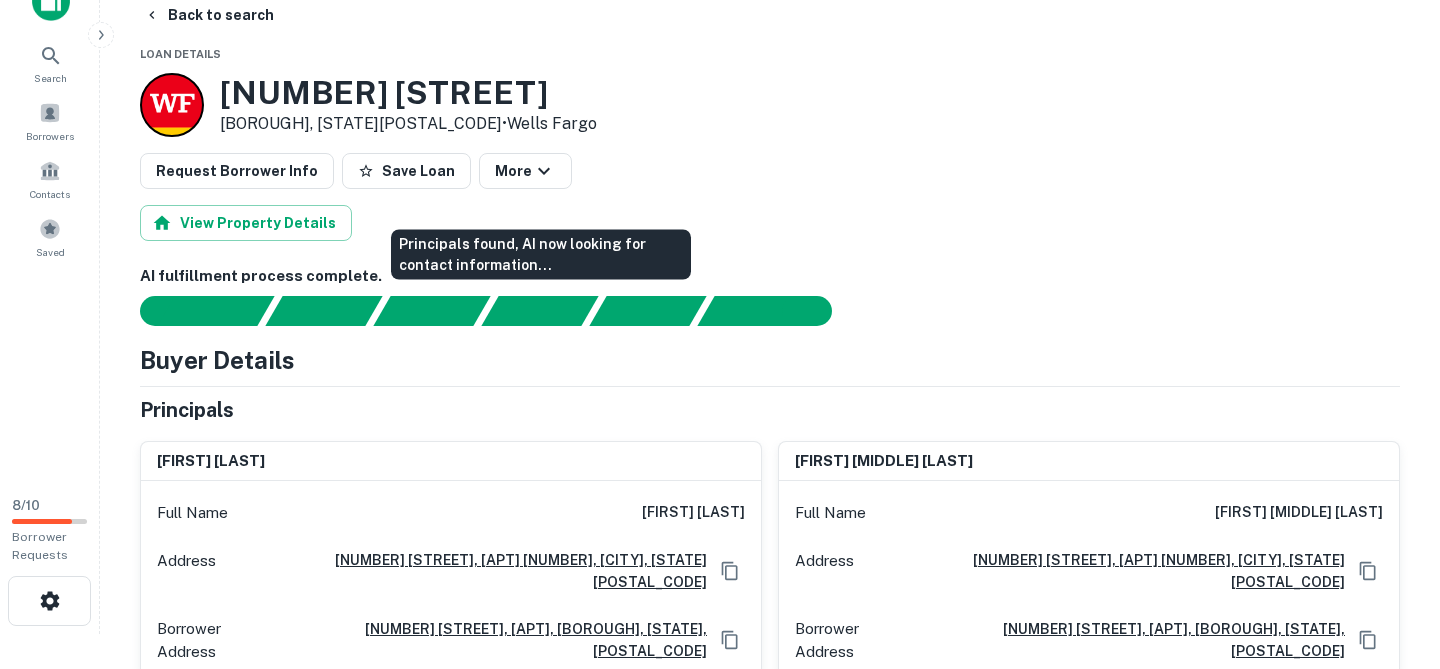 scroll, scrollTop: 0, scrollLeft: 0, axis: both 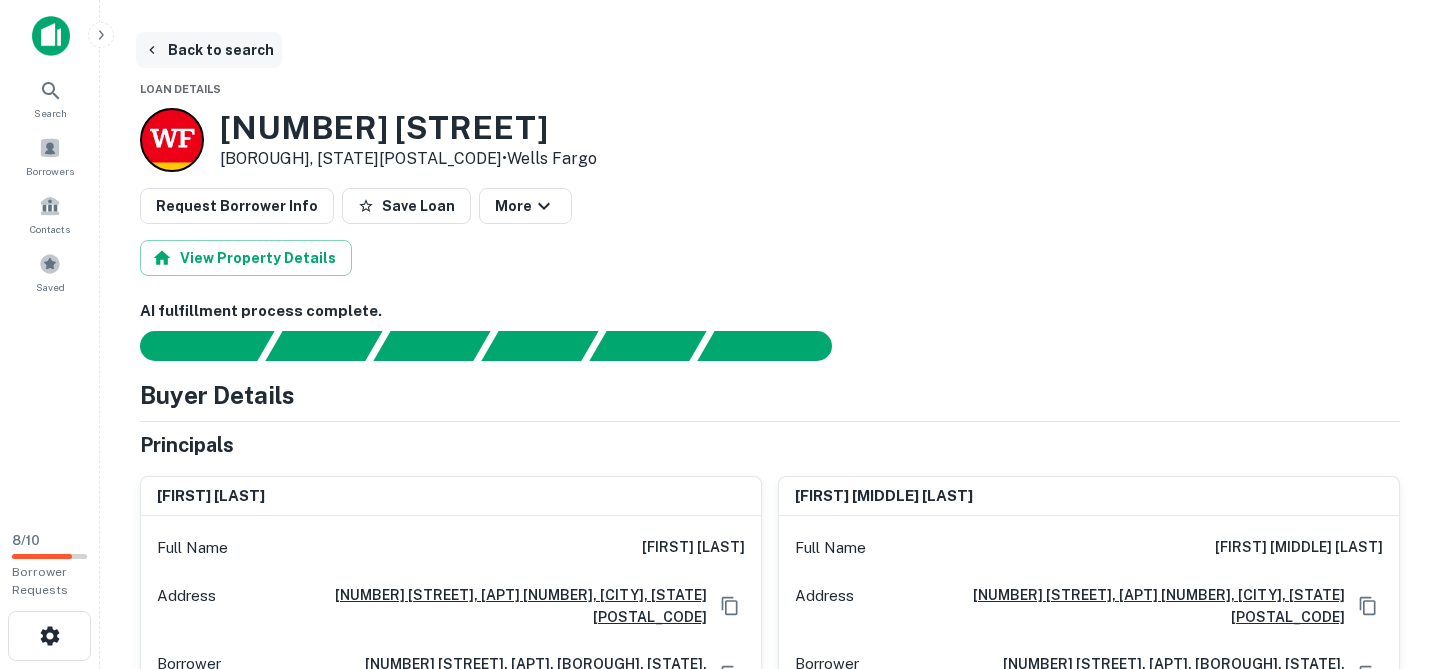 click on "Back to search" at bounding box center (209, 50) 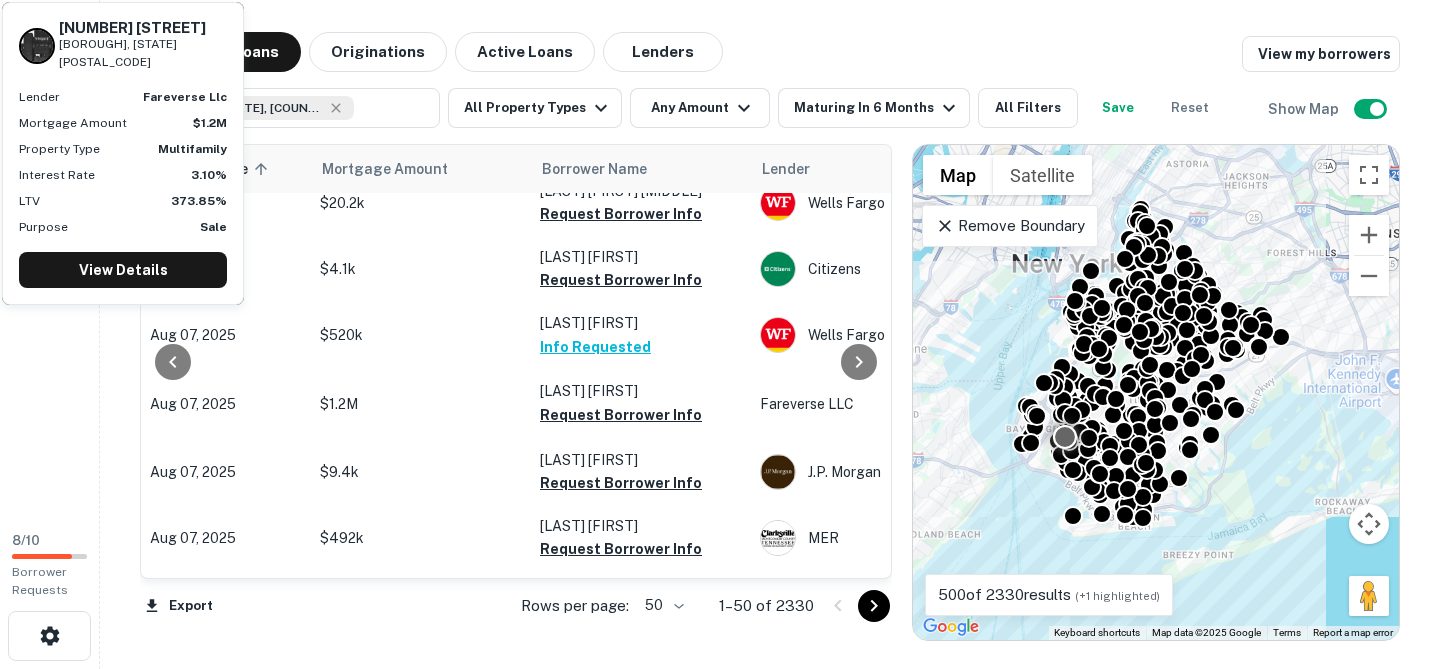 scroll, scrollTop: 951, scrollLeft: 281, axis: both 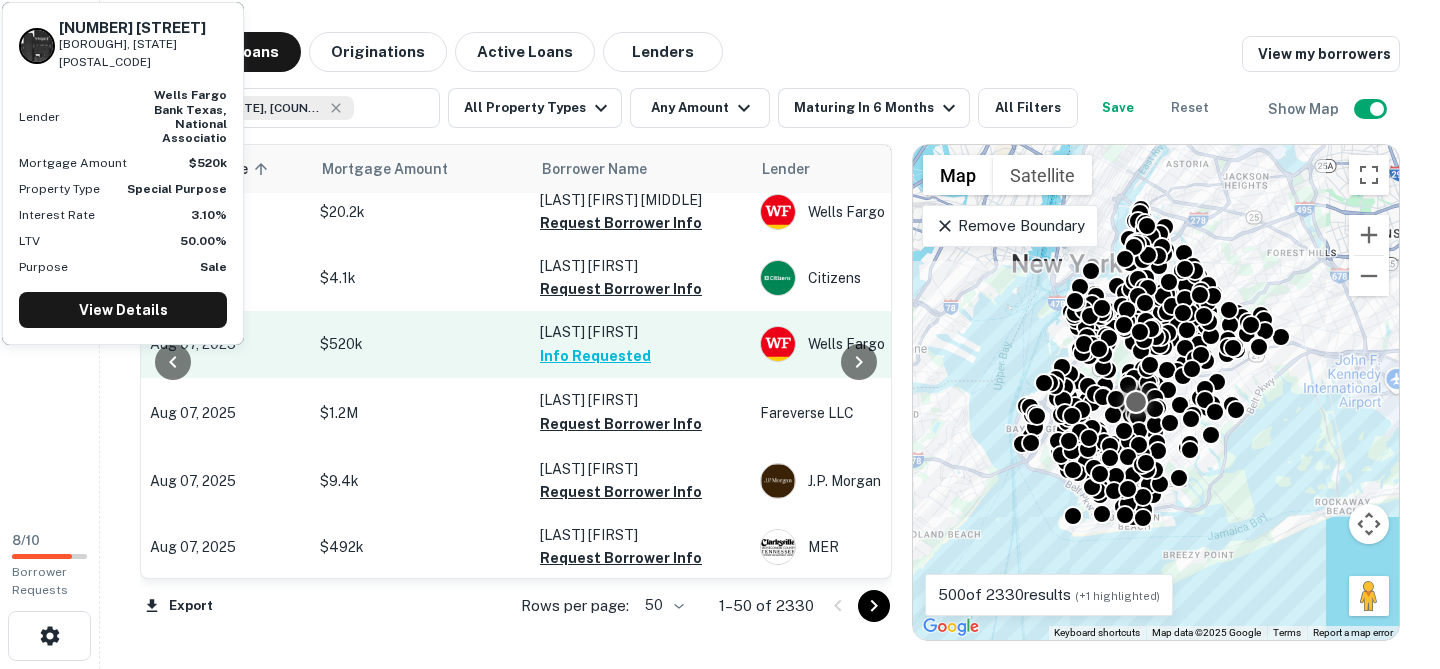 click on "$520k" at bounding box center (420, 344) 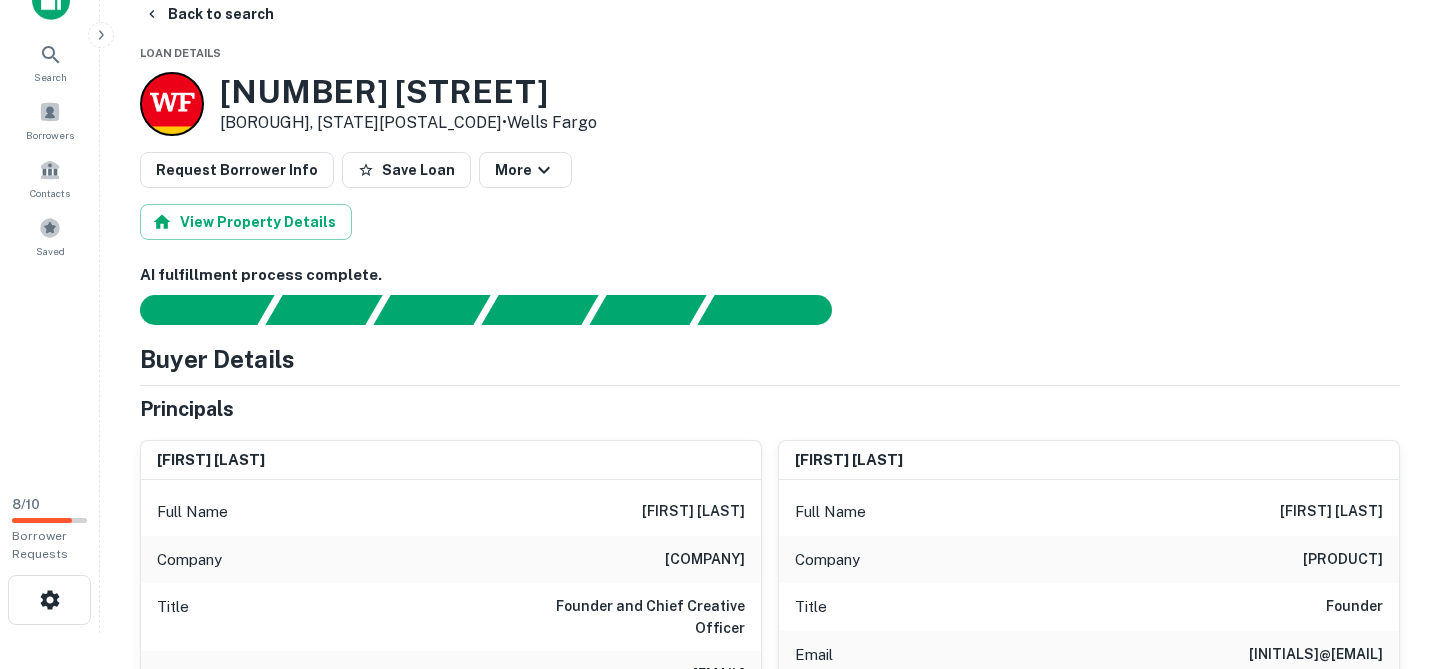 scroll, scrollTop: 0, scrollLeft: 0, axis: both 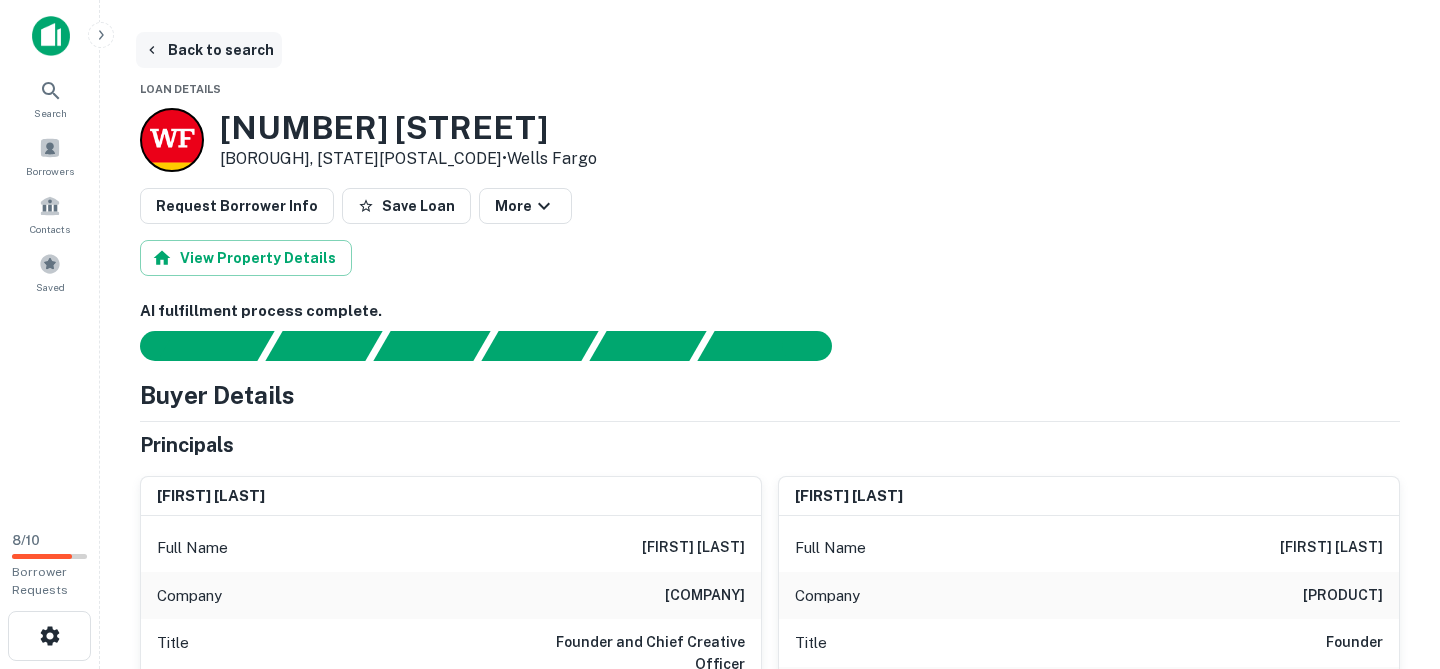 click on "Back to search" at bounding box center [209, 50] 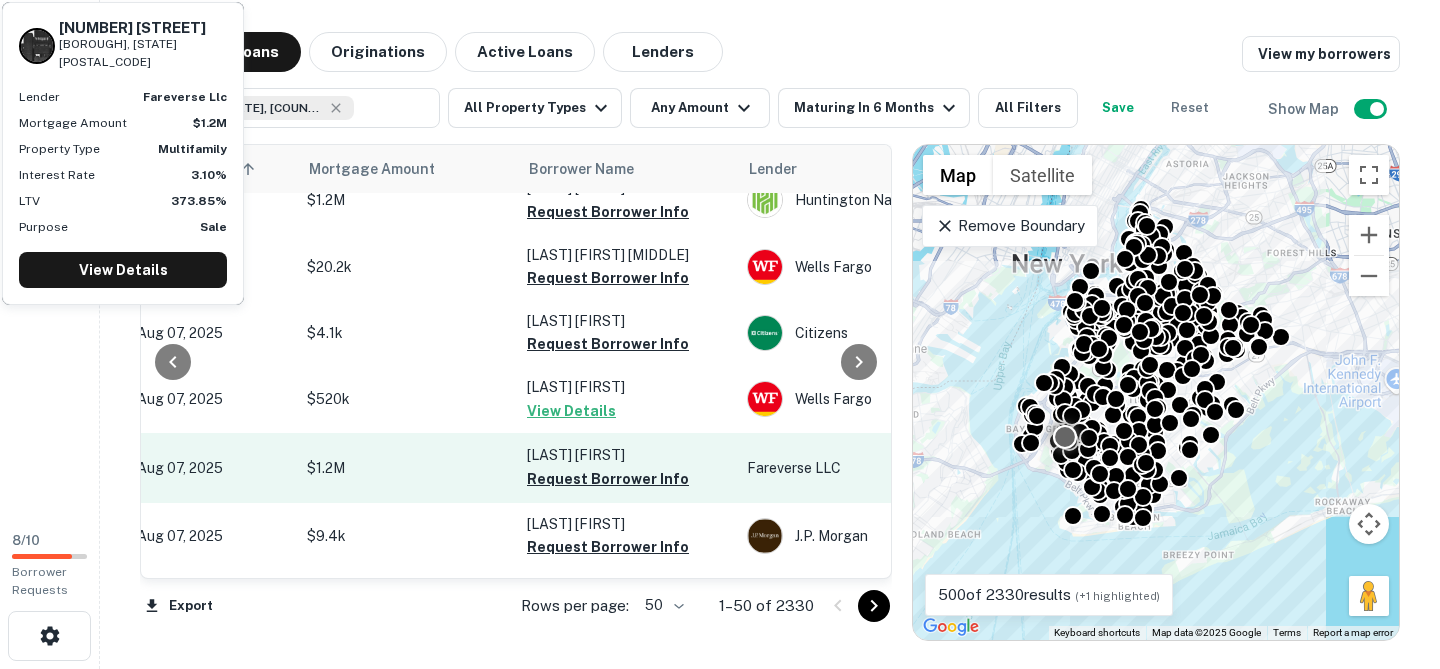 scroll, scrollTop: 901, scrollLeft: 294, axis: both 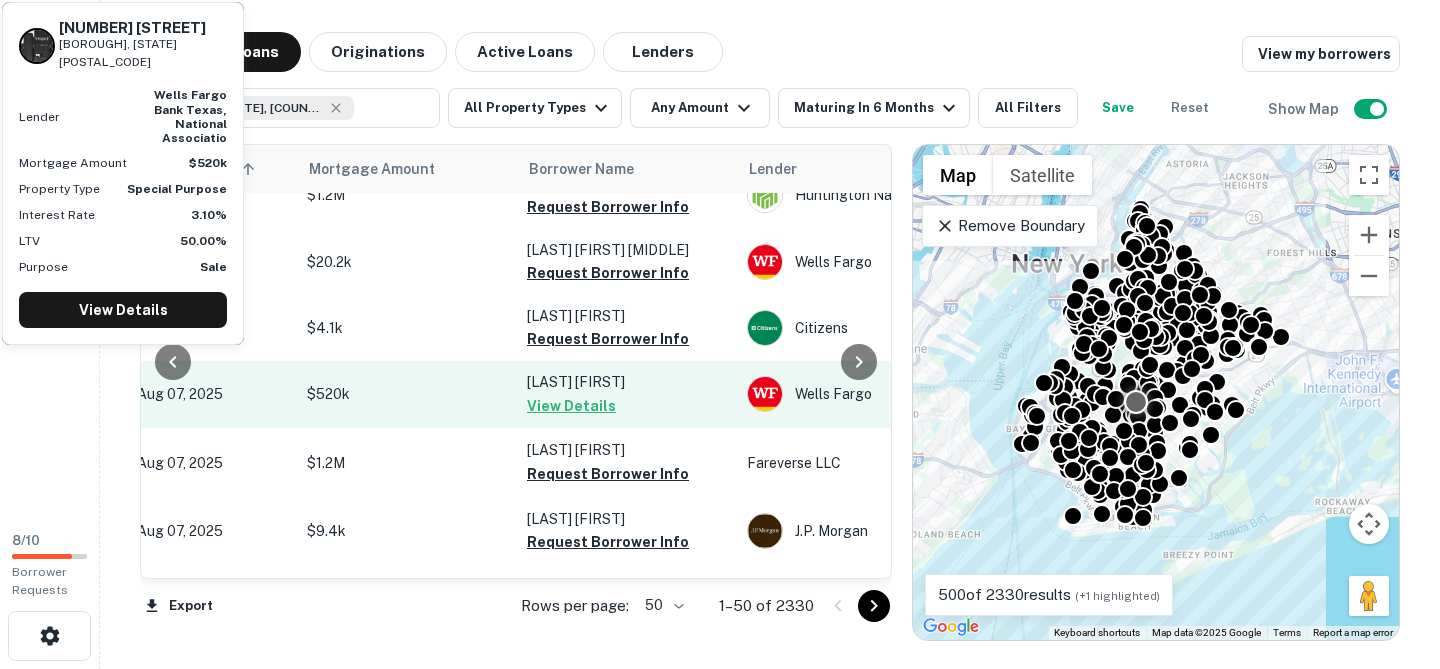 click on "View Details" at bounding box center (571, 406) 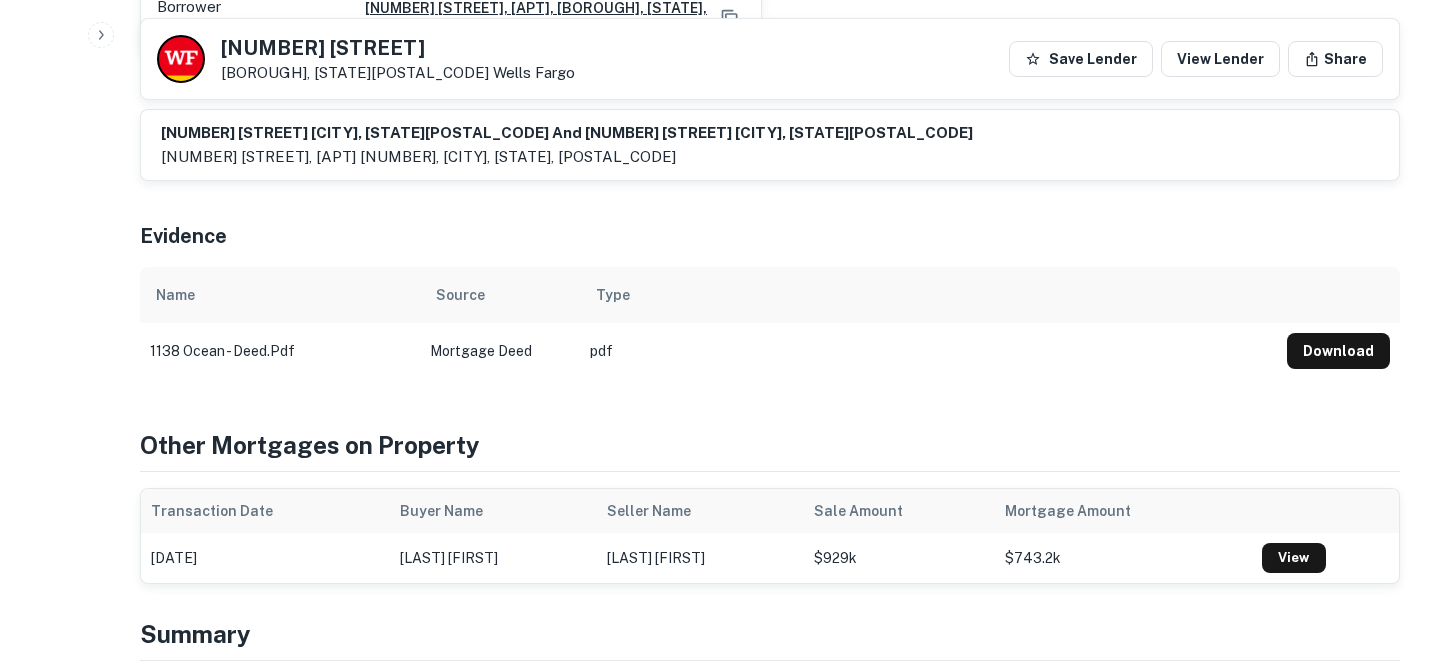 scroll, scrollTop: 1142, scrollLeft: 0, axis: vertical 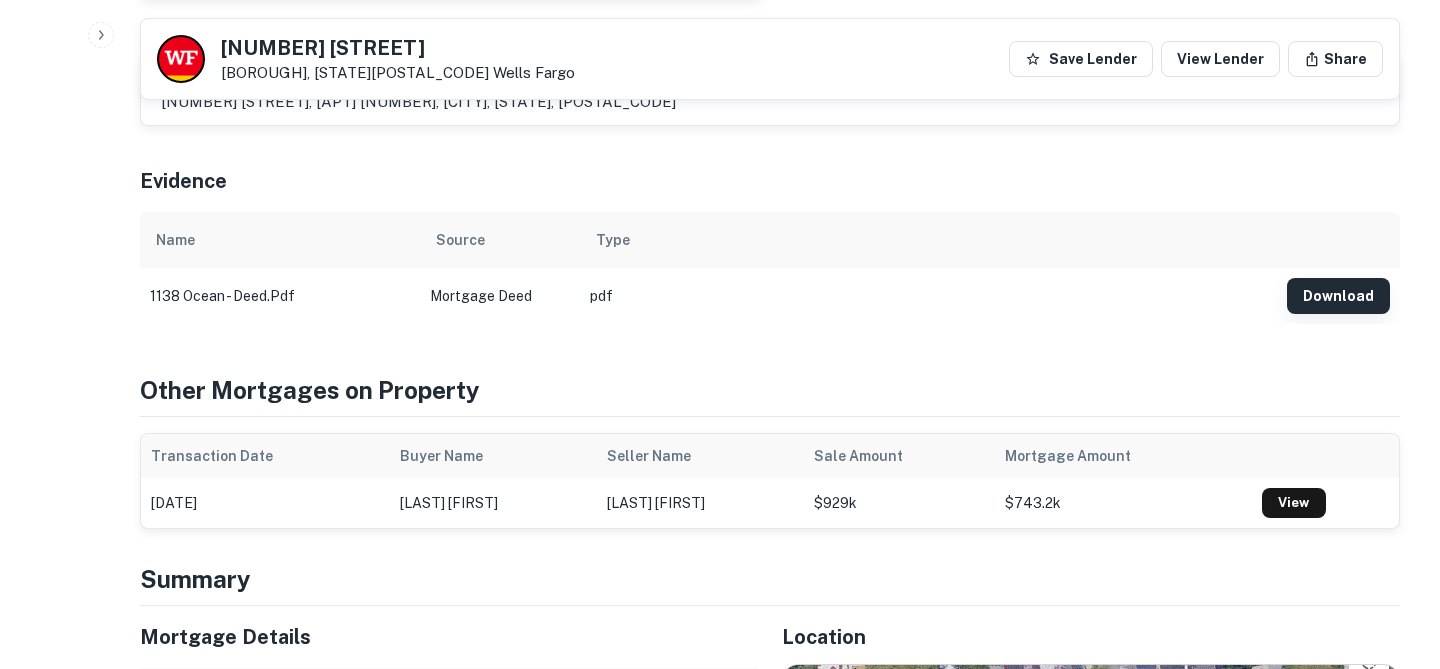 click on "Download" at bounding box center [1338, 296] 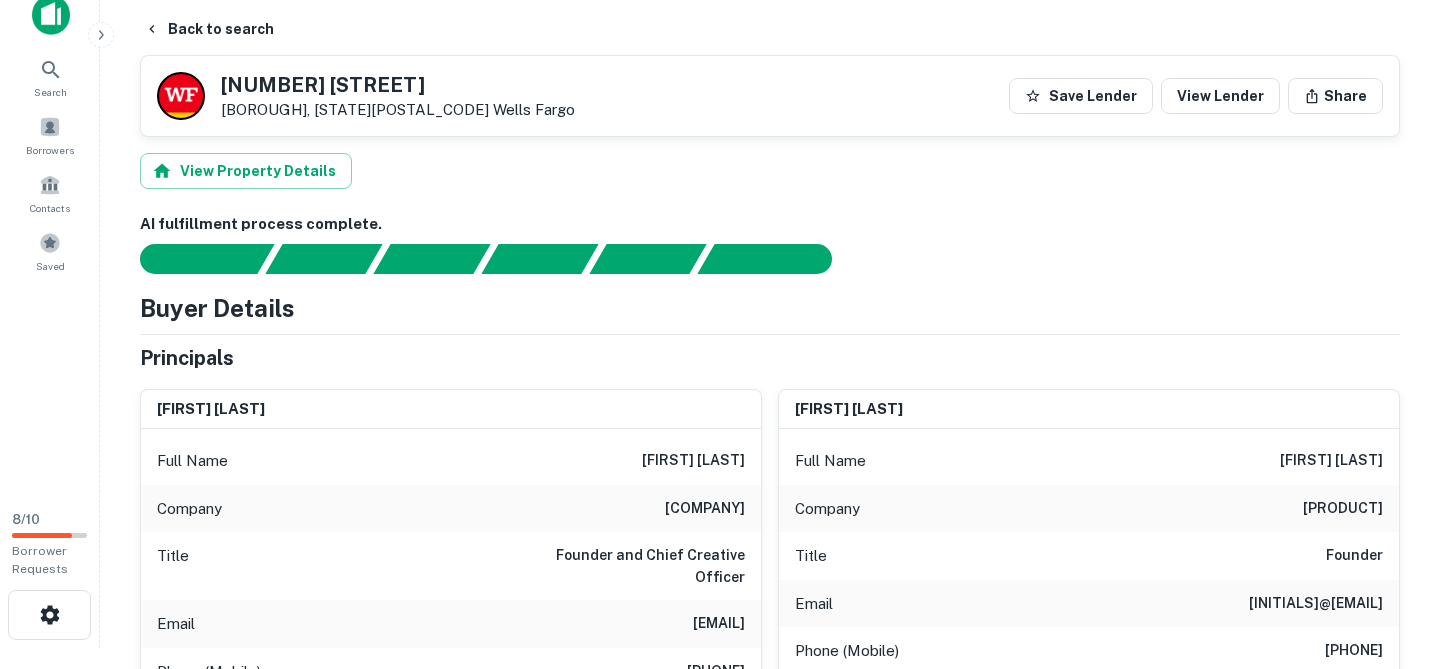 scroll, scrollTop: 0, scrollLeft: 0, axis: both 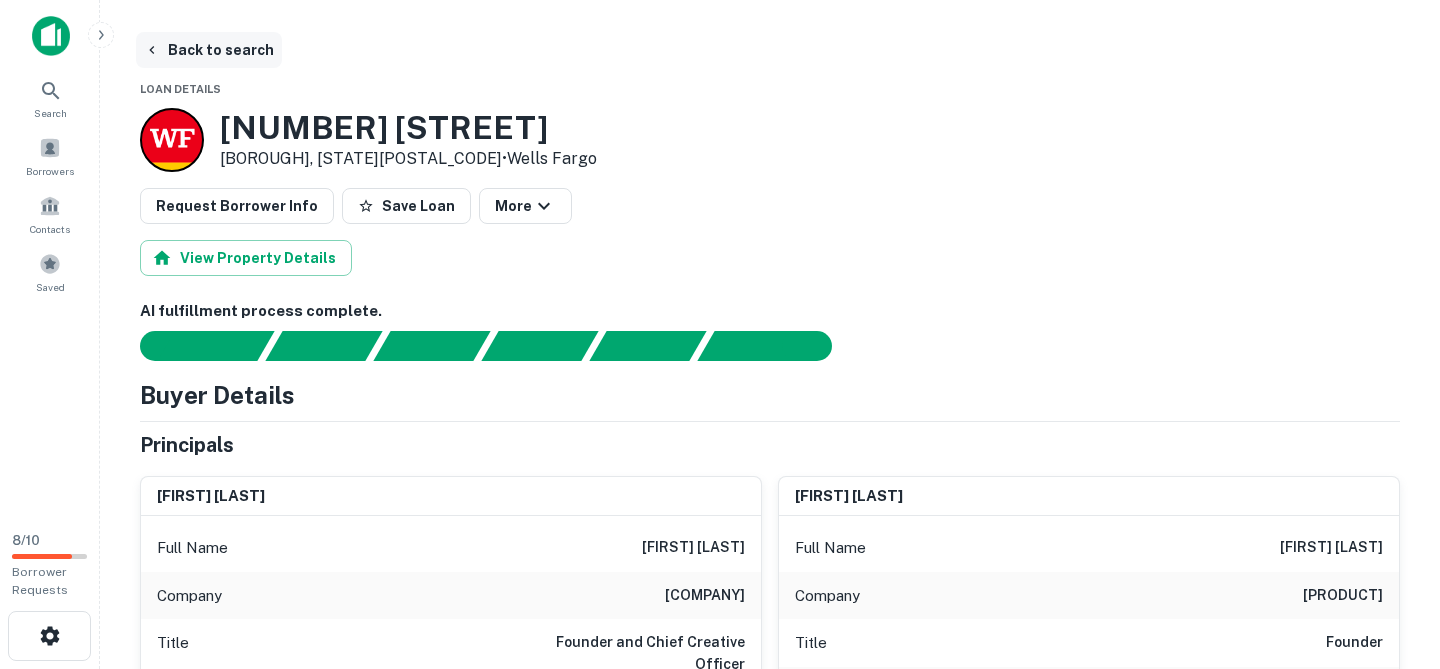click on "Back to search" at bounding box center (209, 50) 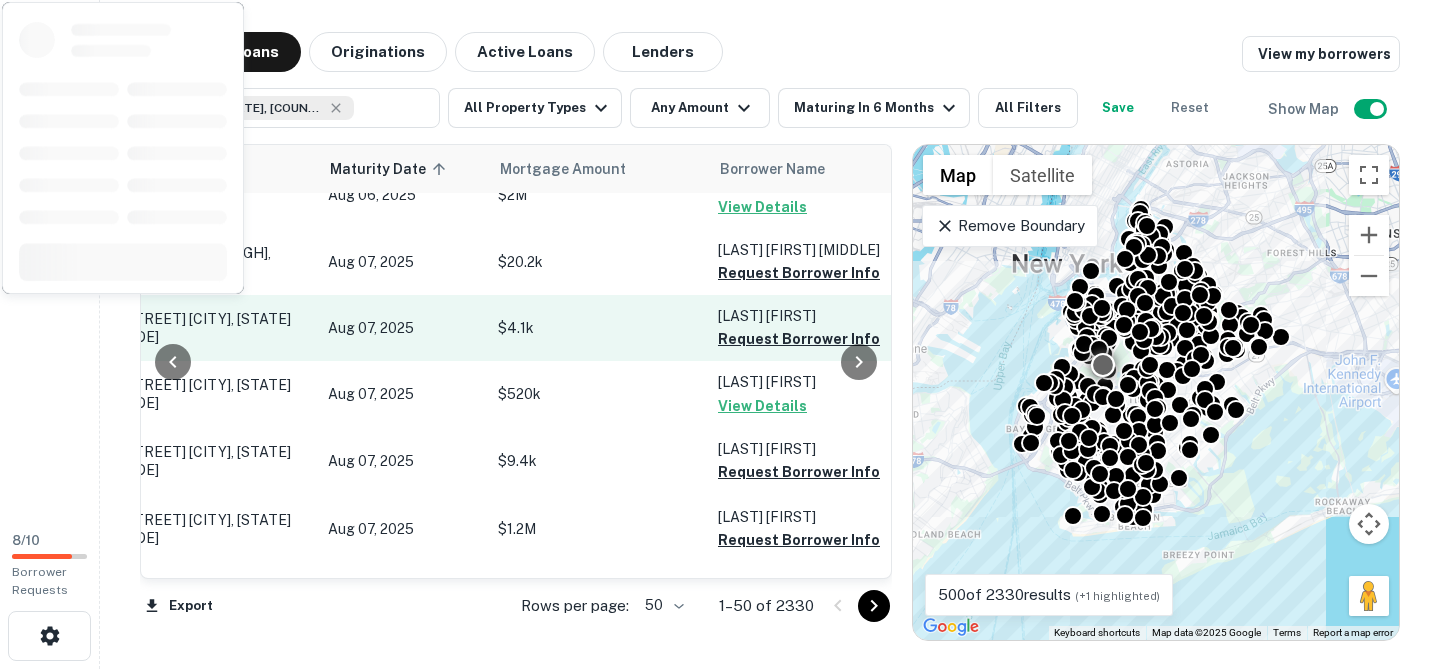 scroll, scrollTop: 901, scrollLeft: 111, axis: both 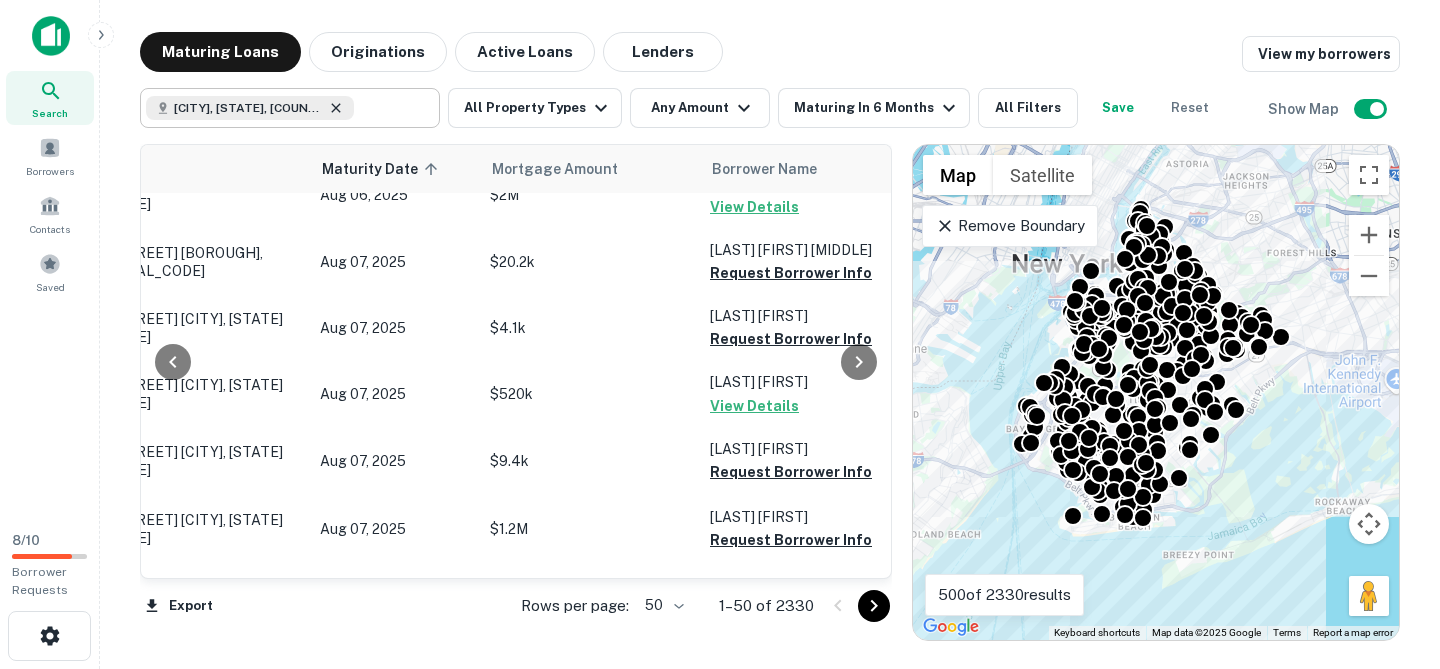 click 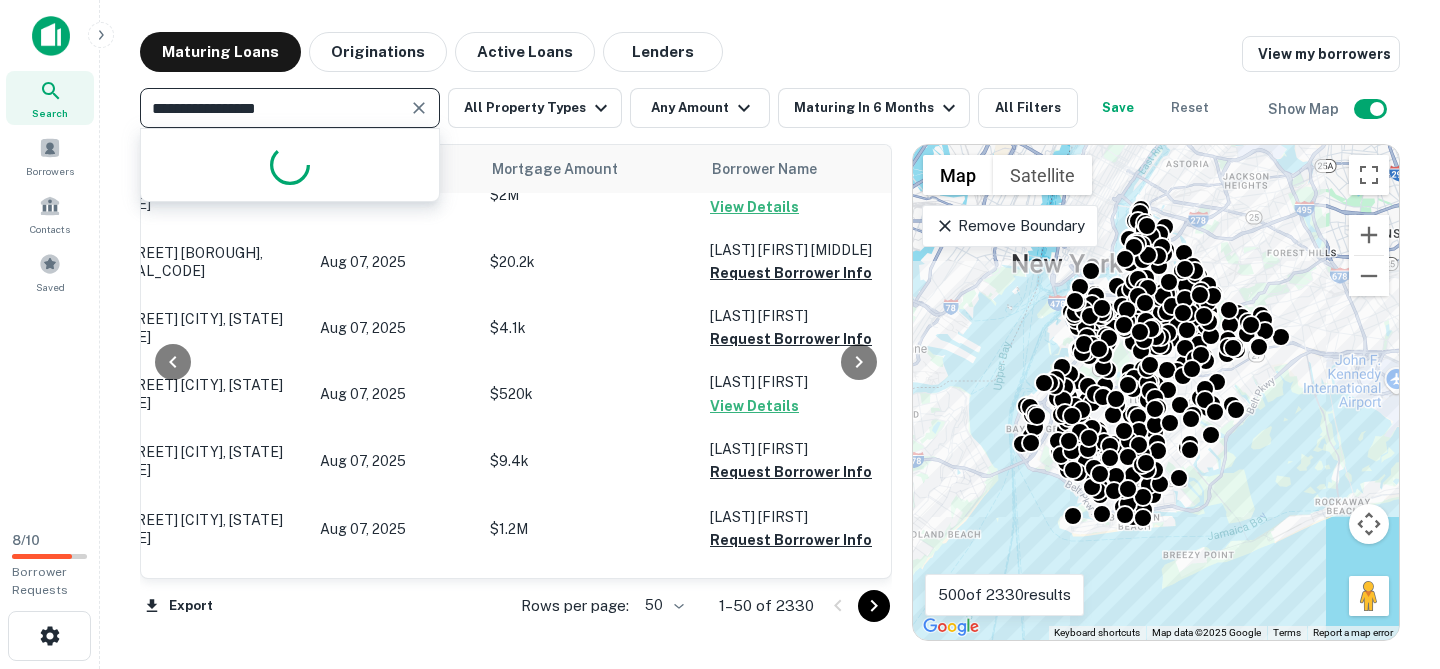 click on "**********" at bounding box center [273, 108] 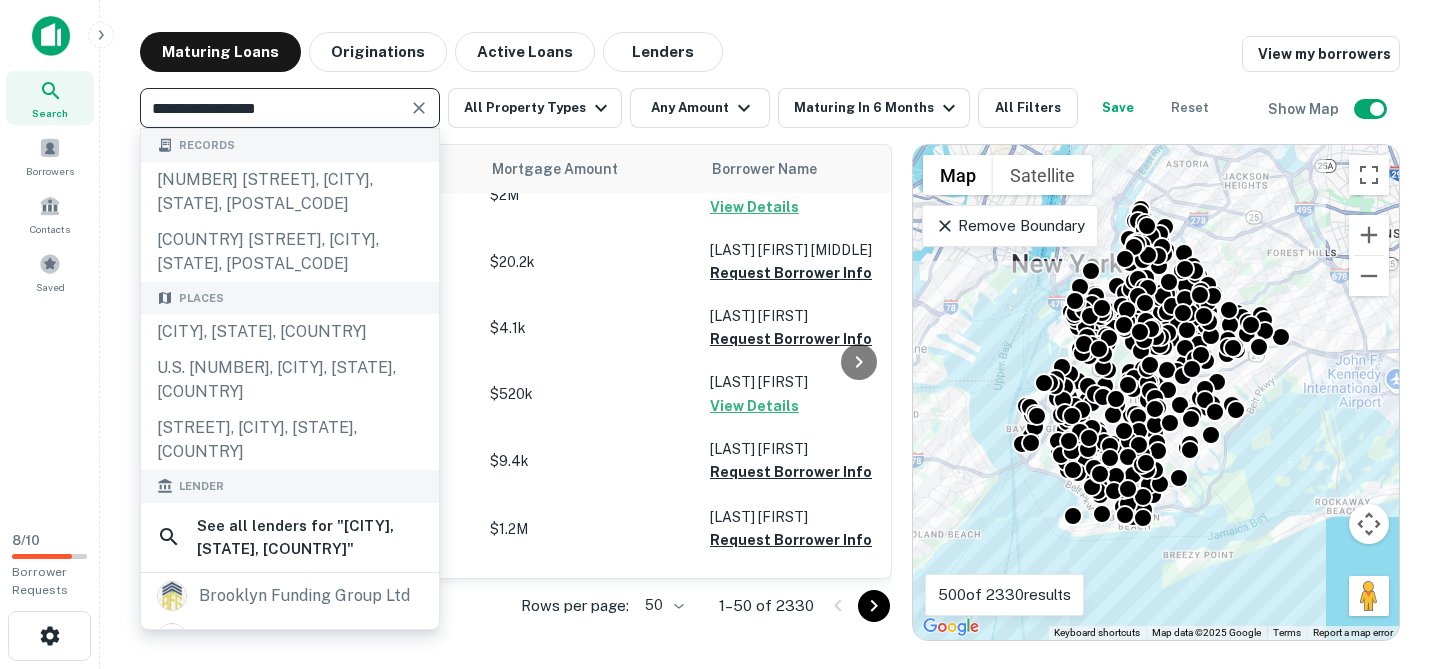 drag, startPoint x: 247, startPoint y: 107, endPoint x: 151, endPoint y: 107, distance: 96 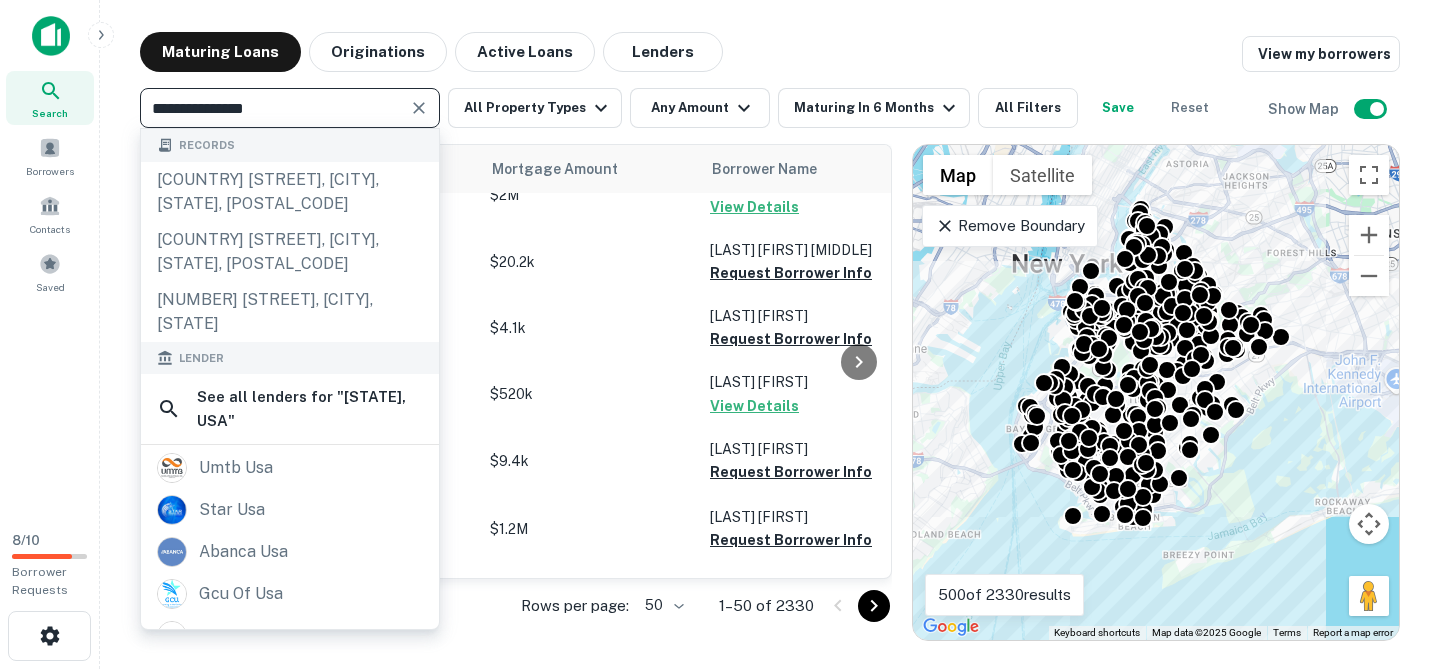 type on "**********" 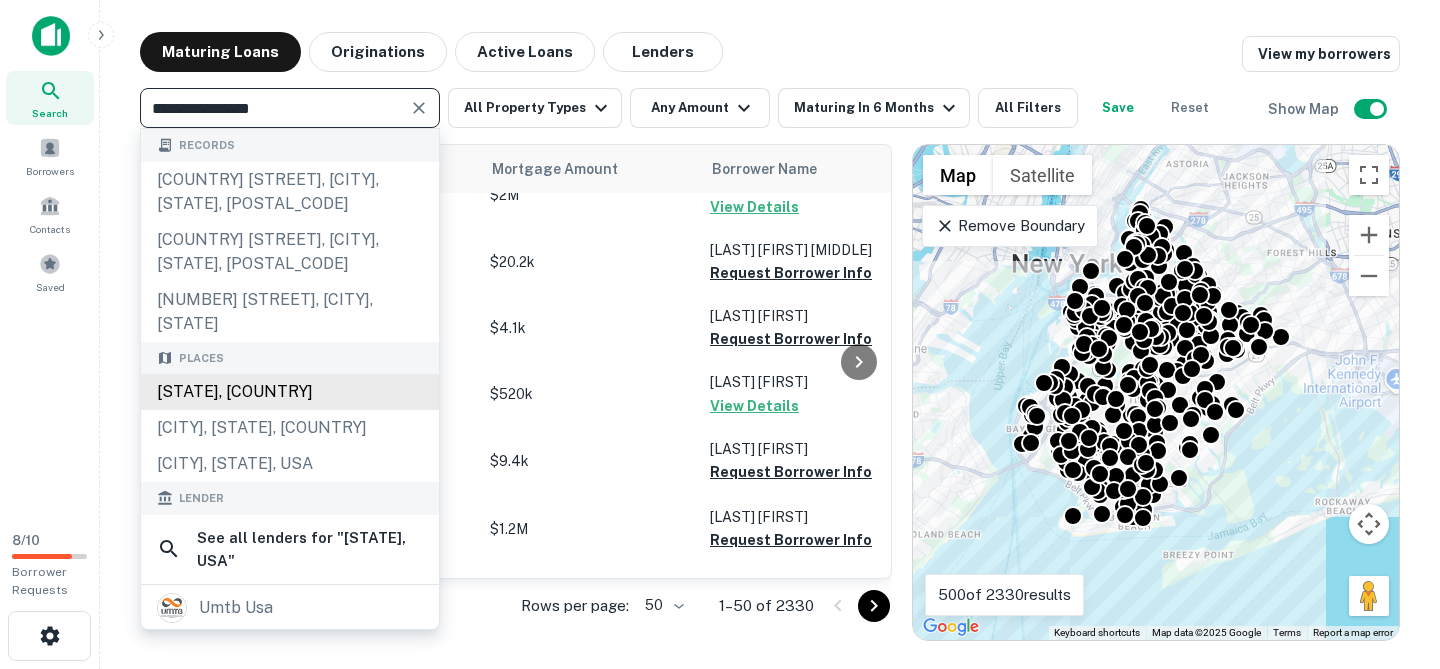 click on "Pennsylvania, USA" at bounding box center [290, 392] 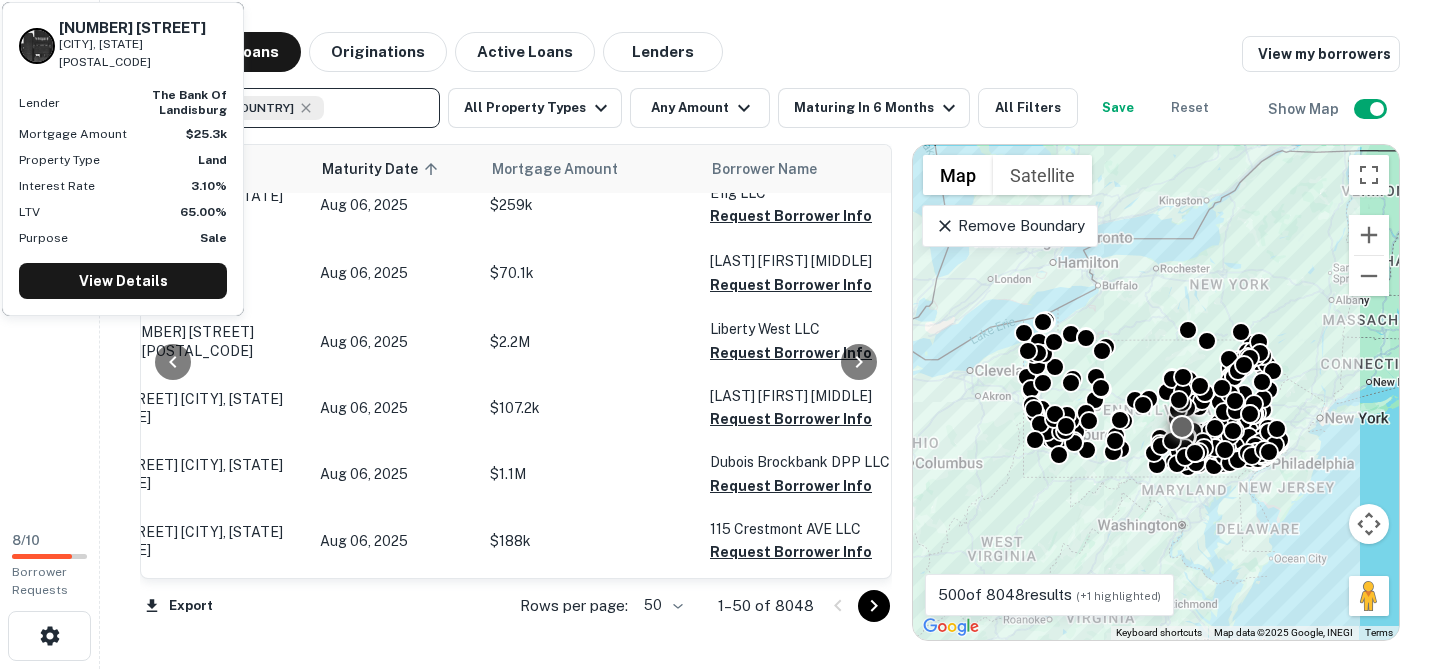 scroll, scrollTop: 0, scrollLeft: 111, axis: horizontal 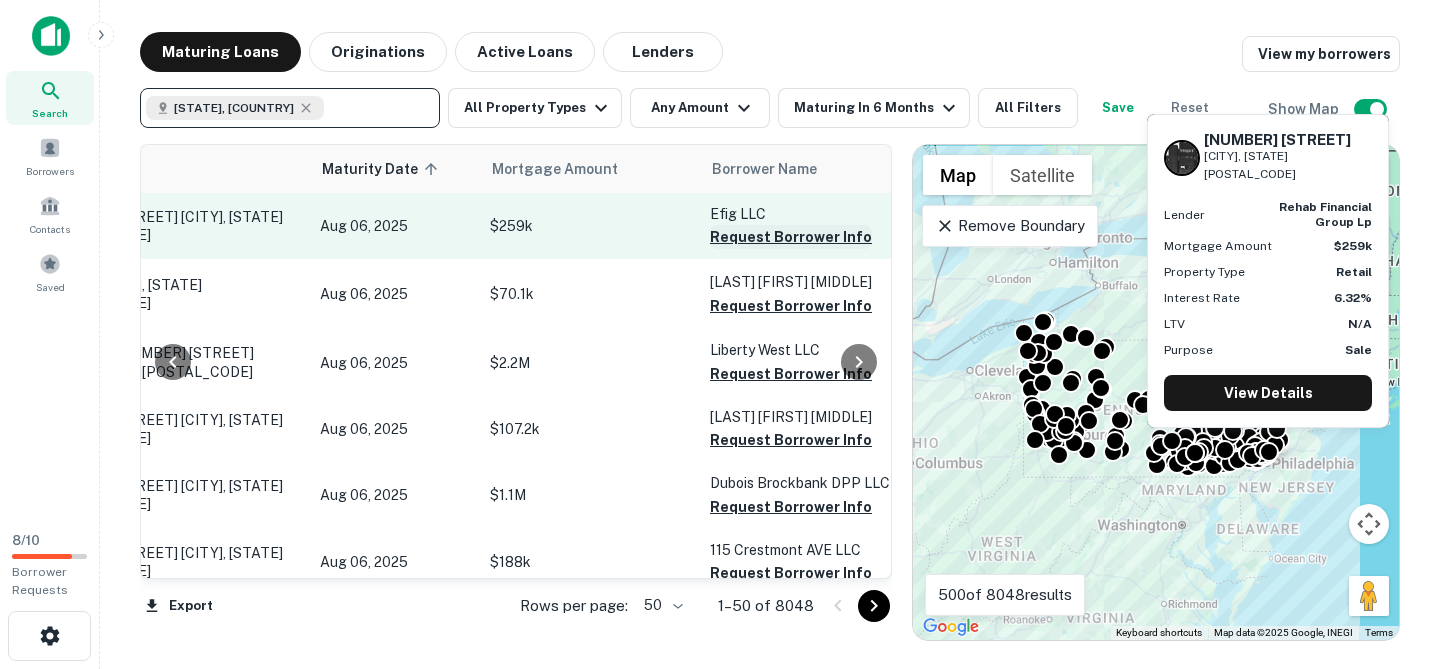 type 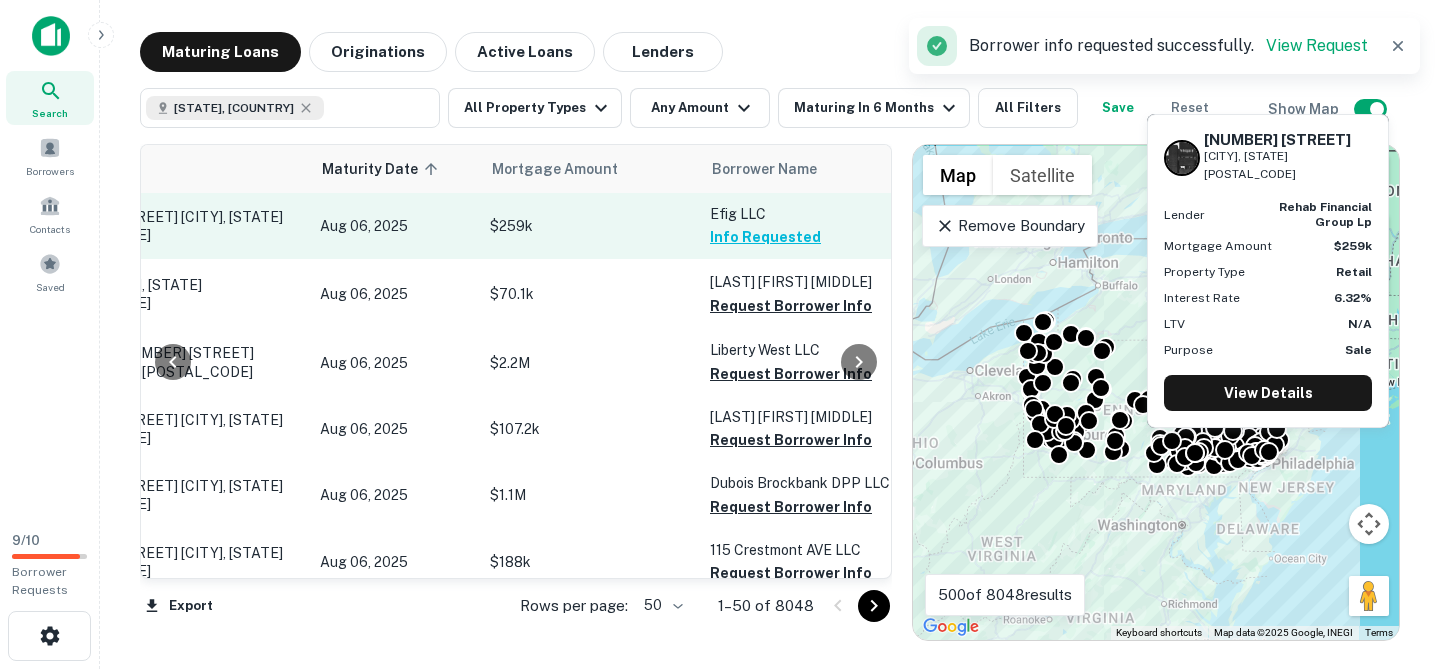 click on "$259k" at bounding box center [590, 226] 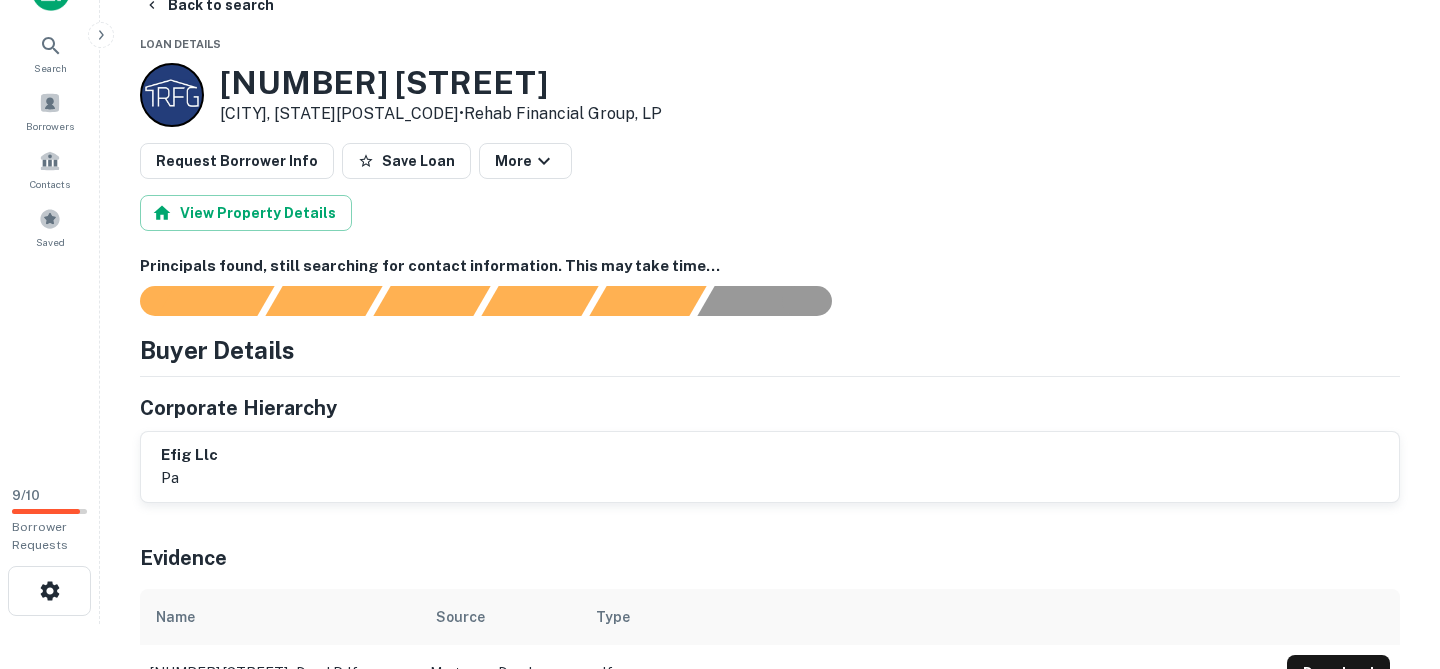 scroll, scrollTop: 0, scrollLeft: 0, axis: both 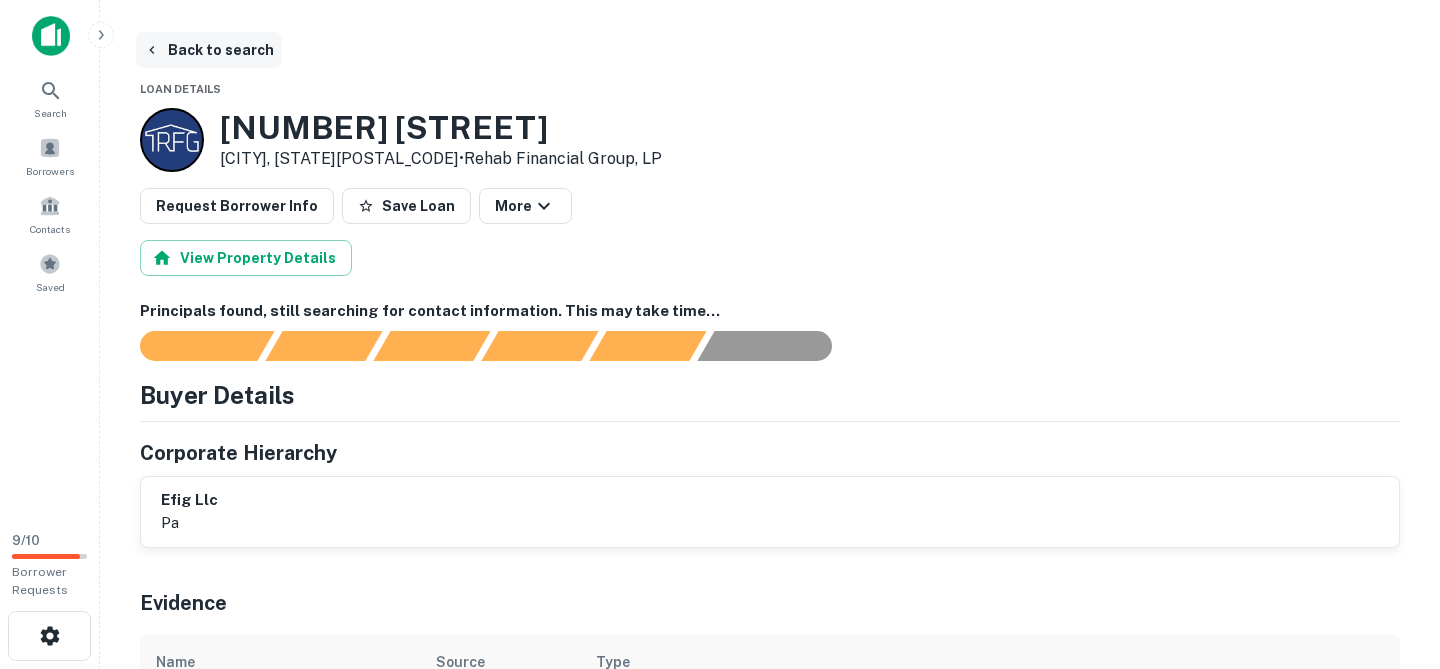 click on "Back to search" at bounding box center [209, 50] 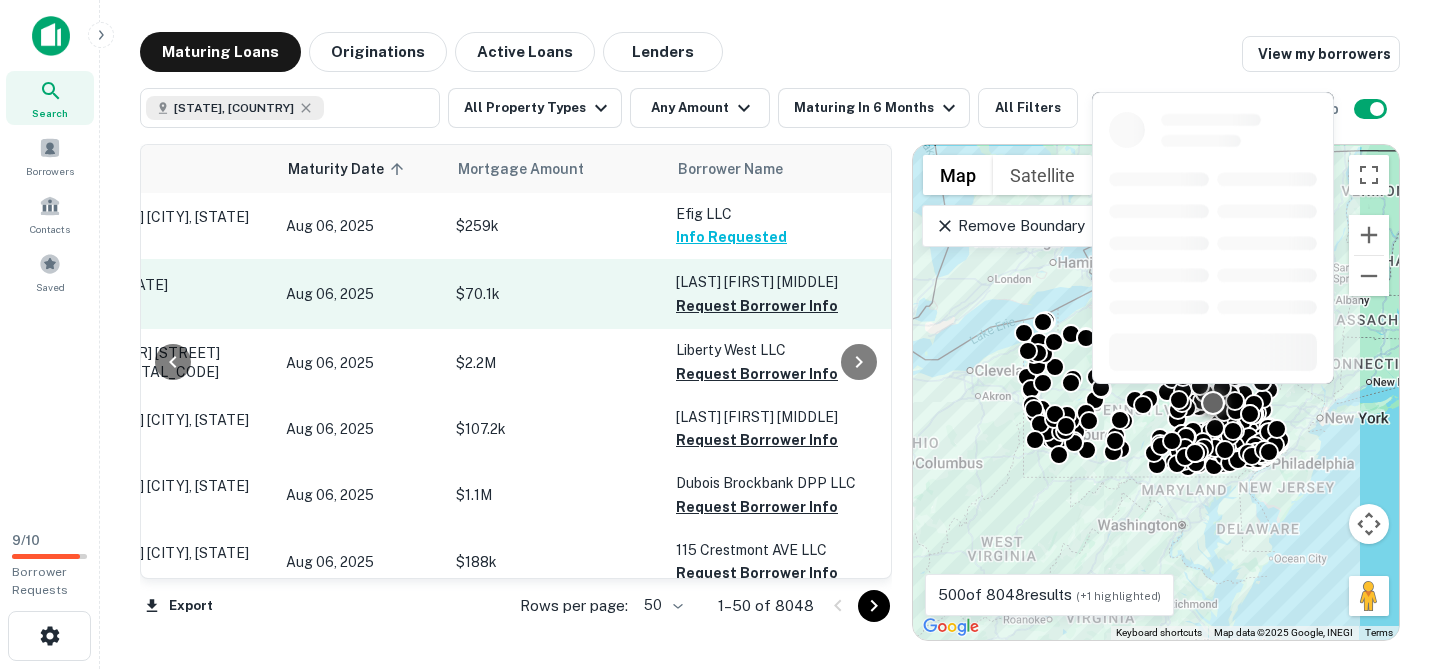 scroll, scrollTop: 0, scrollLeft: 153, axis: horizontal 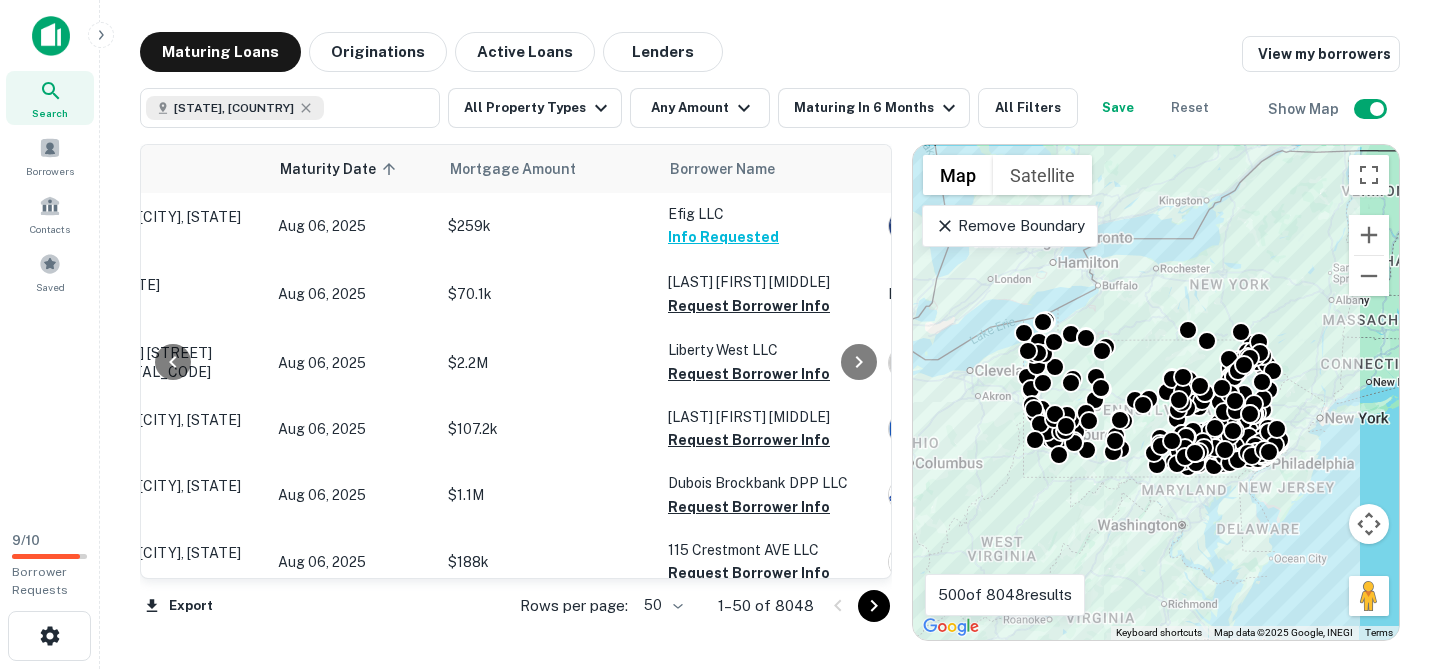 click 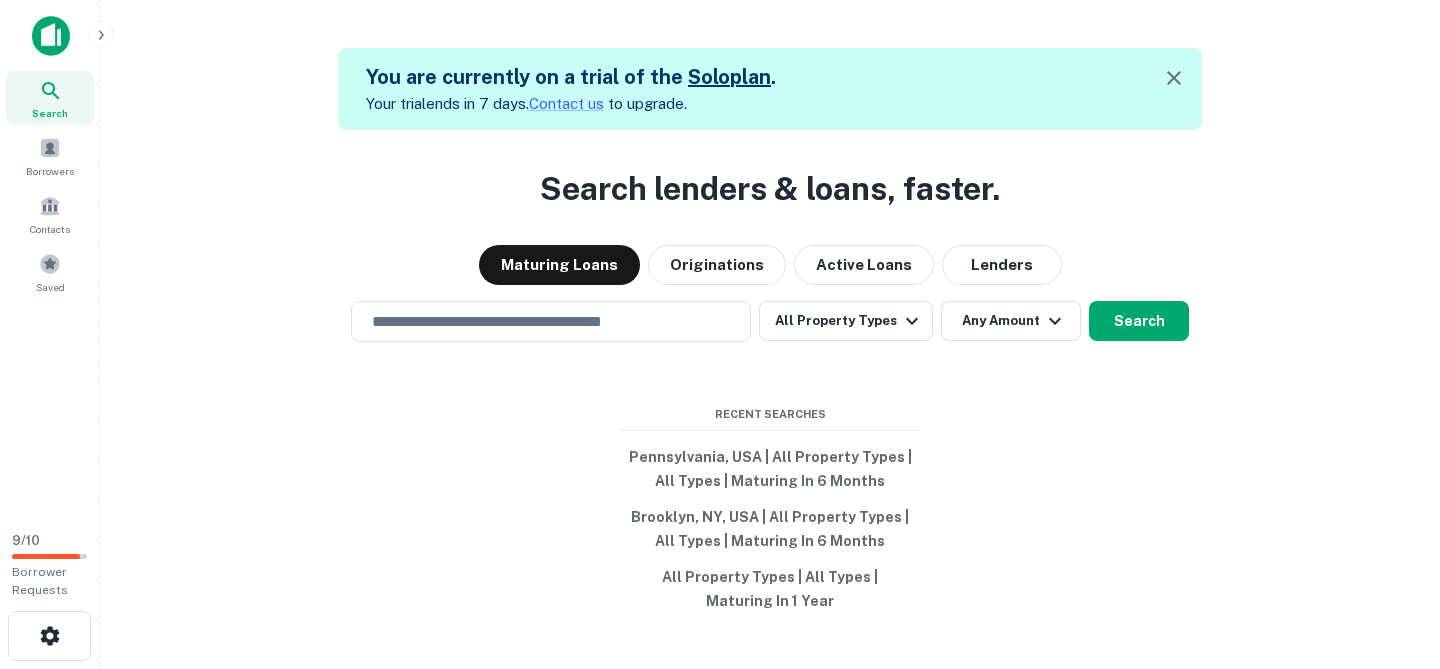 scroll, scrollTop: 0, scrollLeft: 0, axis: both 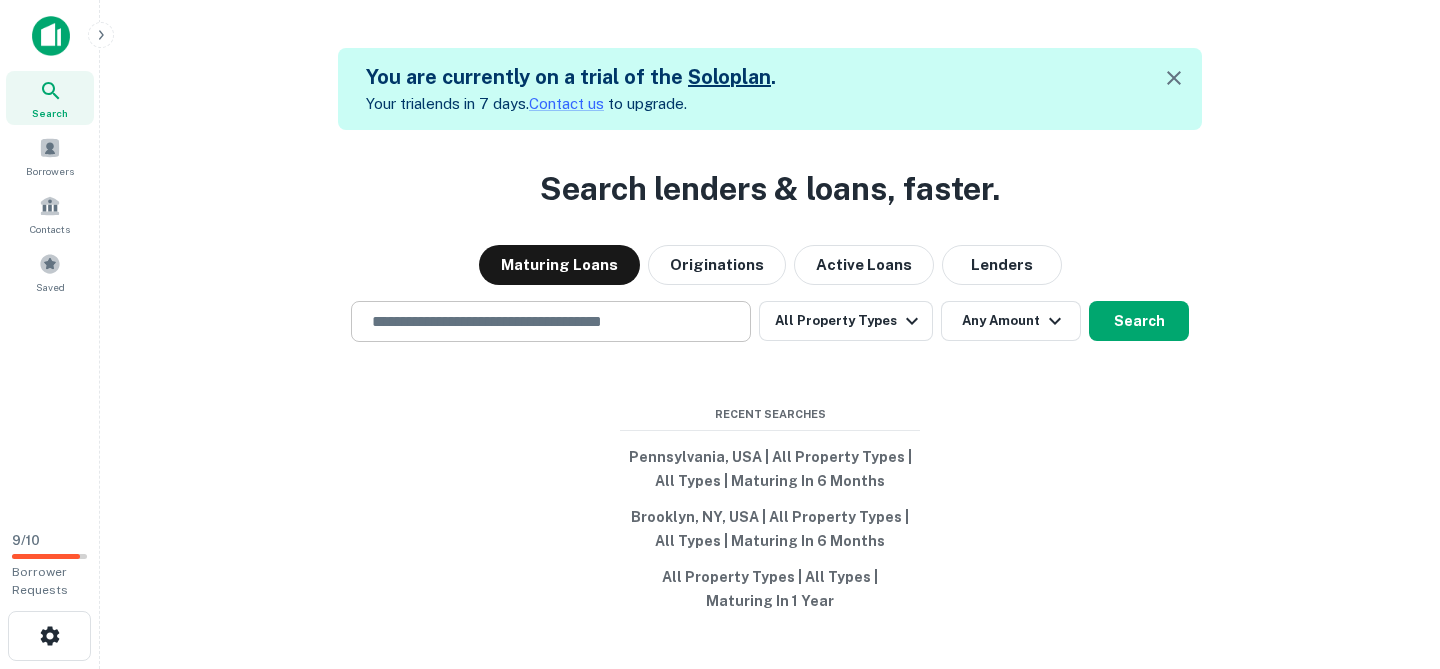 click at bounding box center [551, 321] 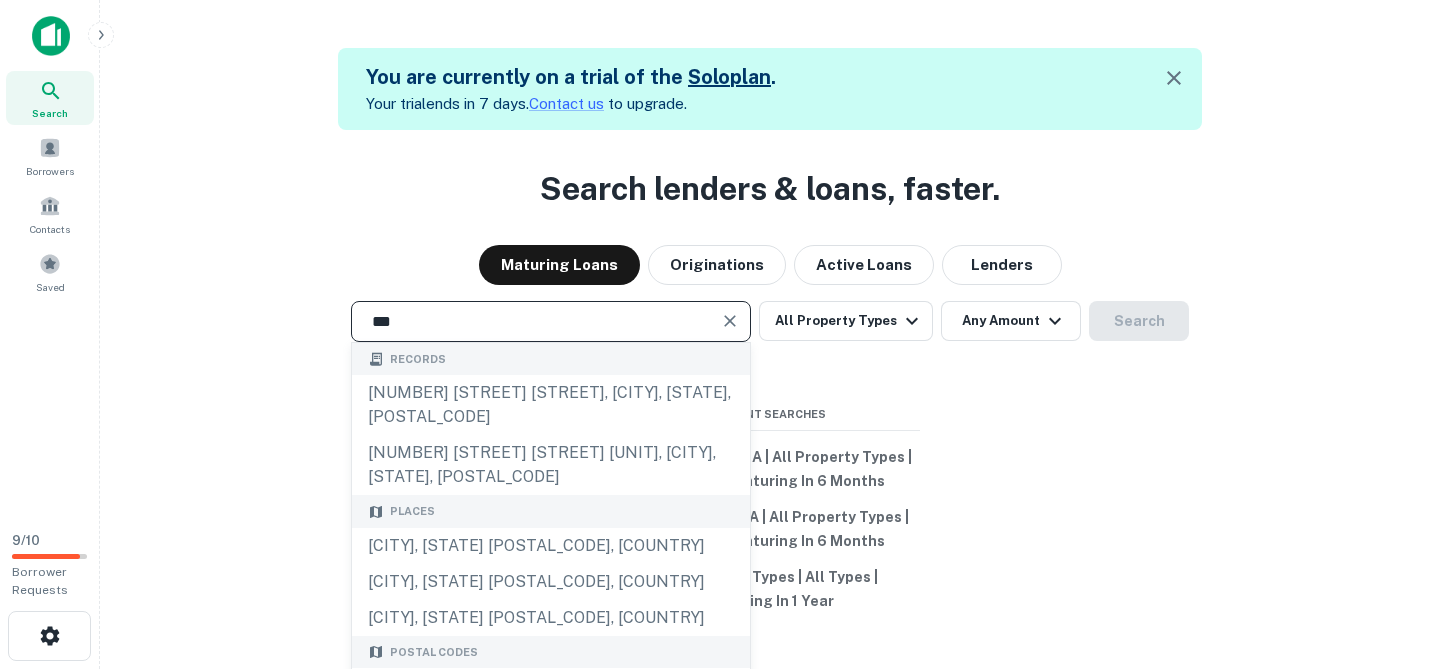 click on "***" at bounding box center (536, 321) 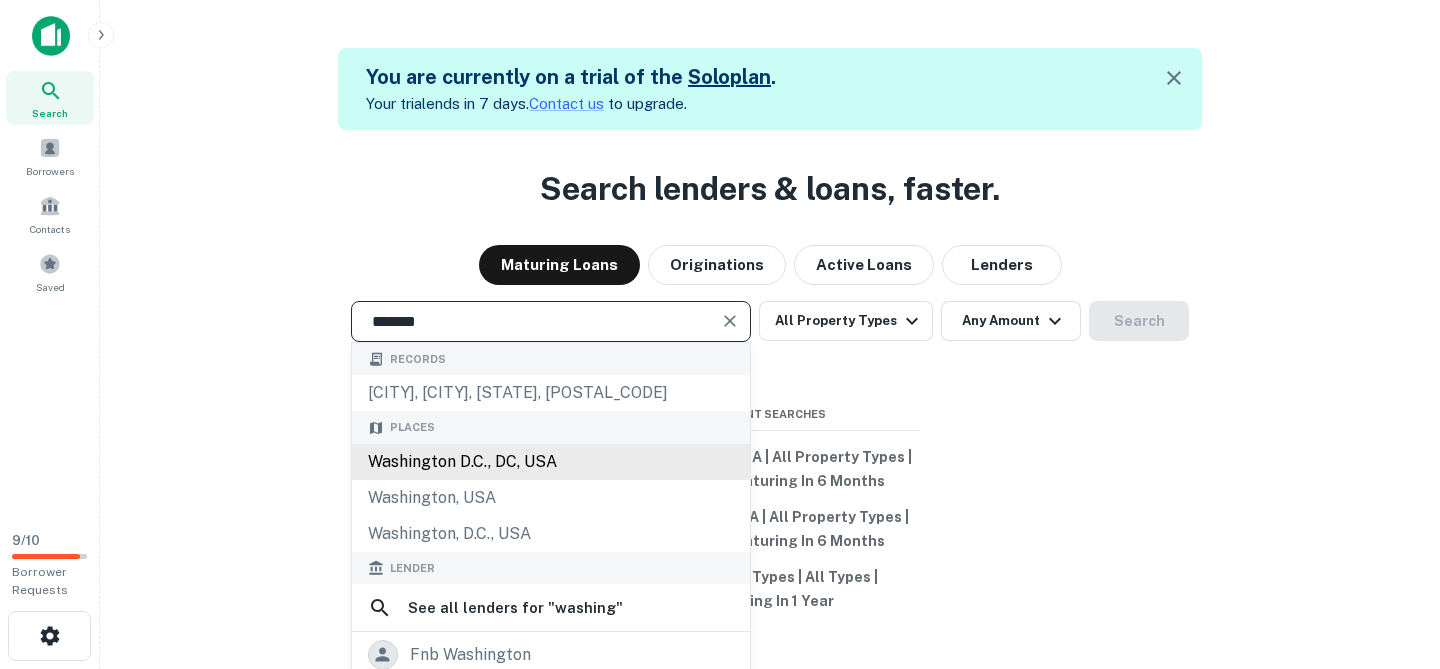 click on "Washington D.C., DC, USA" at bounding box center (551, 462) 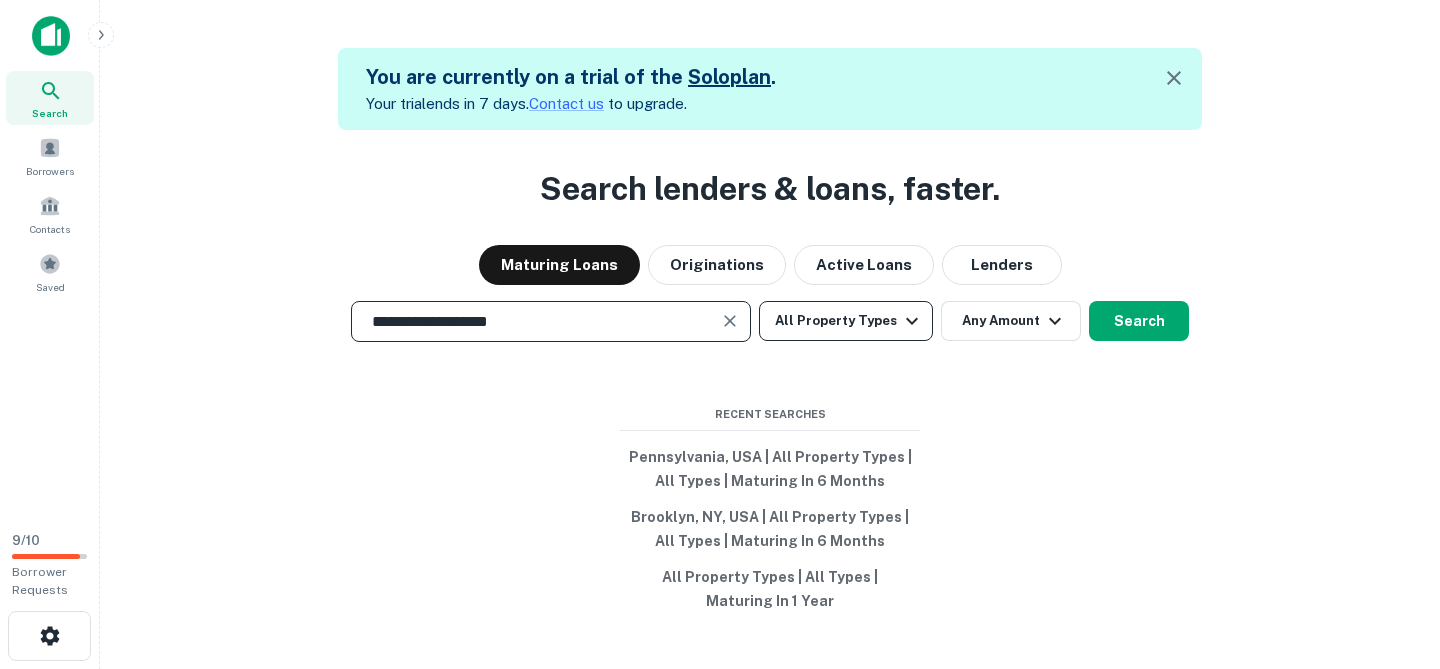 type on "**********" 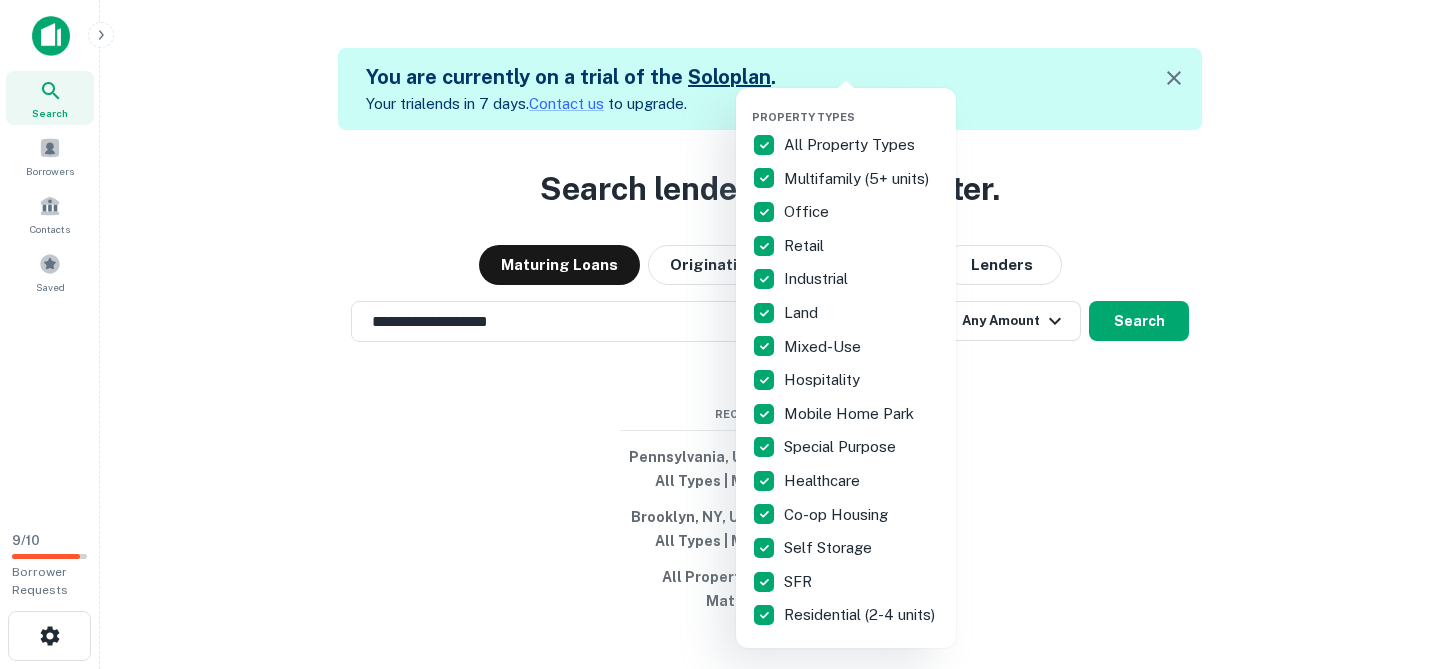 click at bounding box center (720, 334) 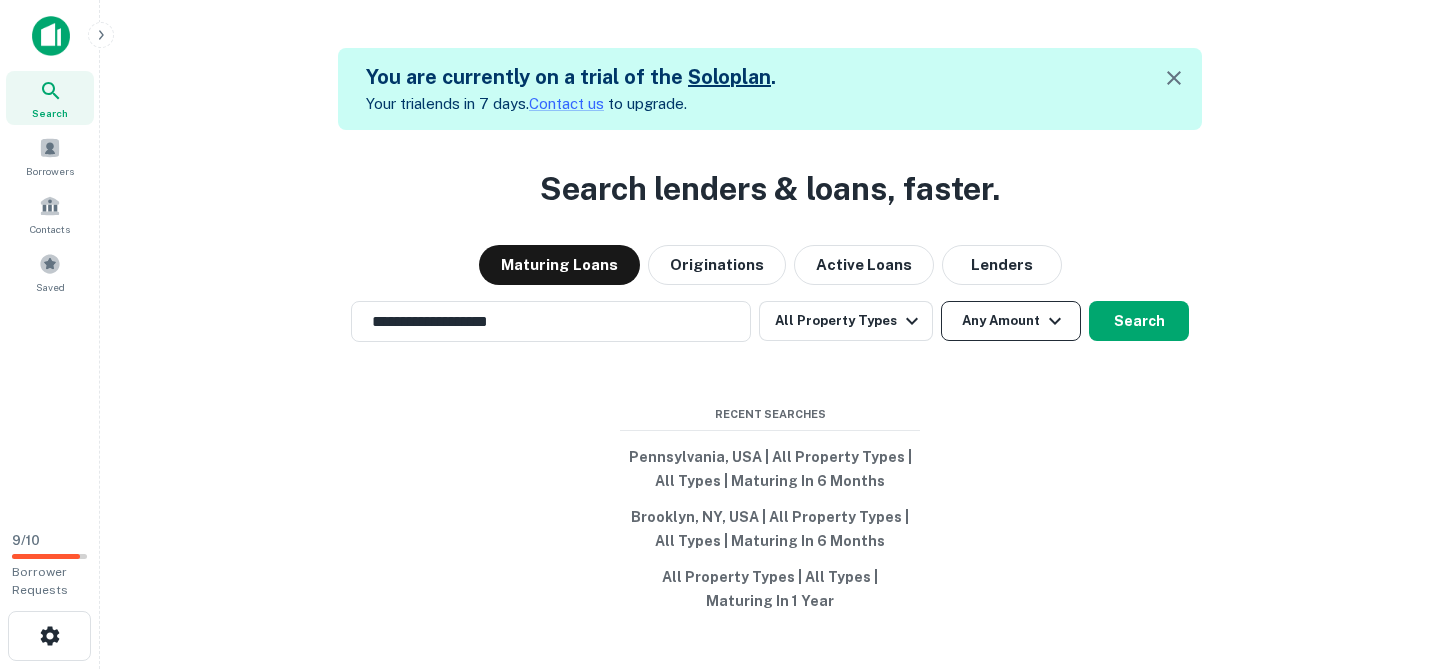 click on "Any Amount" at bounding box center [1011, 321] 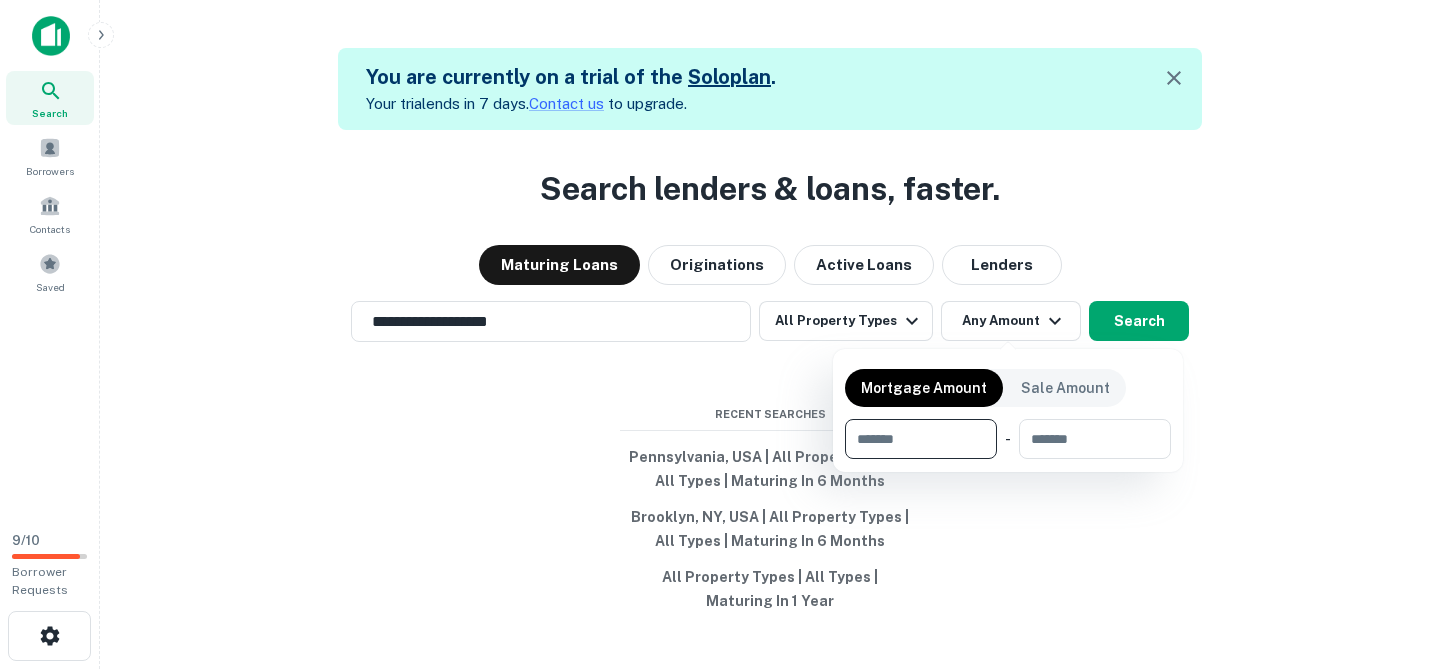 click at bounding box center (720, 334) 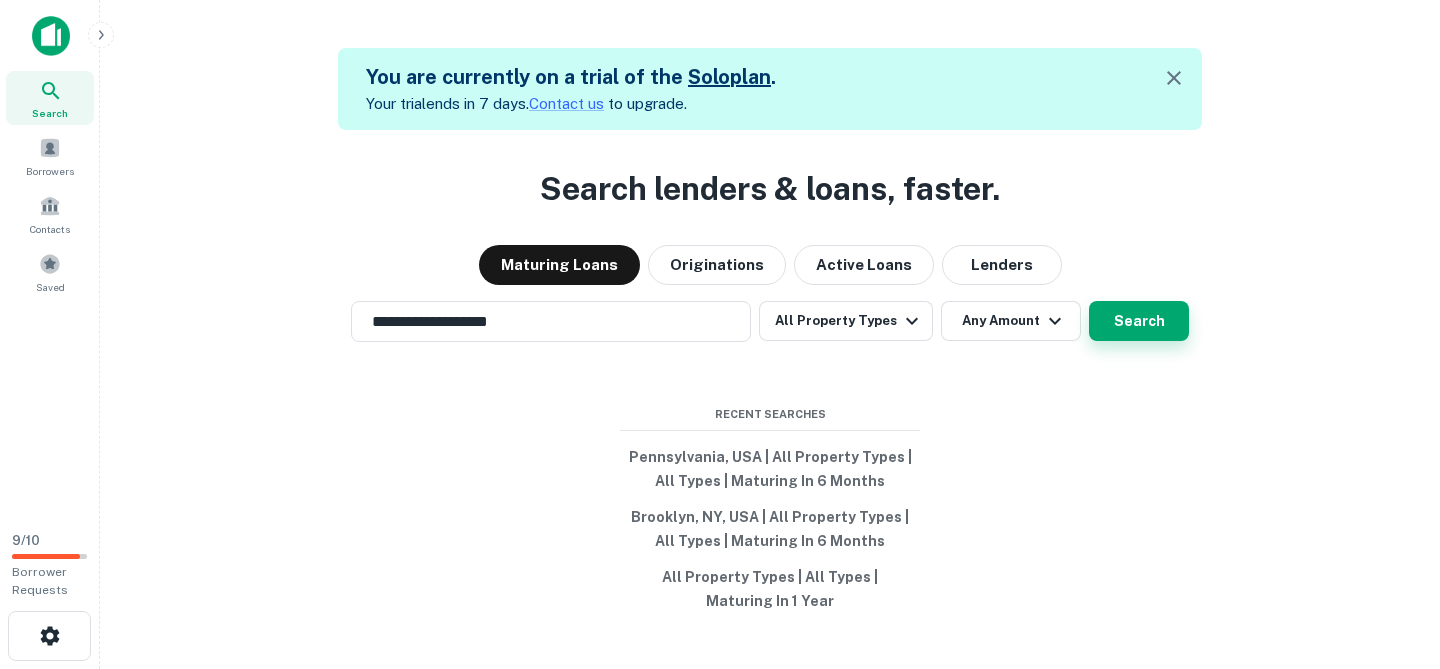 click on "Search" at bounding box center (1139, 321) 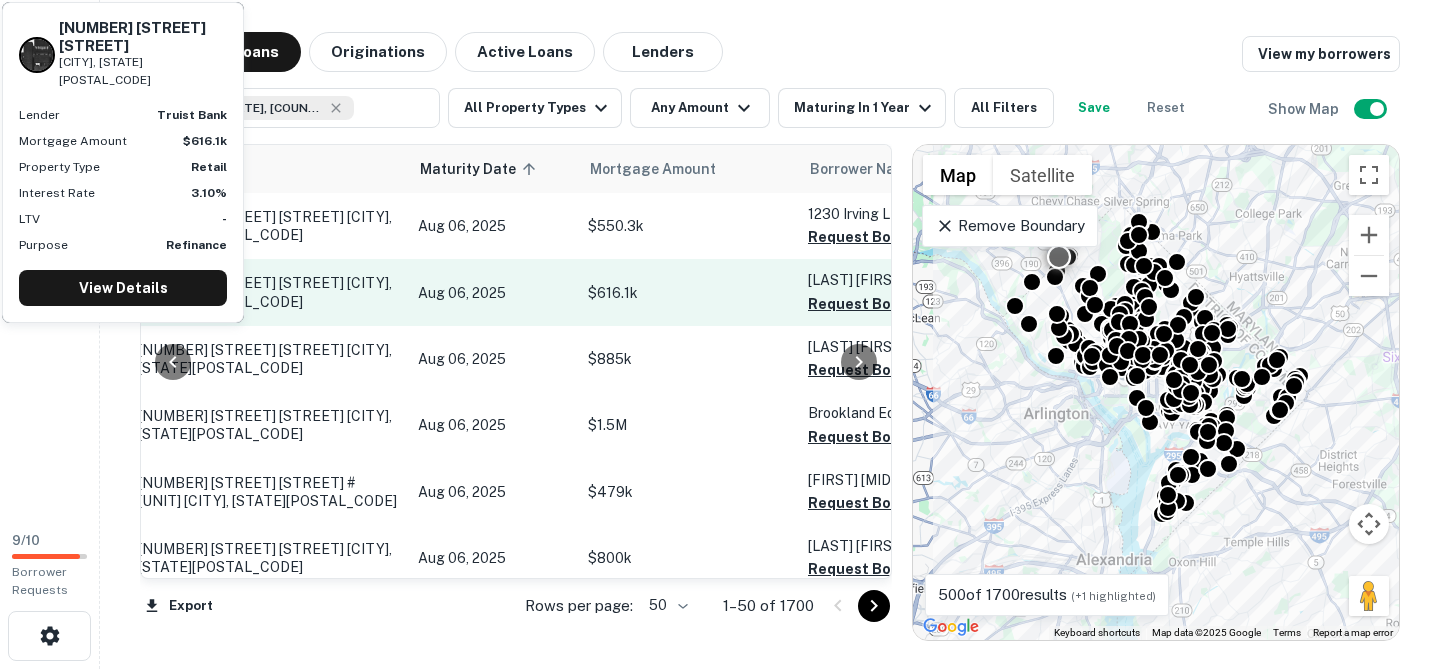 scroll, scrollTop: 0, scrollLeft: 0, axis: both 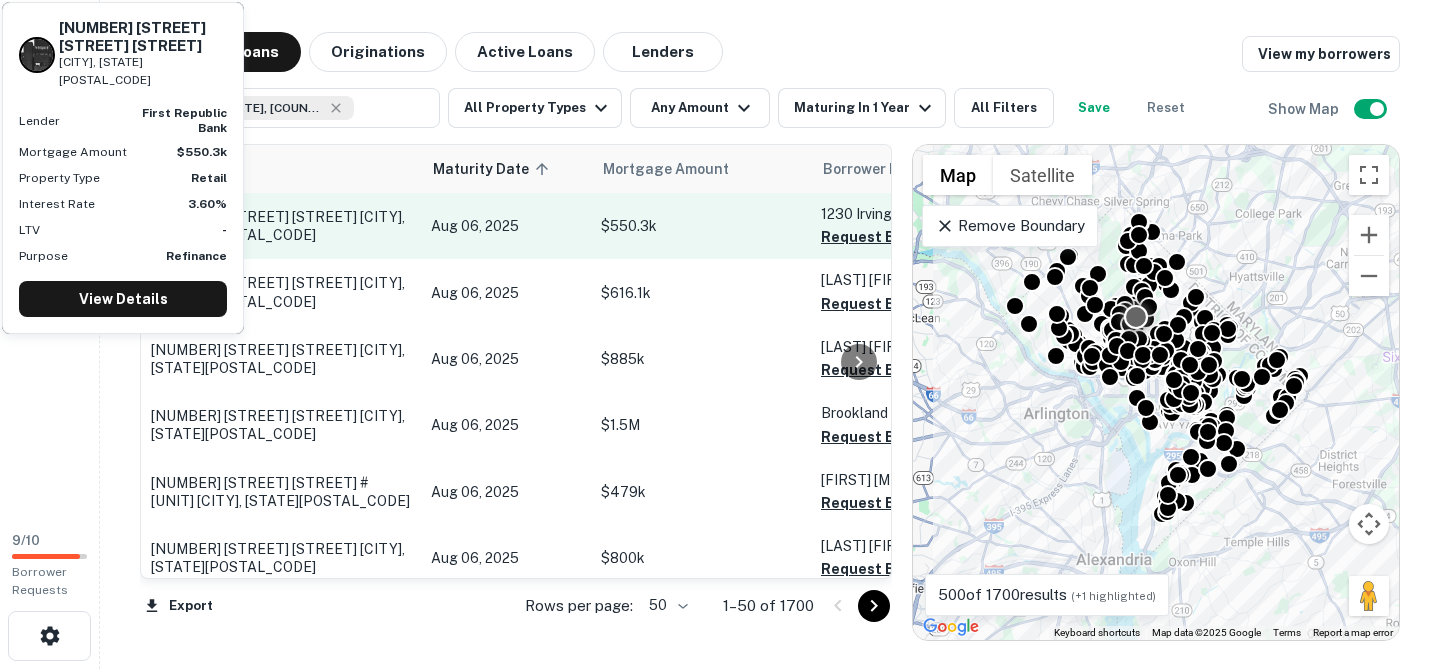 click on "1230 Irving St Nw Washington, DC20010" at bounding box center [281, 226] 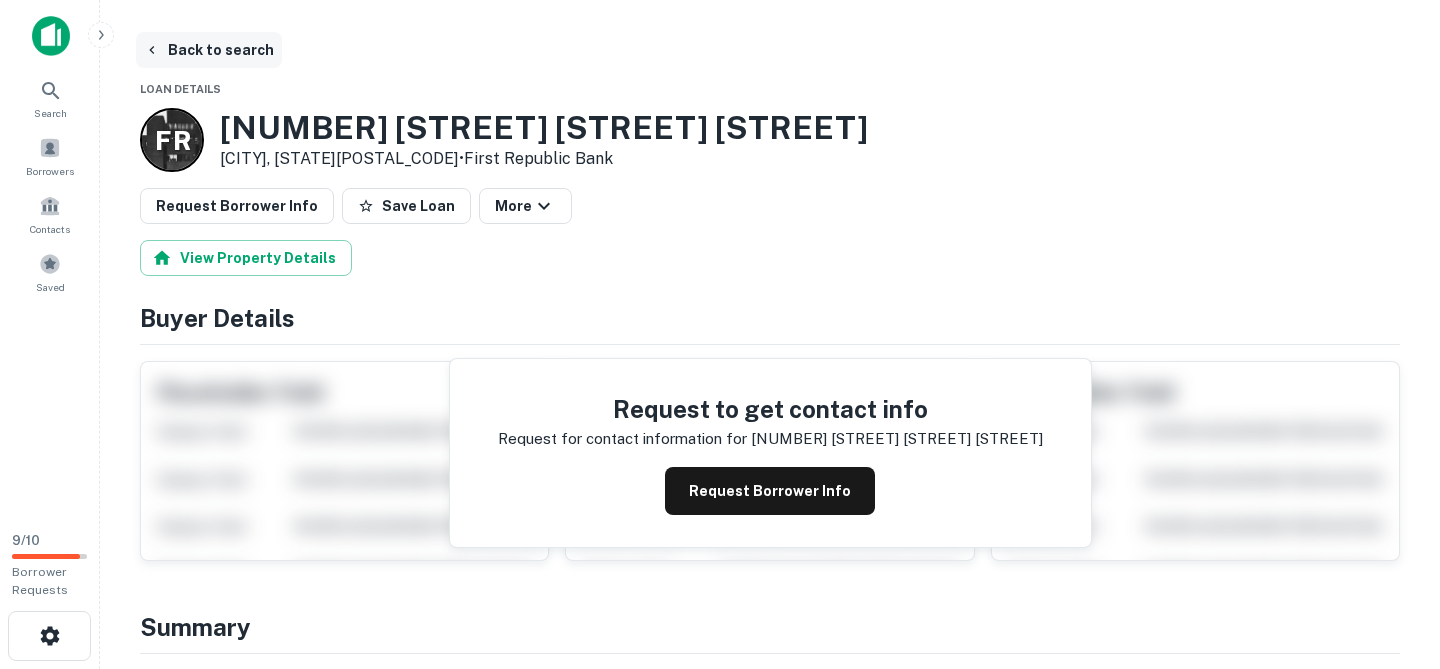 click on "Back to search" at bounding box center (209, 50) 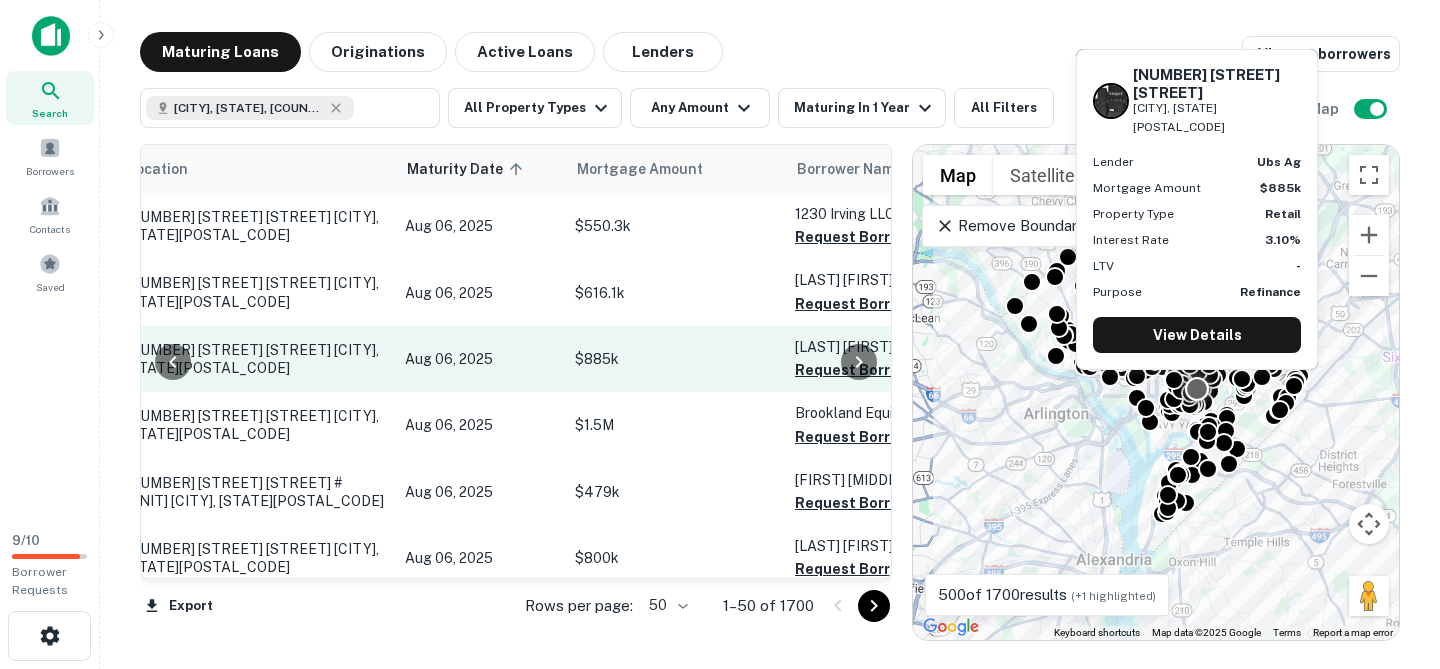 scroll, scrollTop: 0, scrollLeft: 0, axis: both 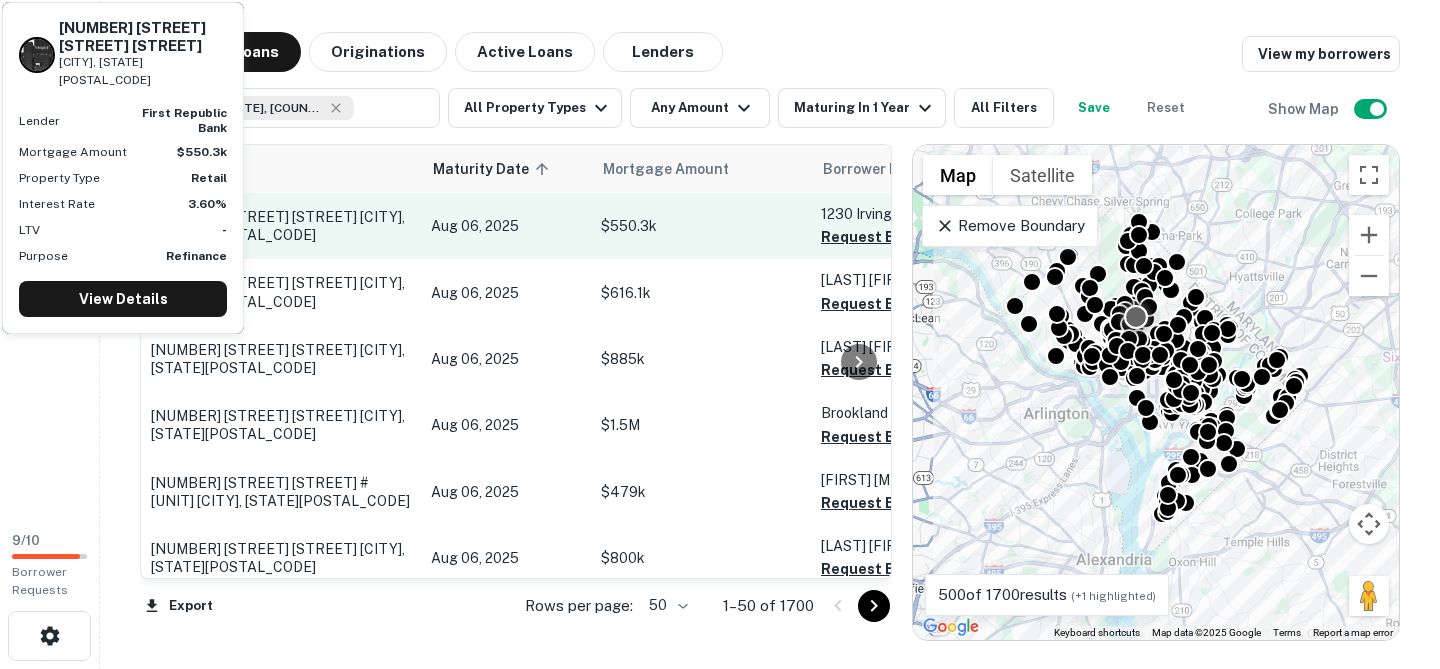 click on "Aug 06, 2025" at bounding box center [506, 226] 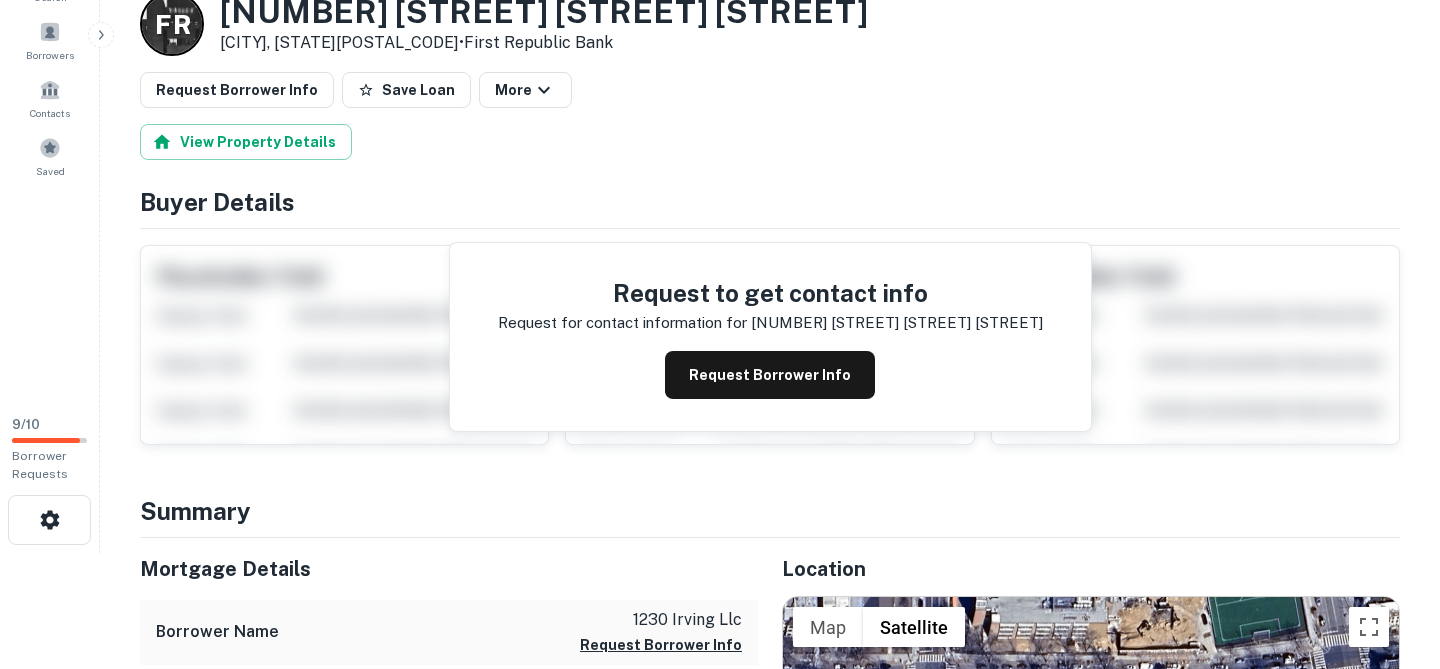 scroll, scrollTop: 0, scrollLeft: 0, axis: both 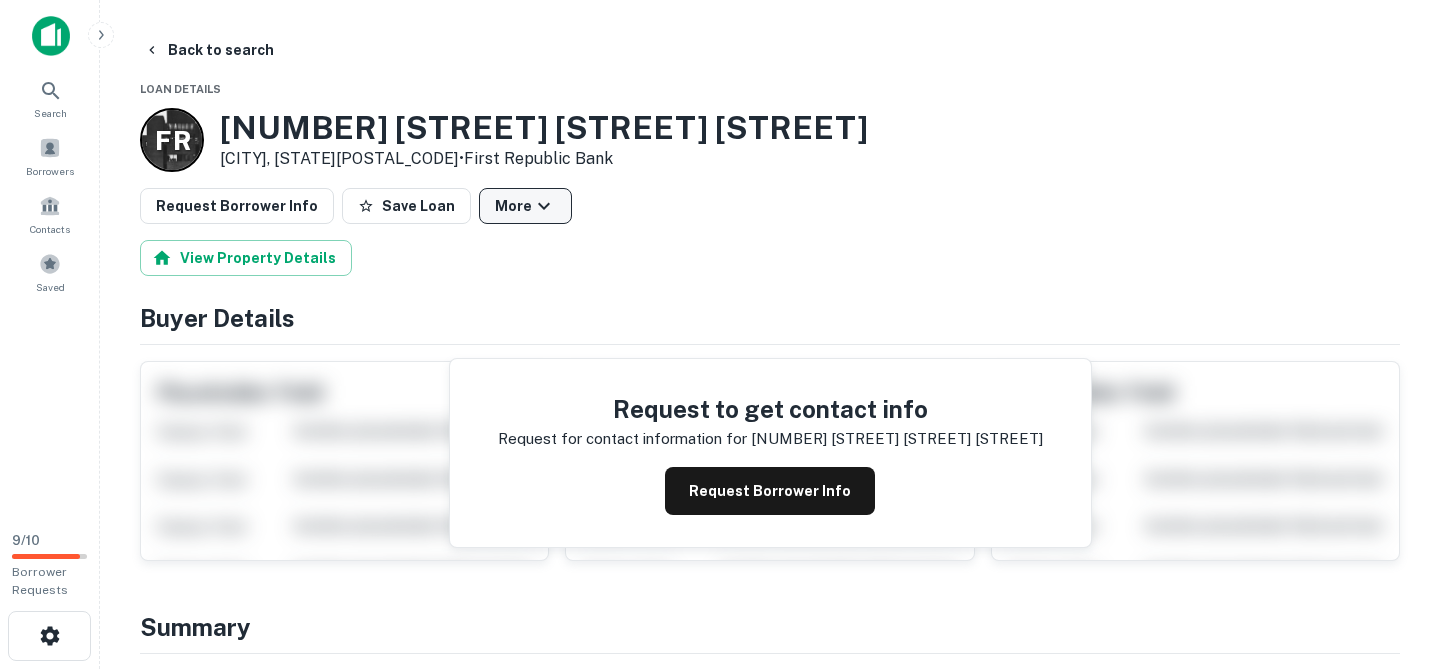 click 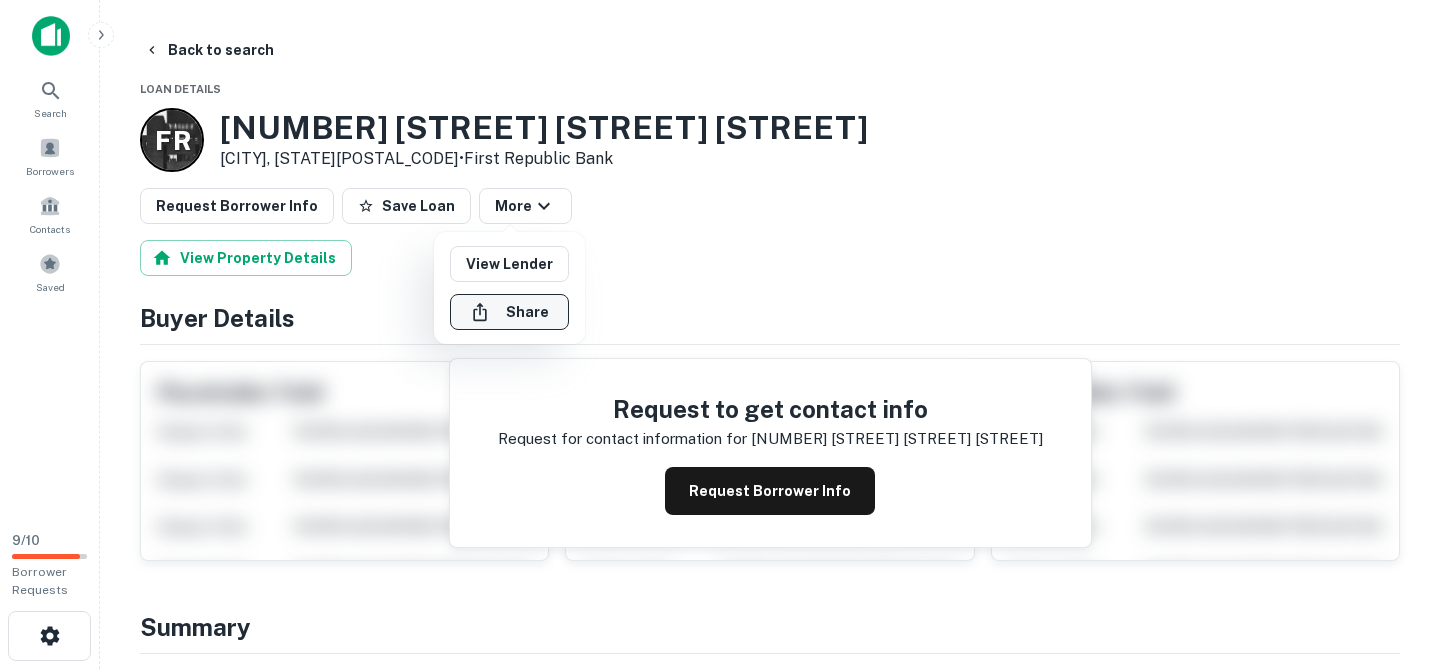 click on "Share" at bounding box center (509, 312) 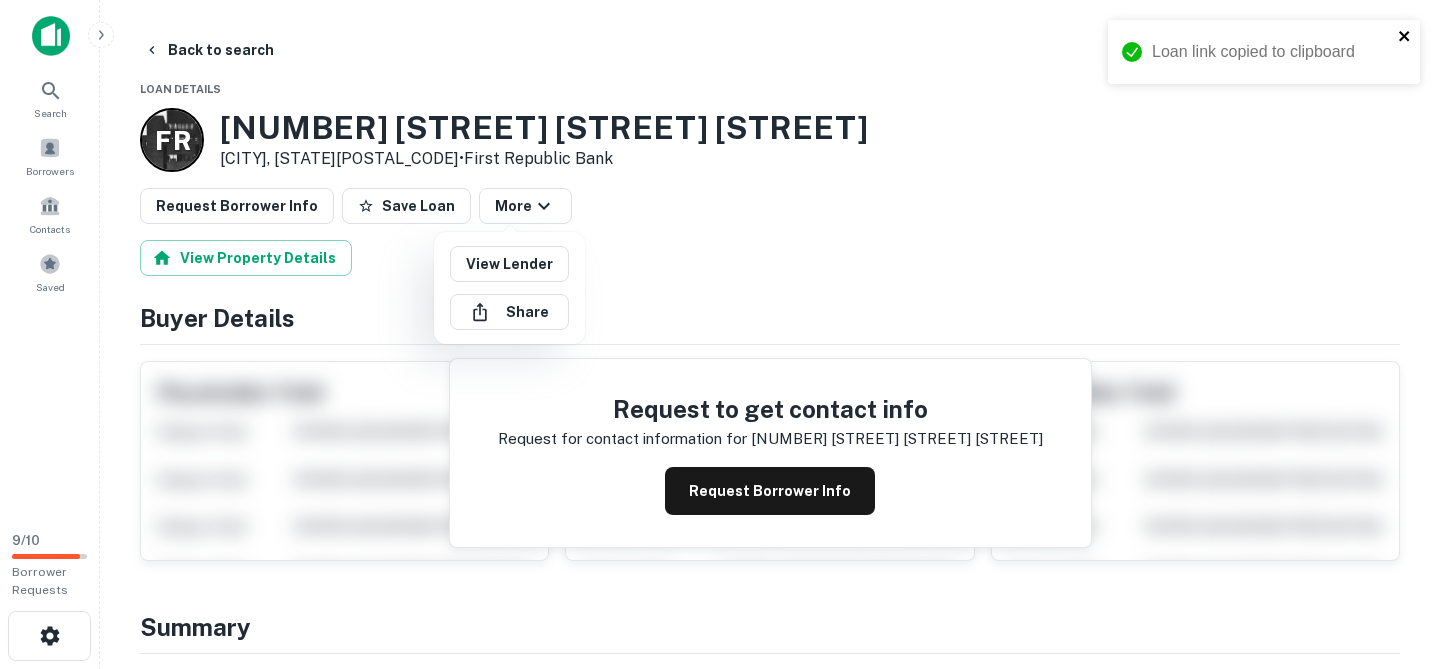 click 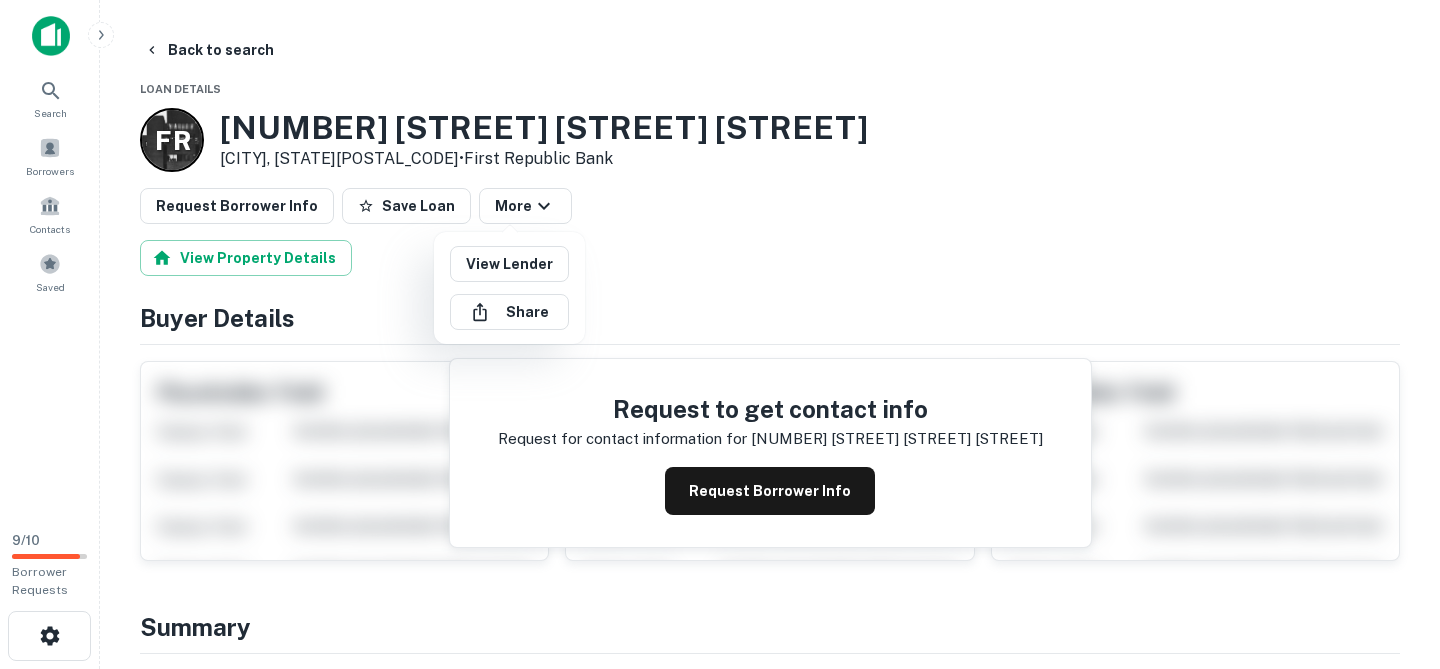 click at bounding box center (720, 334) 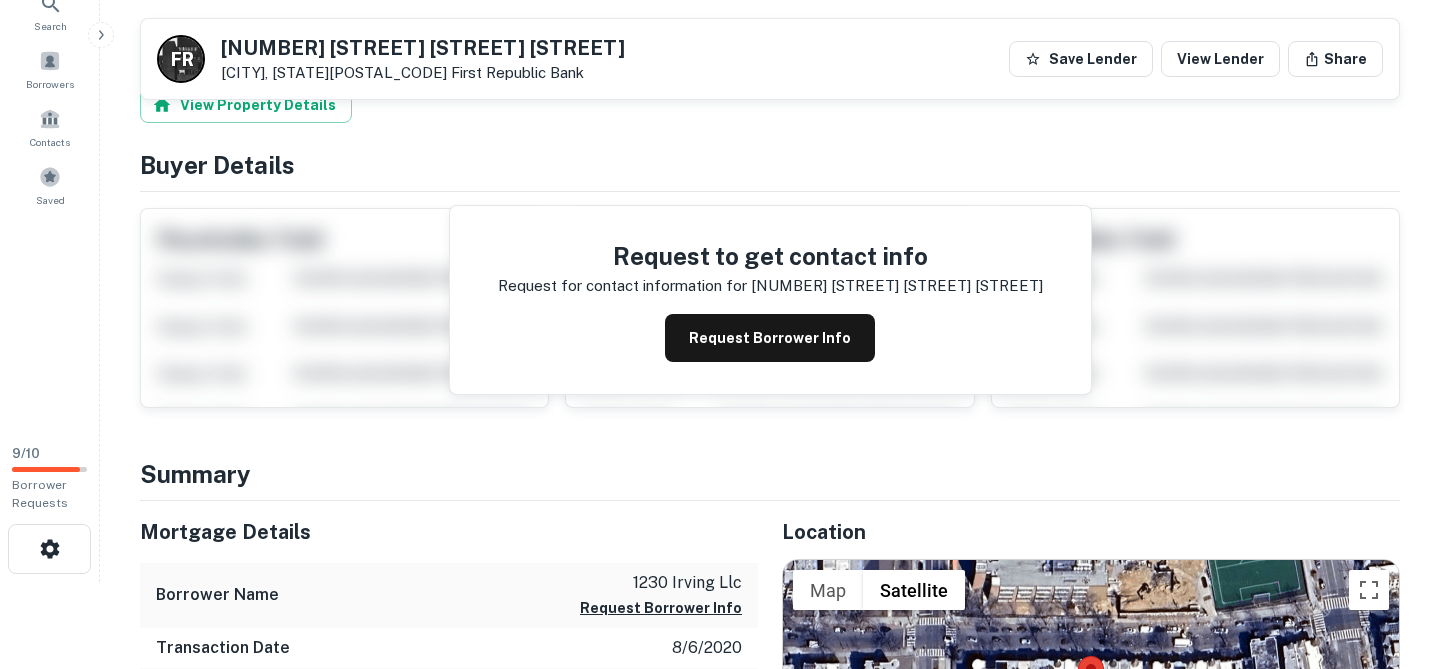 scroll, scrollTop: 0, scrollLeft: 0, axis: both 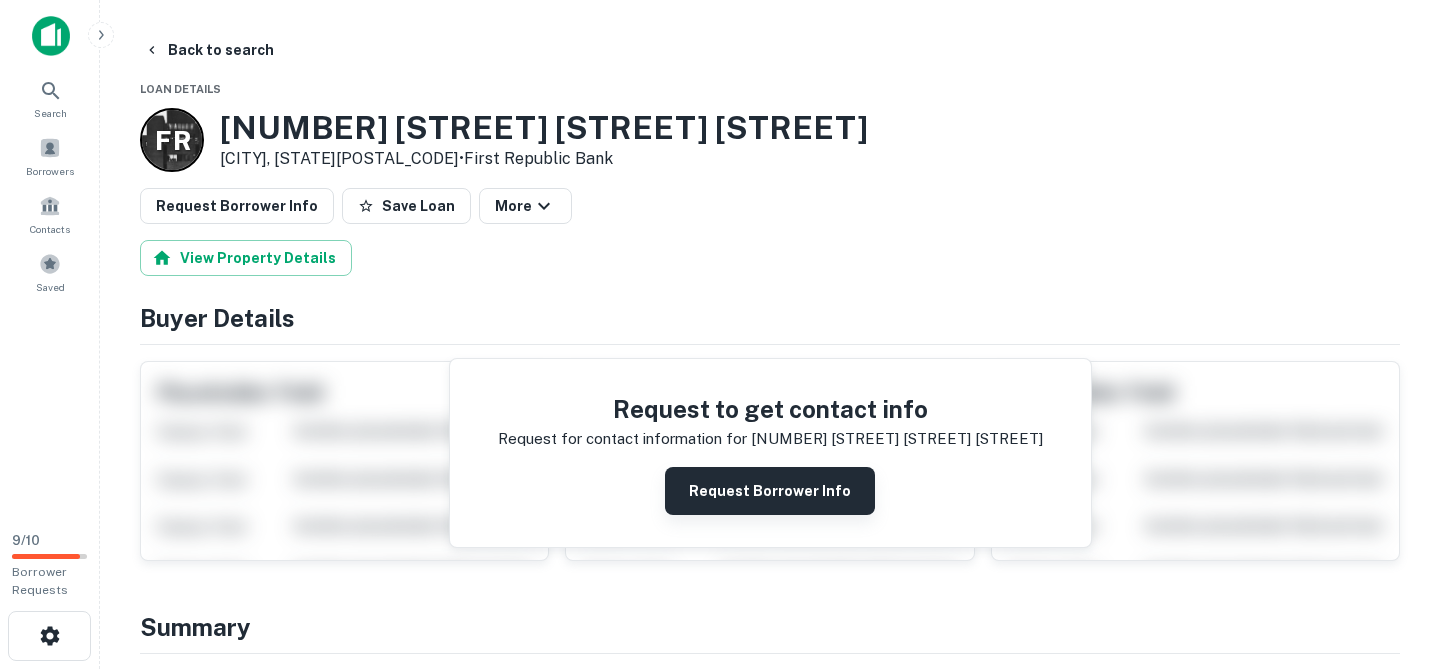 click on "Request Borrower Info" at bounding box center (770, 491) 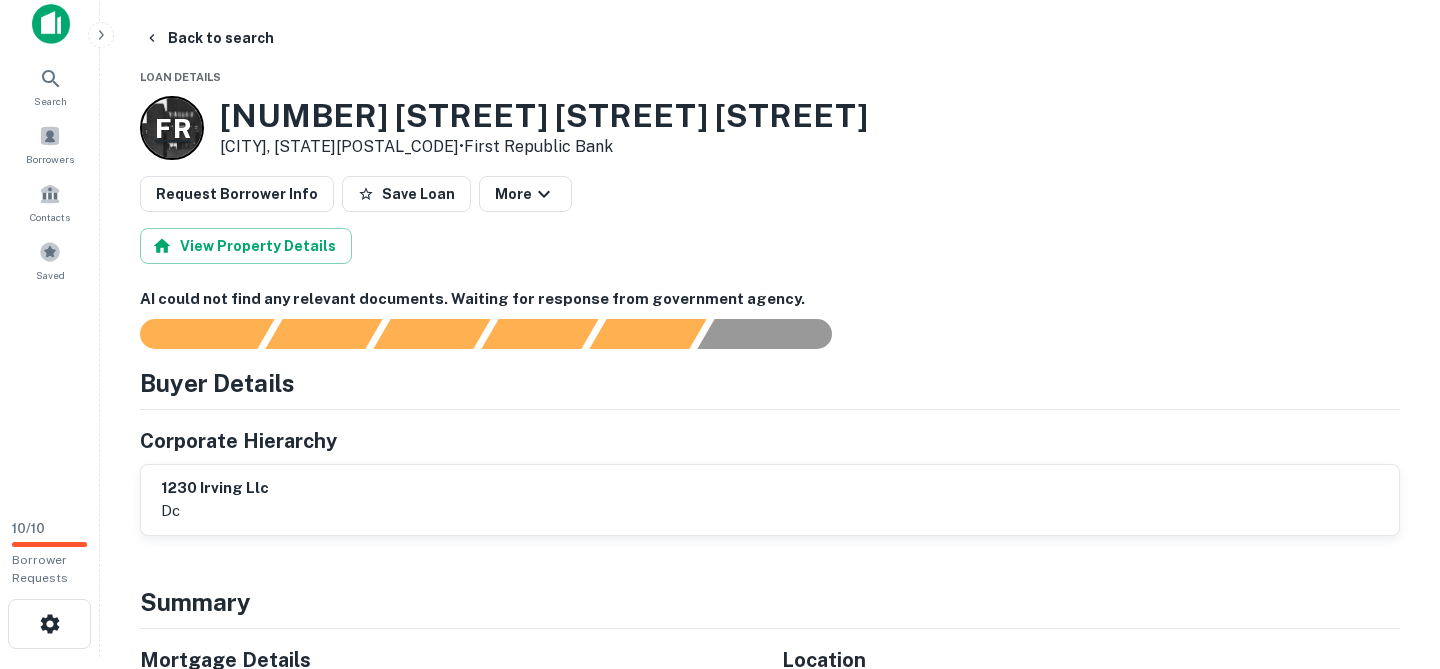 scroll, scrollTop: 0, scrollLeft: 0, axis: both 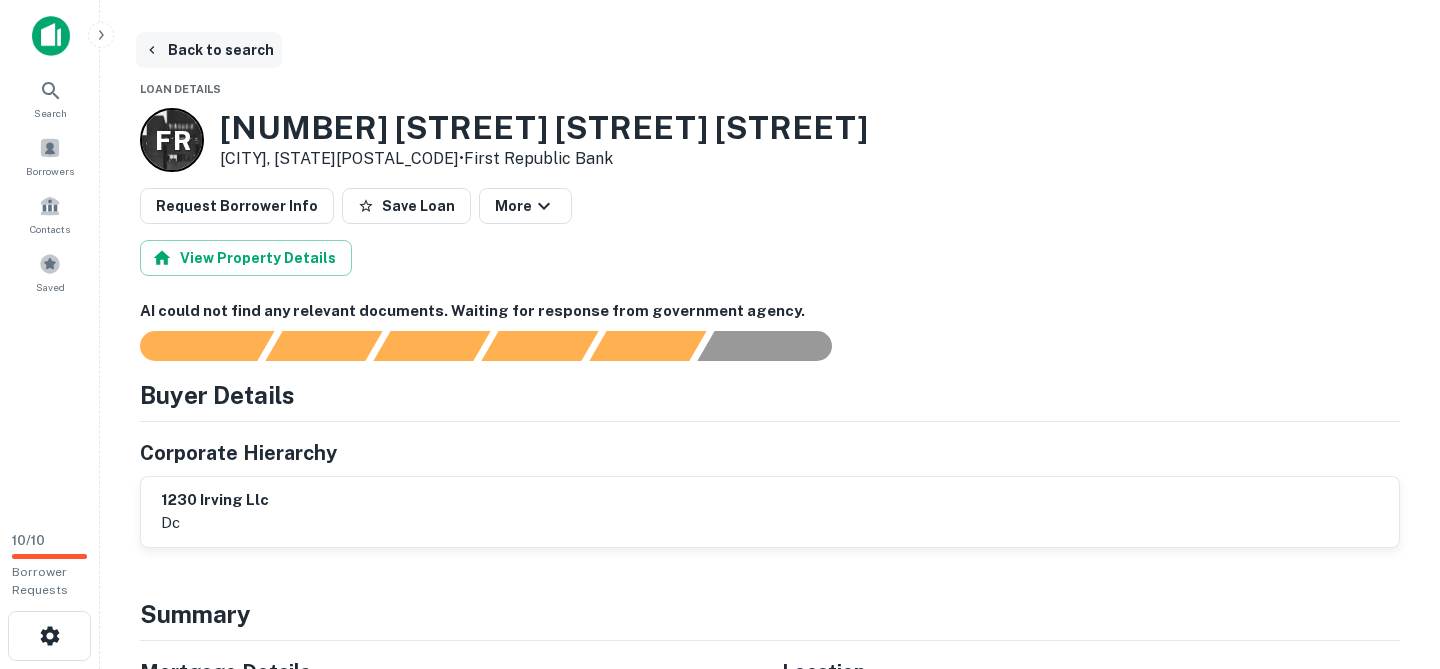 click on "Back to search" at bounding box center (209, 50) 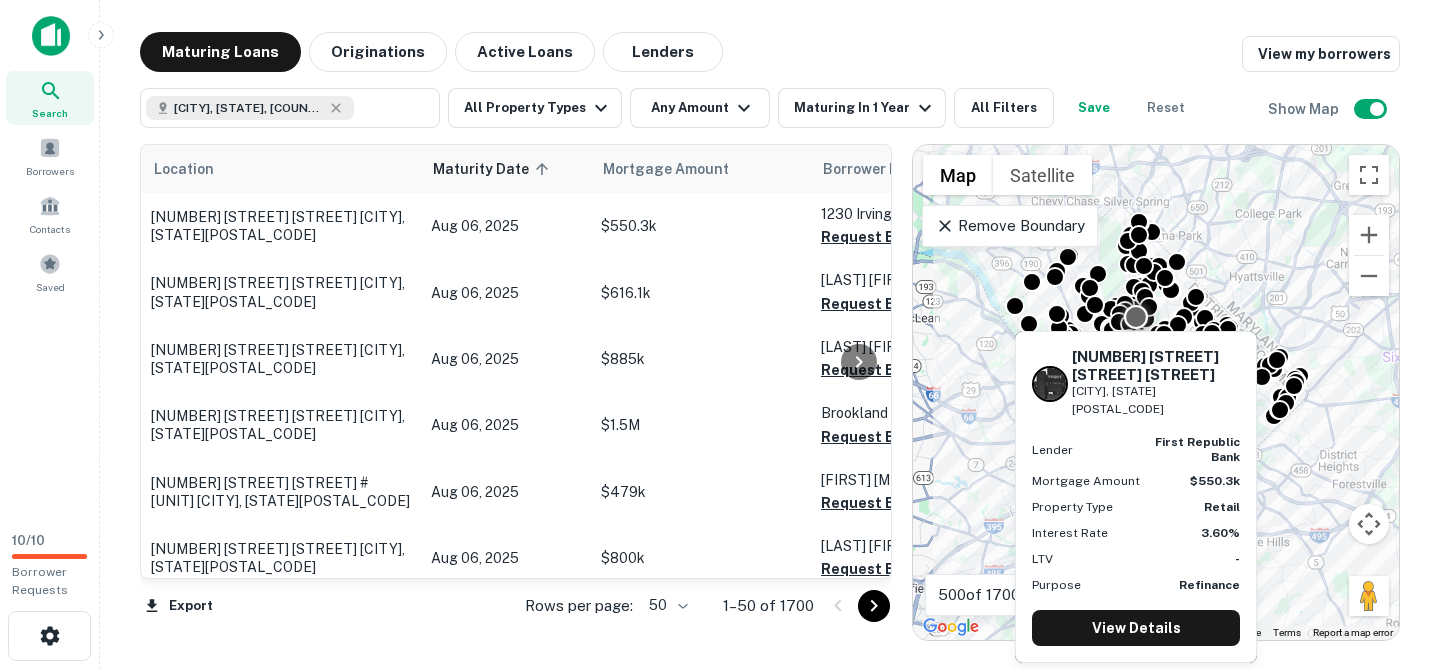 click on "Search" at bounding box center (50, 113) 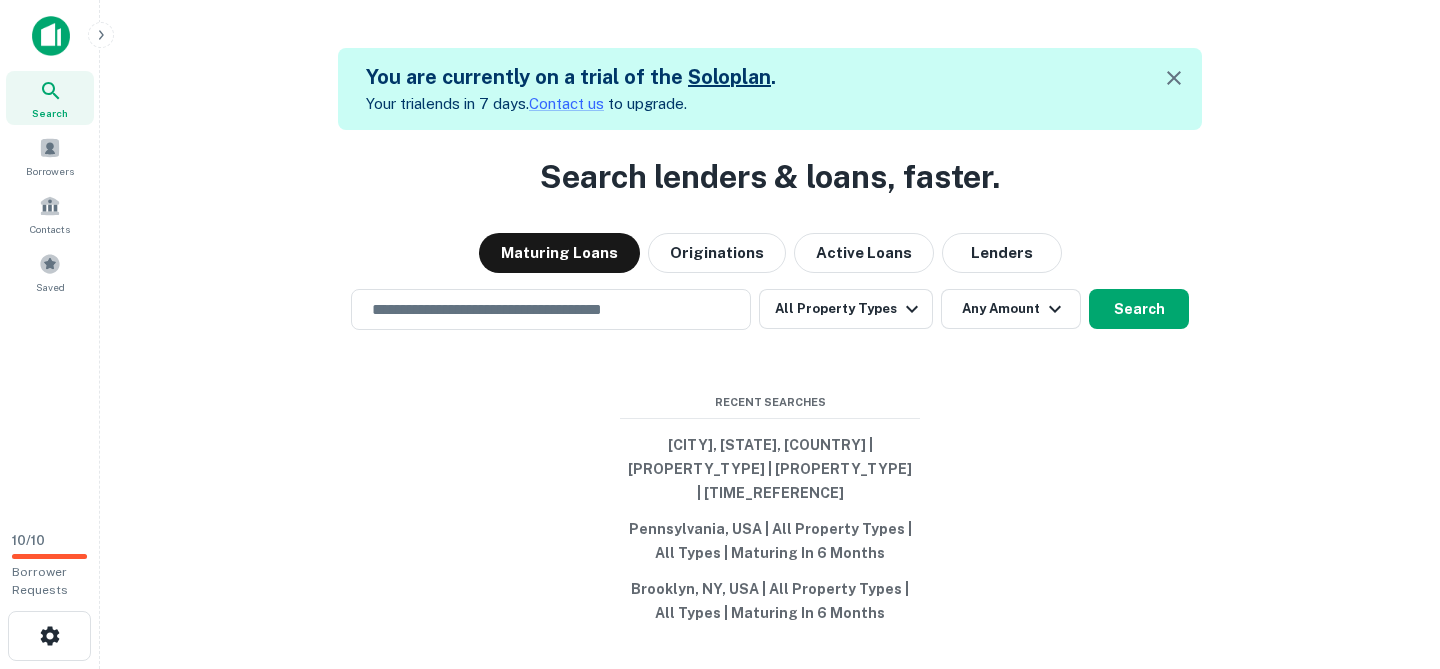 scroll, scrollTop: 0, scrollLeft: 0, axis: both 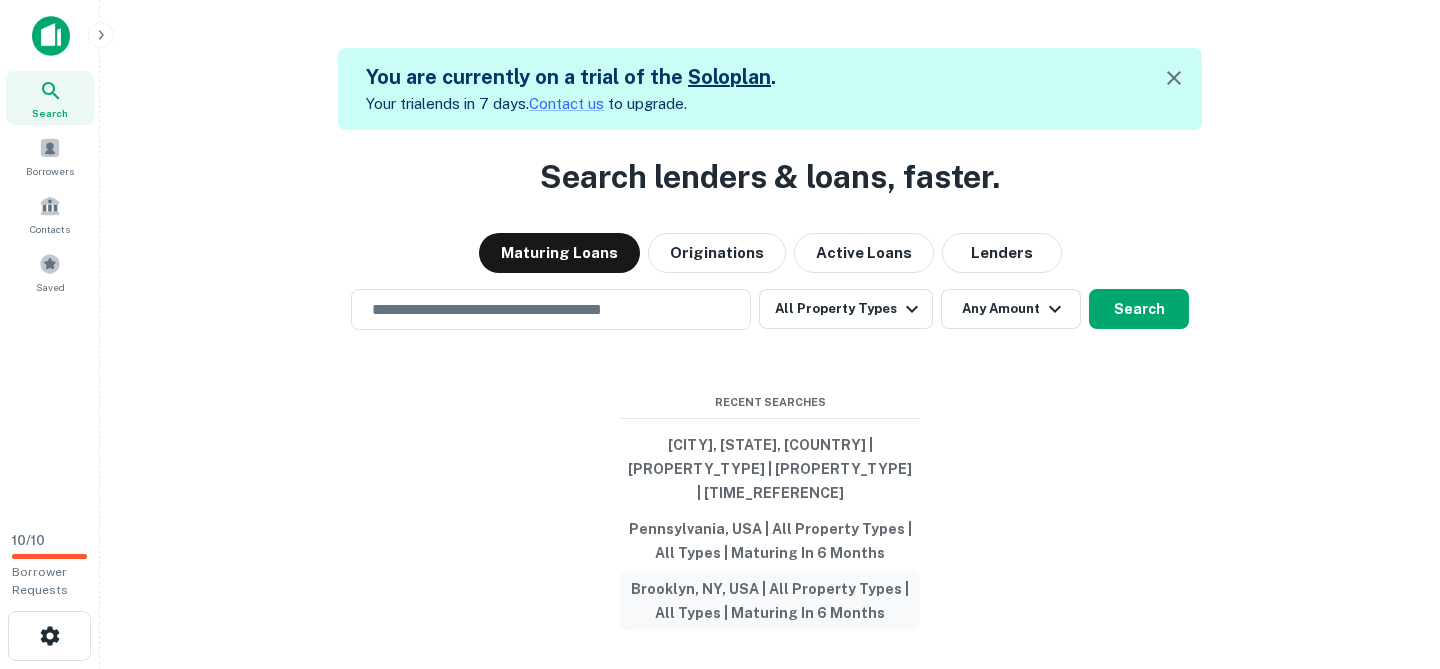 click on "Brooklyn, NY, USA | All Property Types | All Types | Maturing In 6 Months" at bounding box center (770, 601) 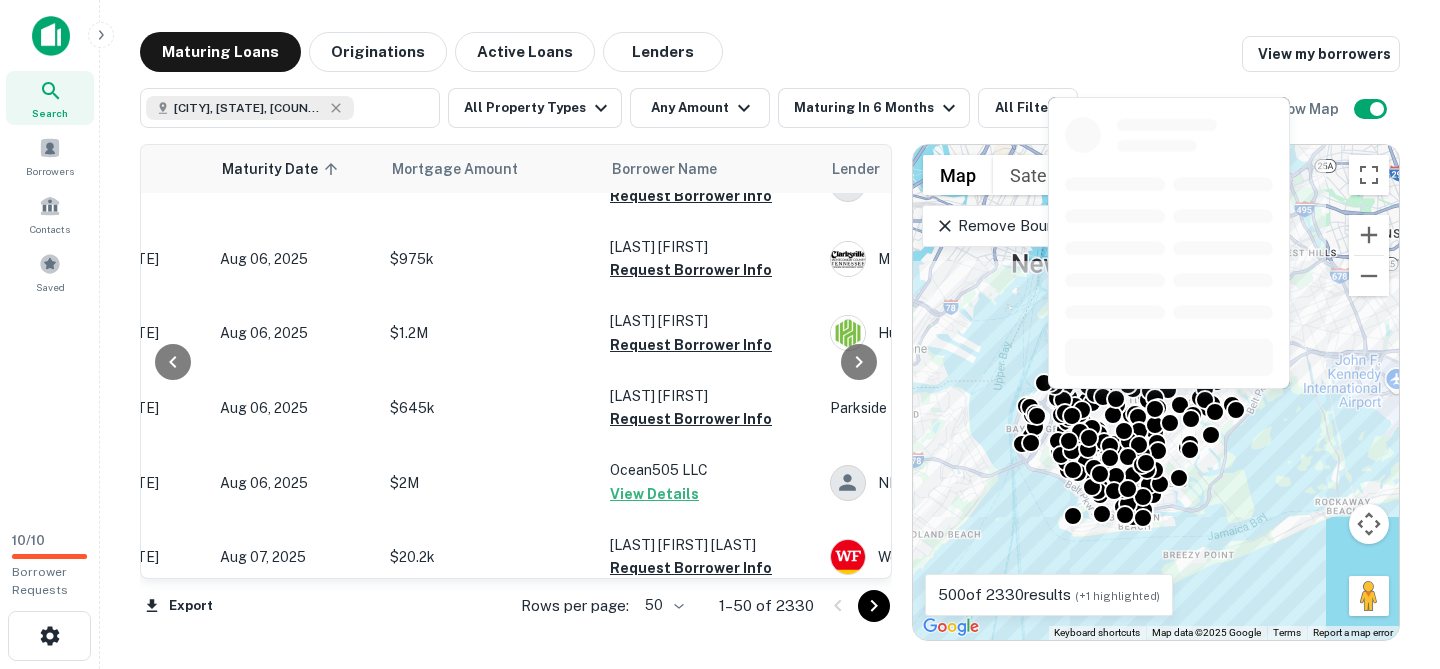 scroll, scrollTop: 730, scrollLeft: 211, axis: both 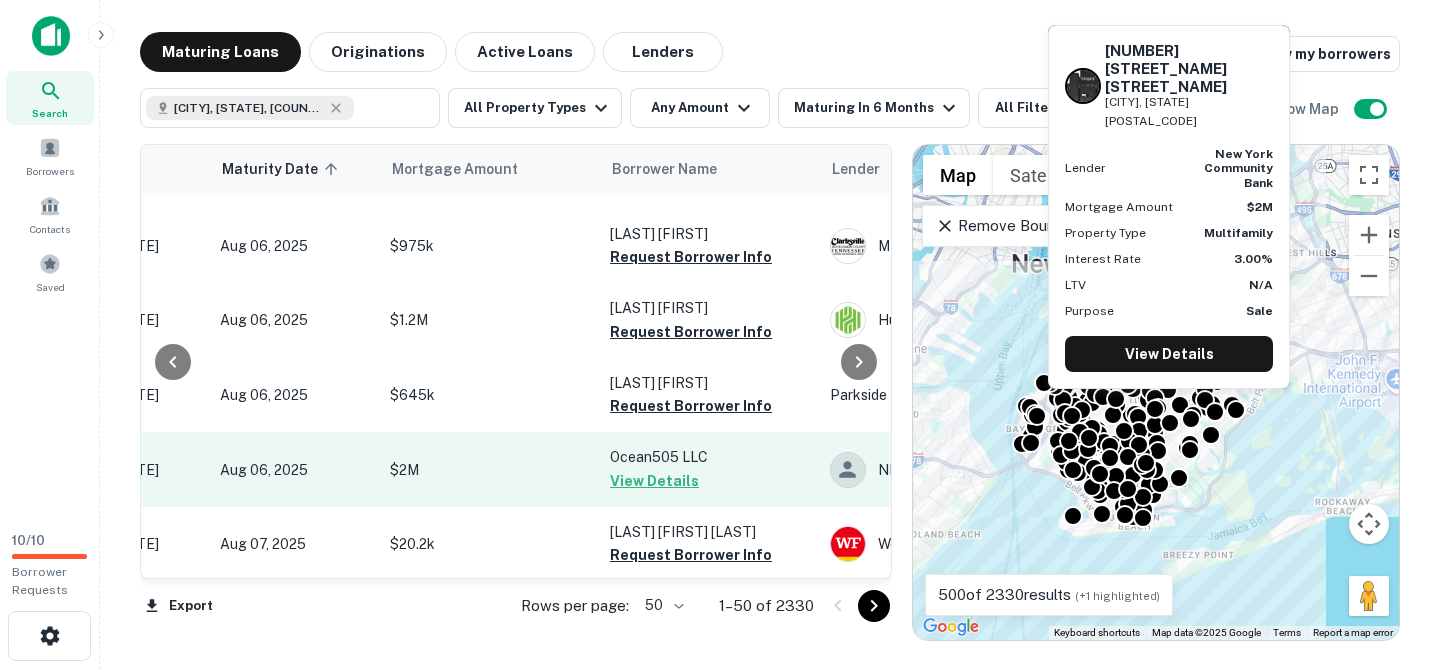 click on "$2M" at bounding box center [490, 470] 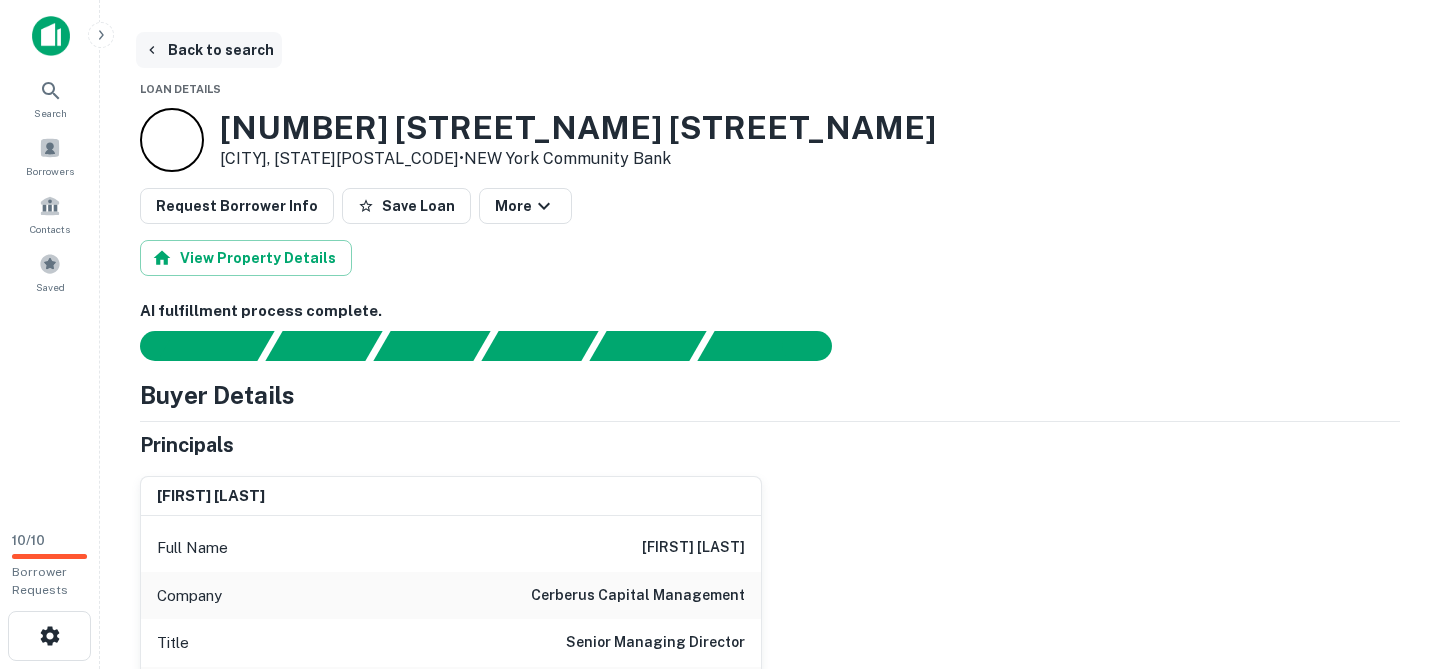 click on "Back to search" at bounding box center [209, 50] 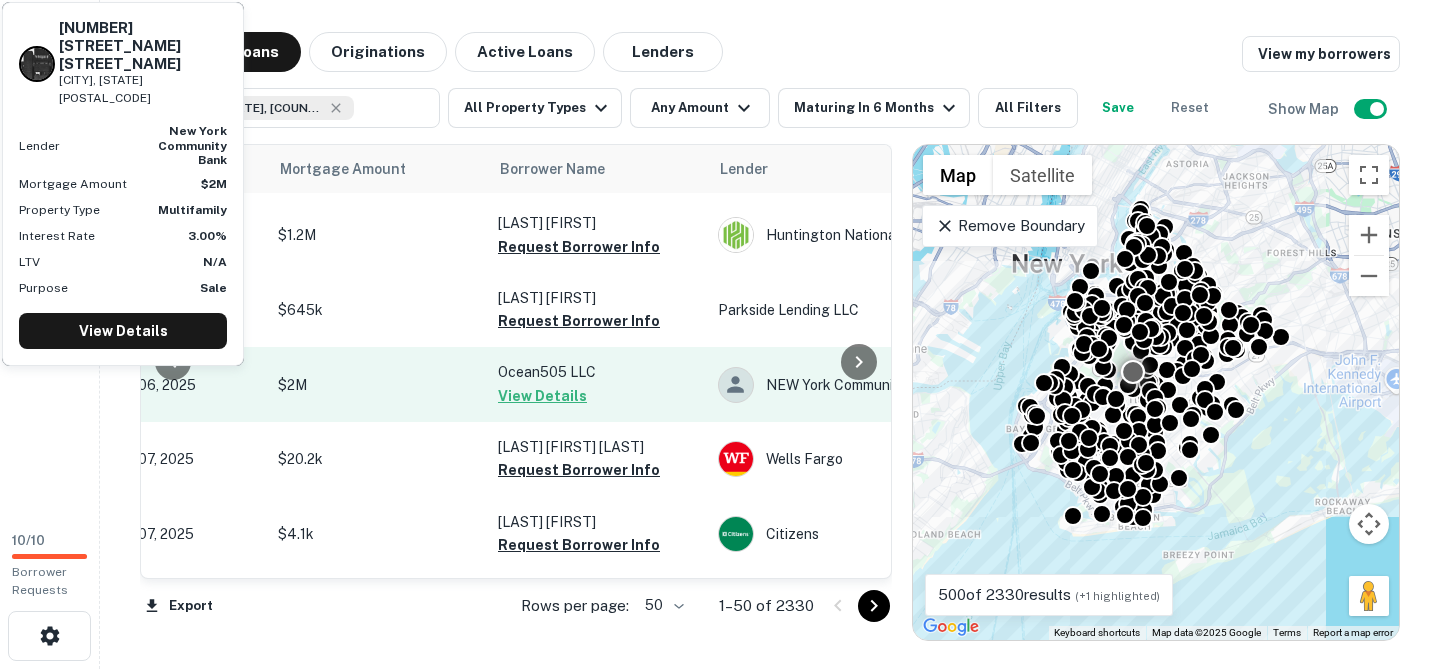 scroll, scrollTop: 812, scrollLeft: 323, axis: both 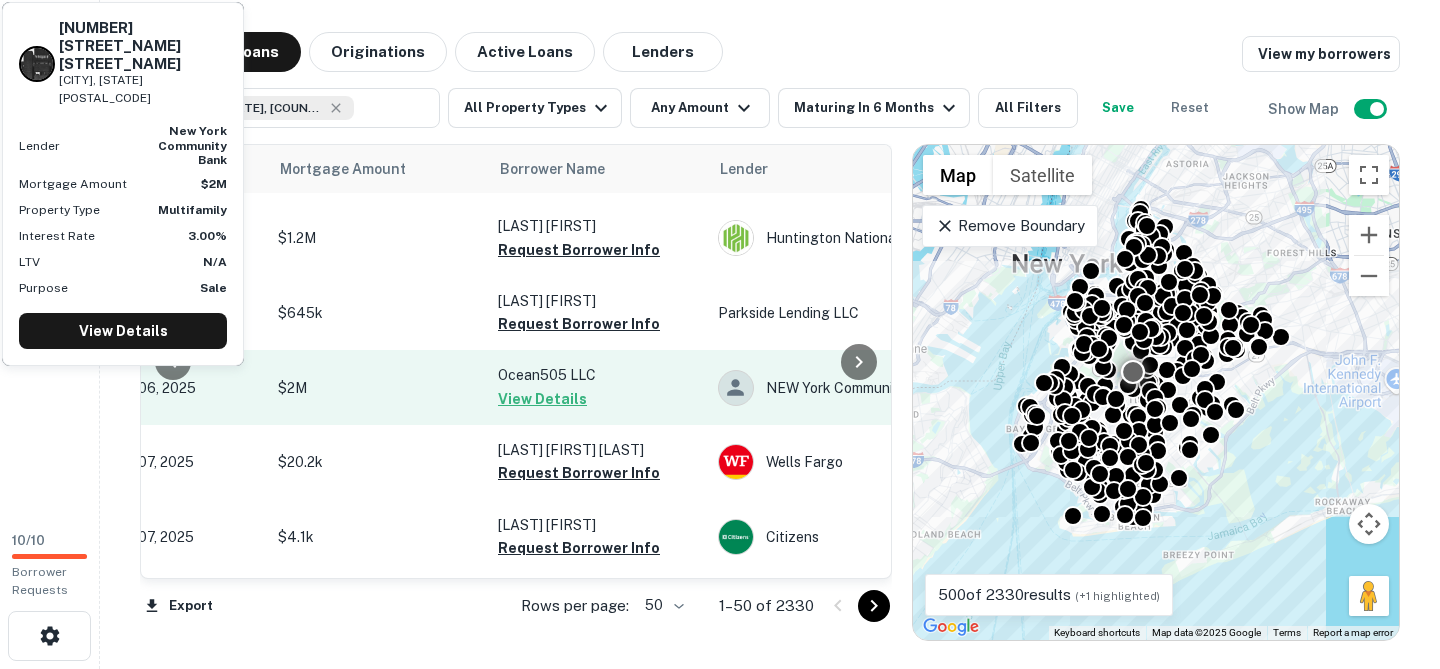 click on "$2M" at bounding box center (378, 388) 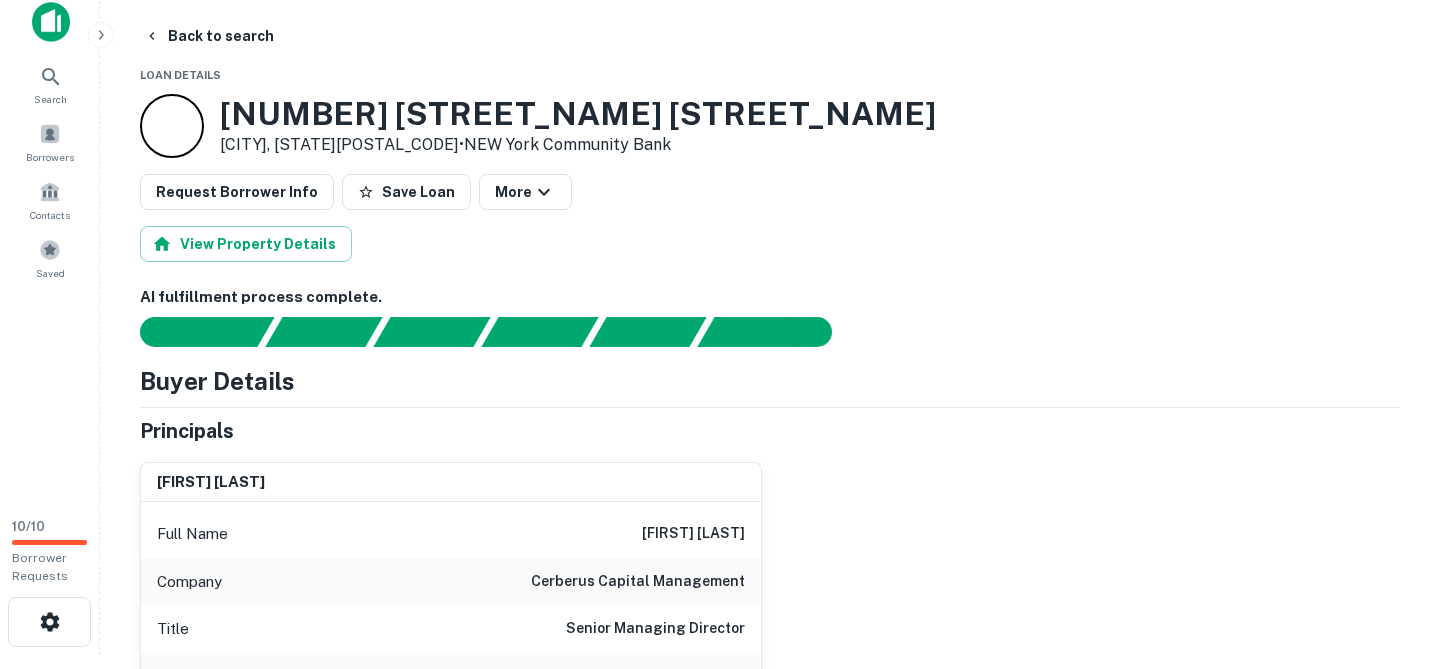 scroll, scrollTop: 0, scrollLeft: 0, axis: both 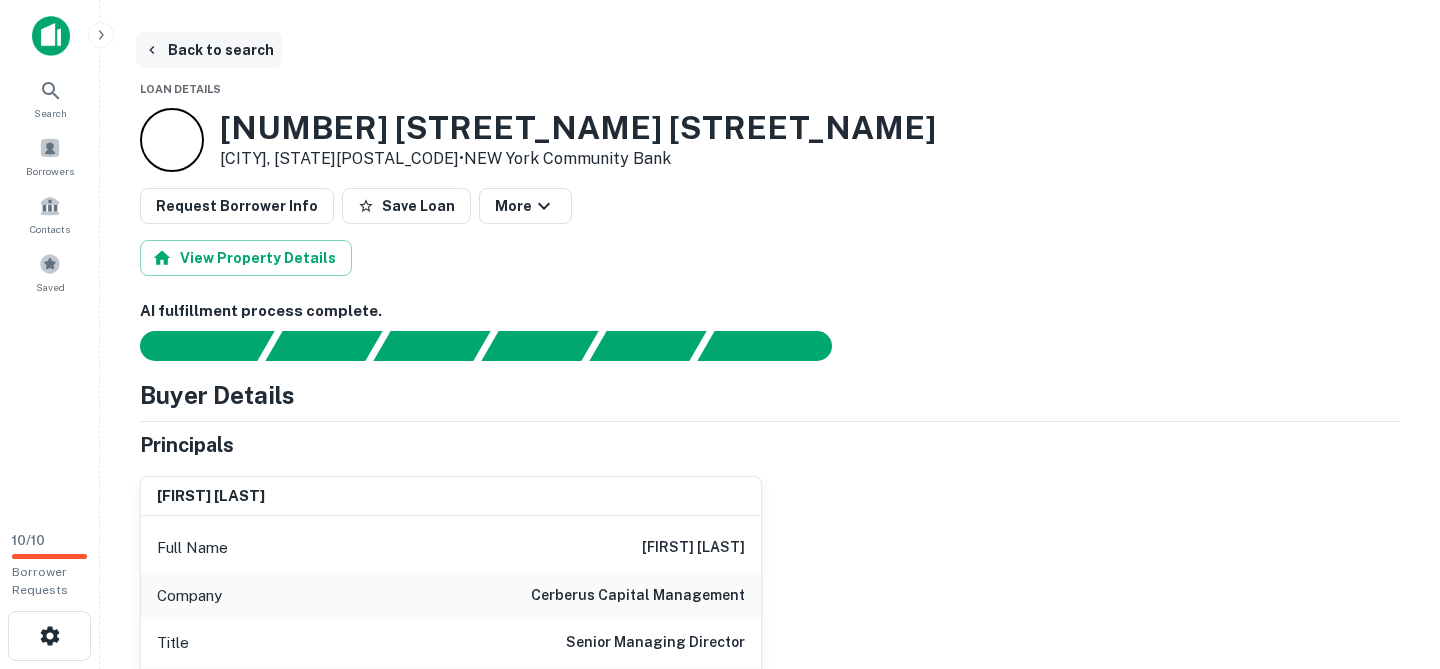 click on "Back to search" at bounding box center (209, 50) 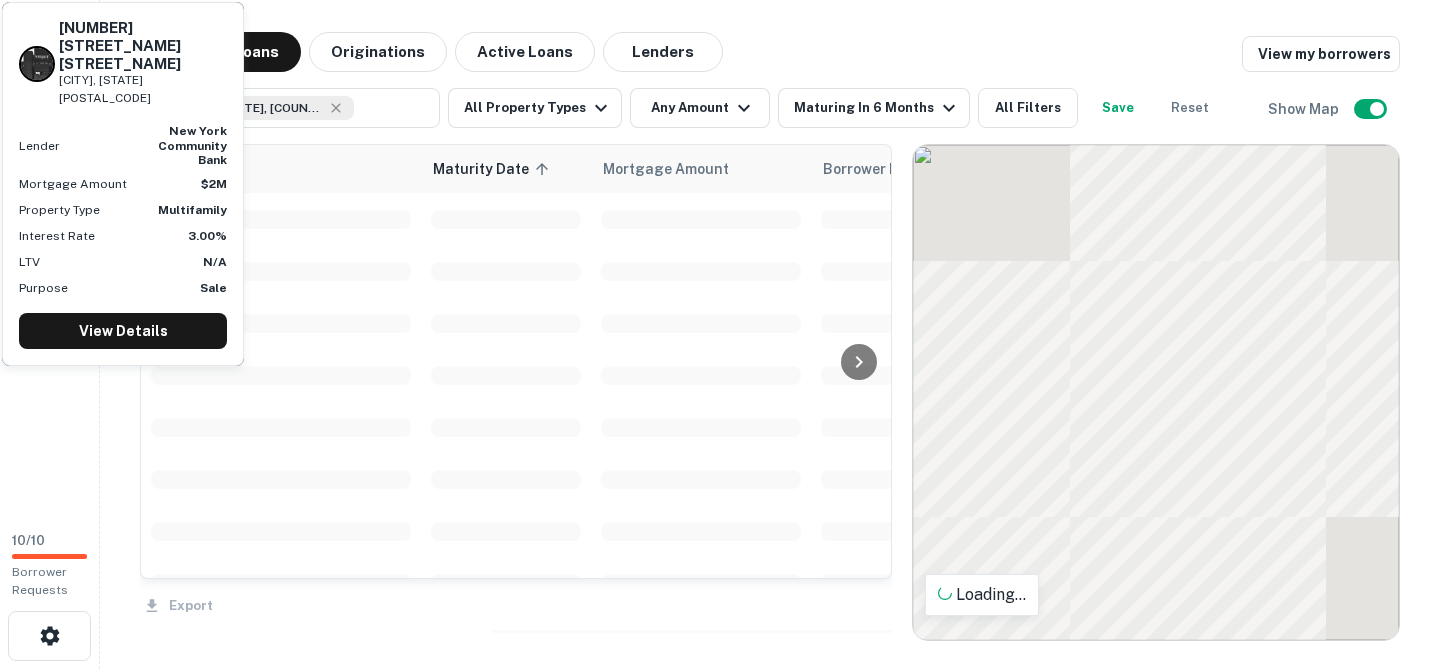scroll, scrollTop: 812, scrollLeft: 0, axis: vertical 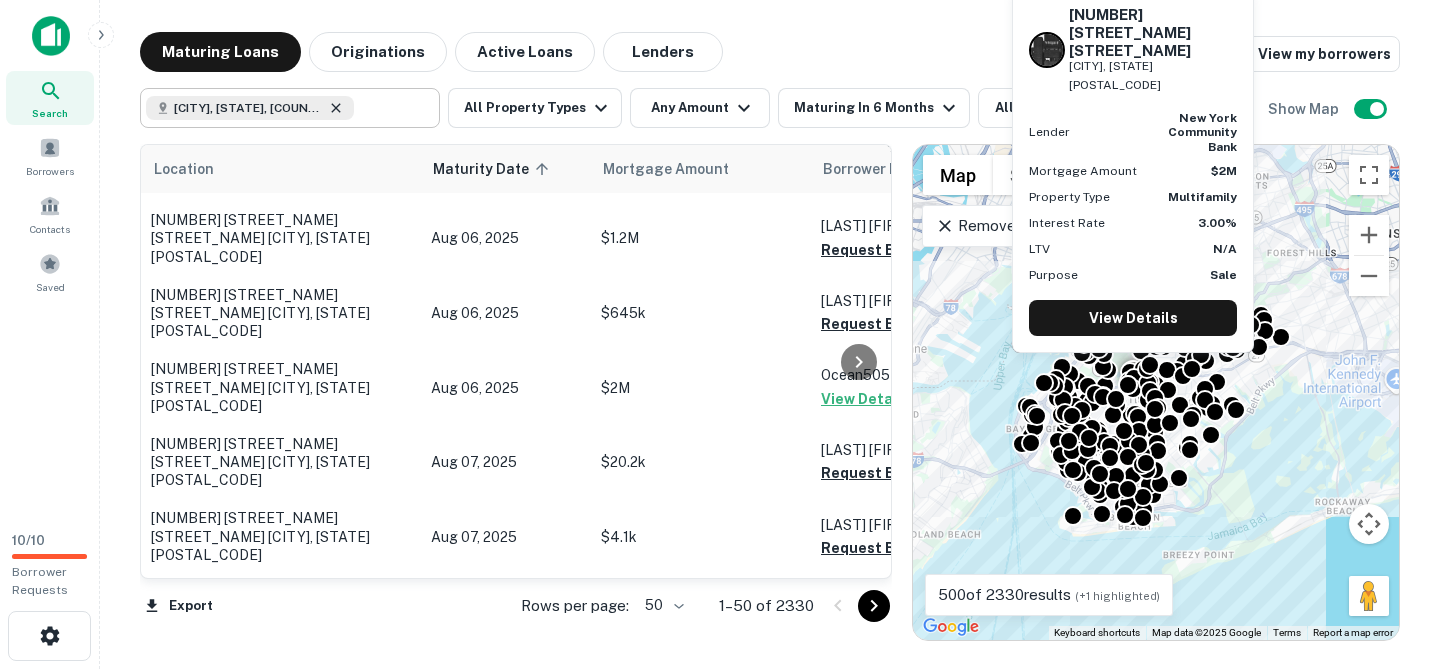 click 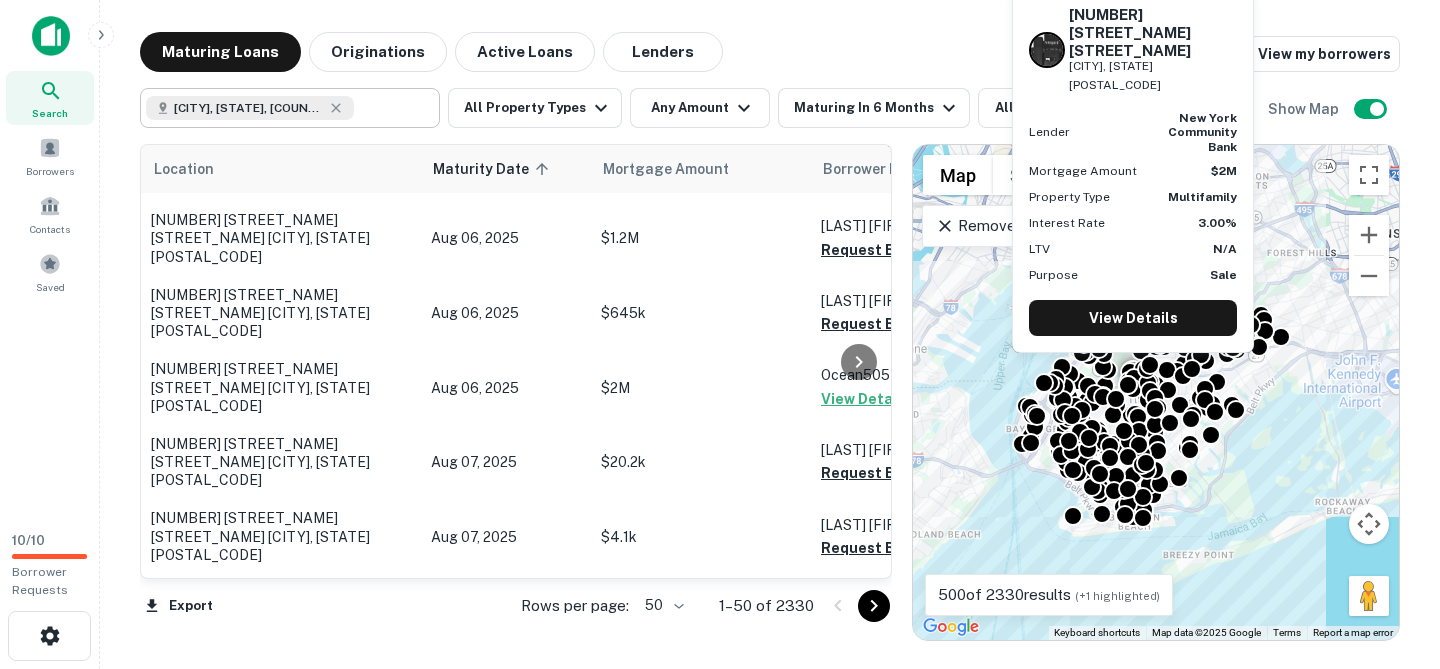 type on "**********" 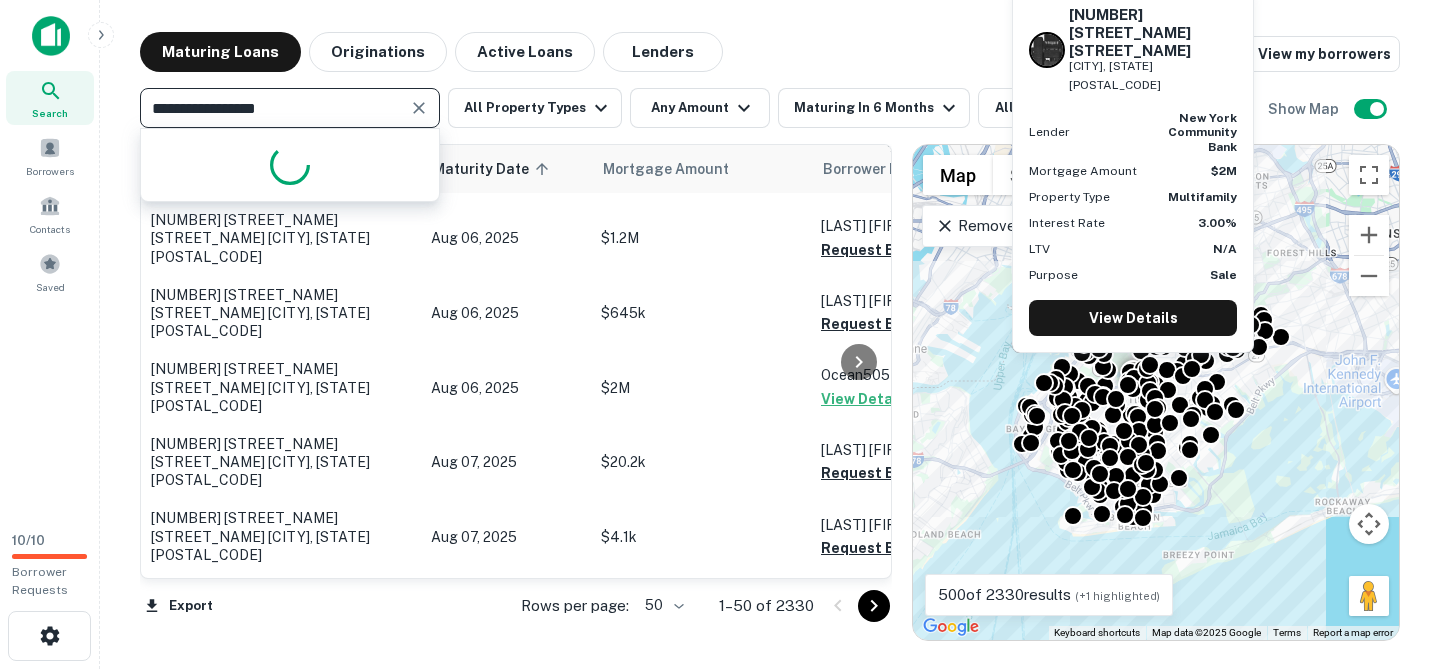 drag, startPoint x: 326, startPoint y: 114, endPoint x: 0, endPoint y: 104, distance: 326.15335 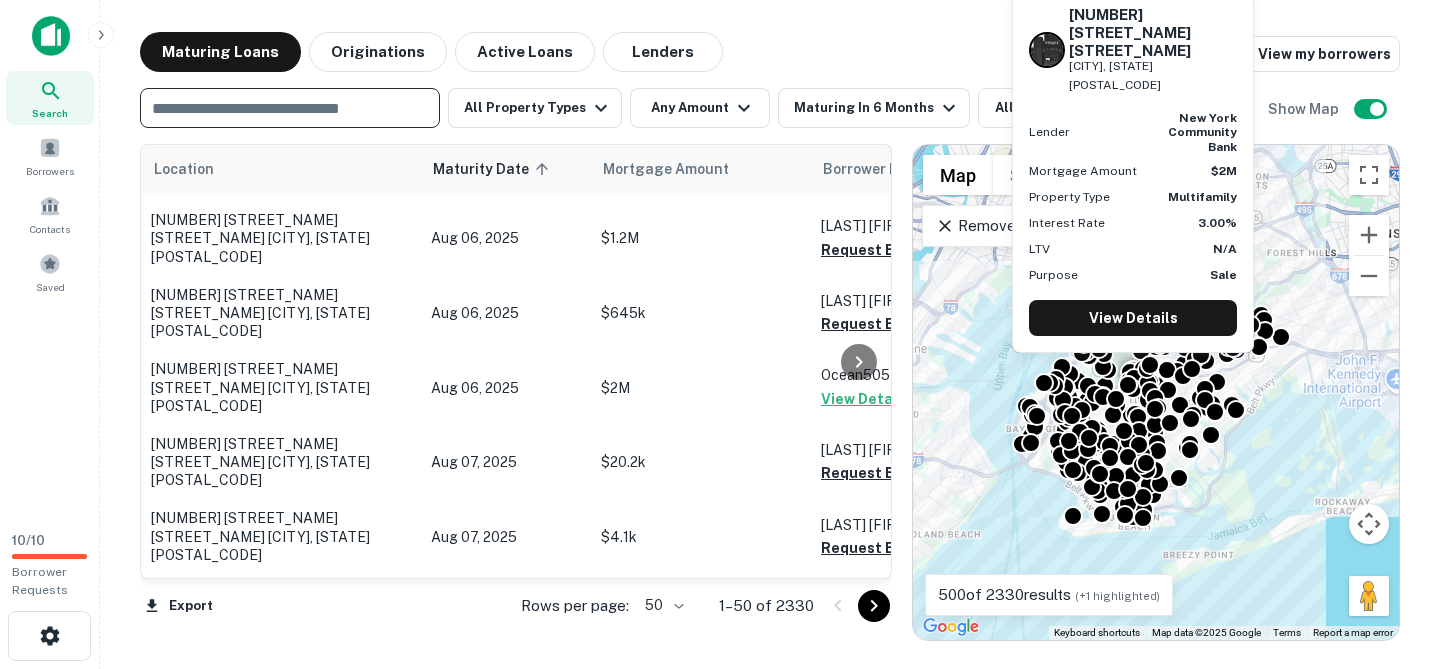 click on "Search         Borrowers         Contacts         Saved" at bounding box center (50, 185) 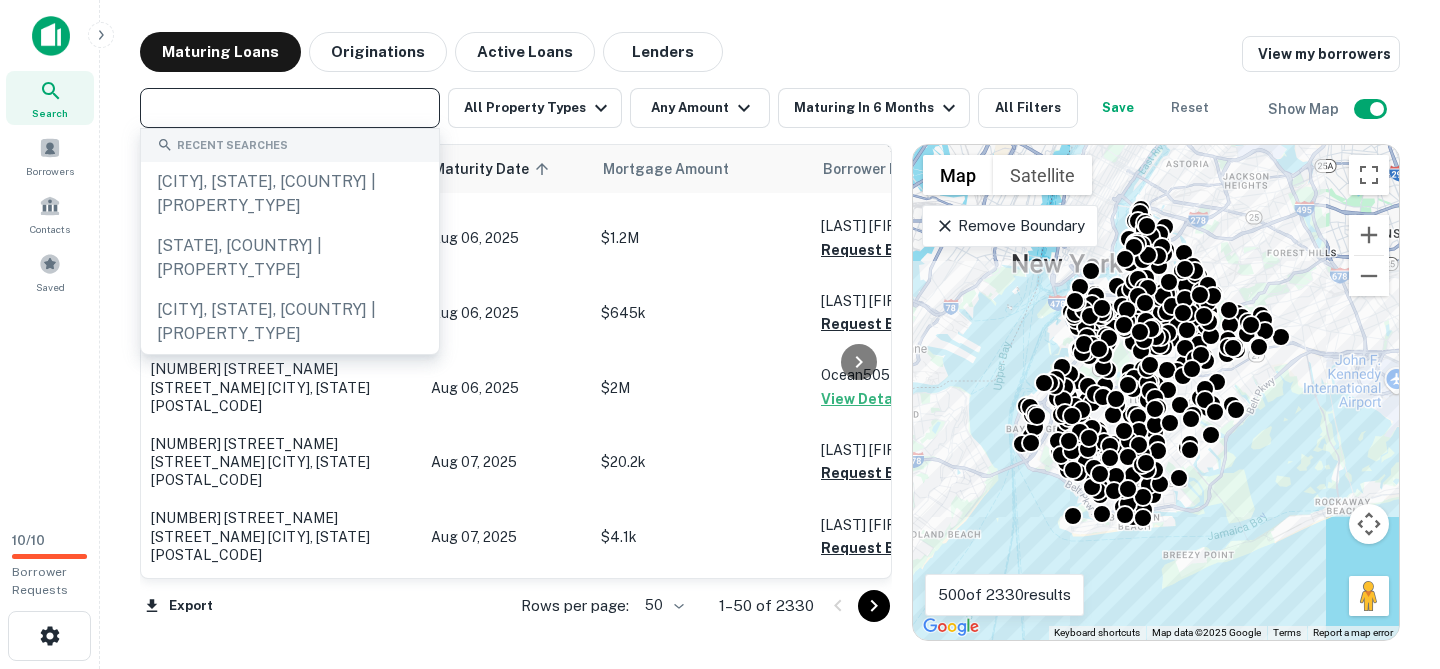 click at bounding box center (288, 108) 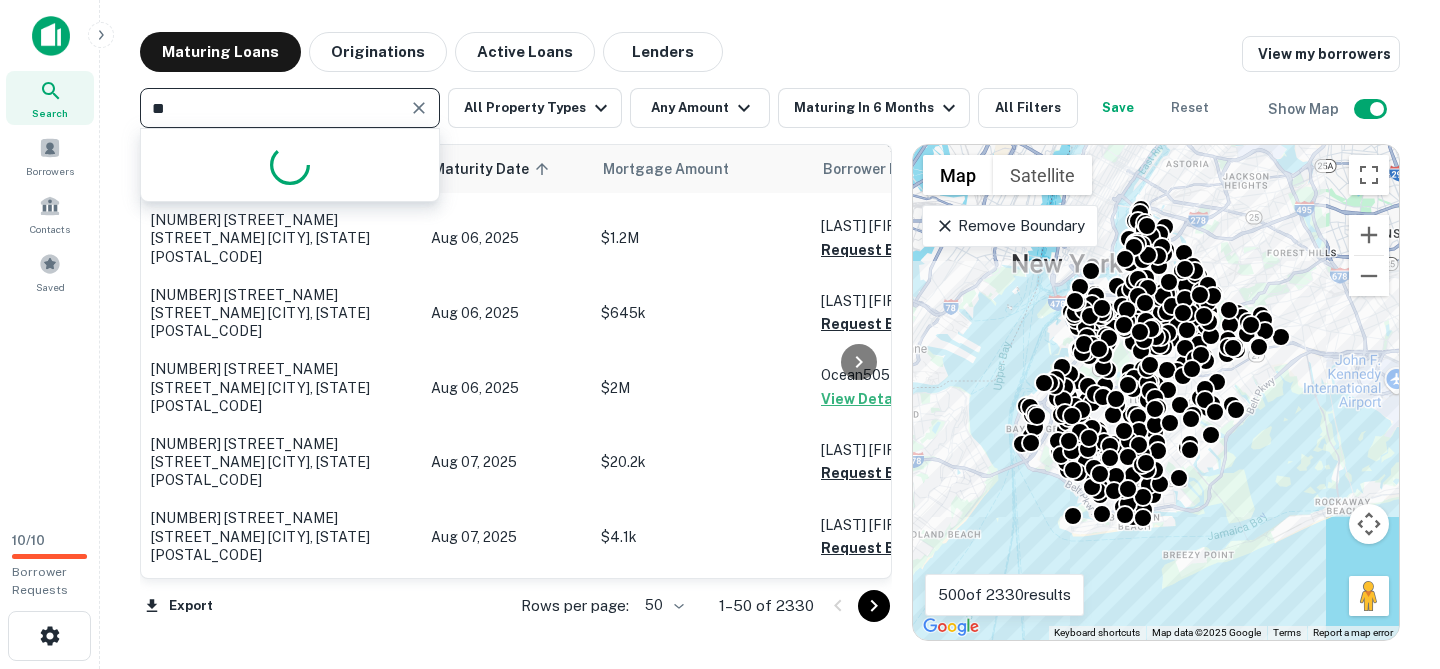 type on "***" 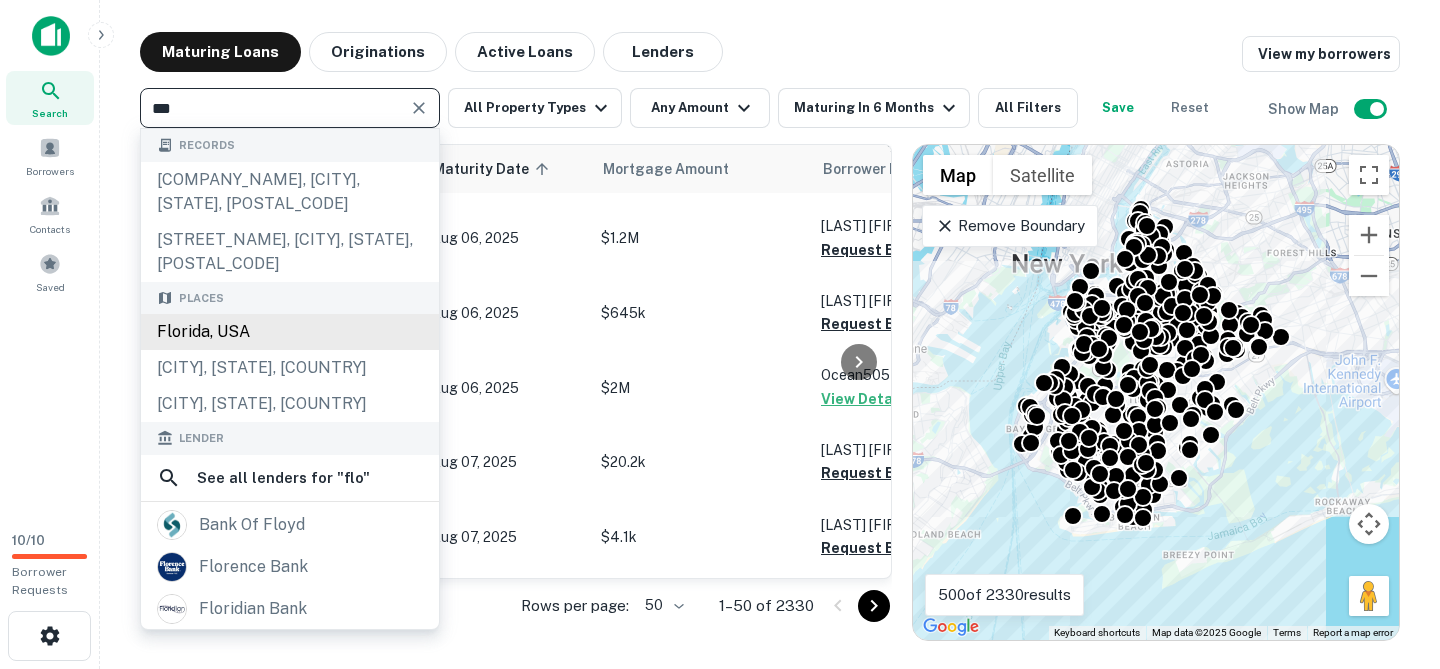 click on "Florida, USA" at bounding box center [290, 332] 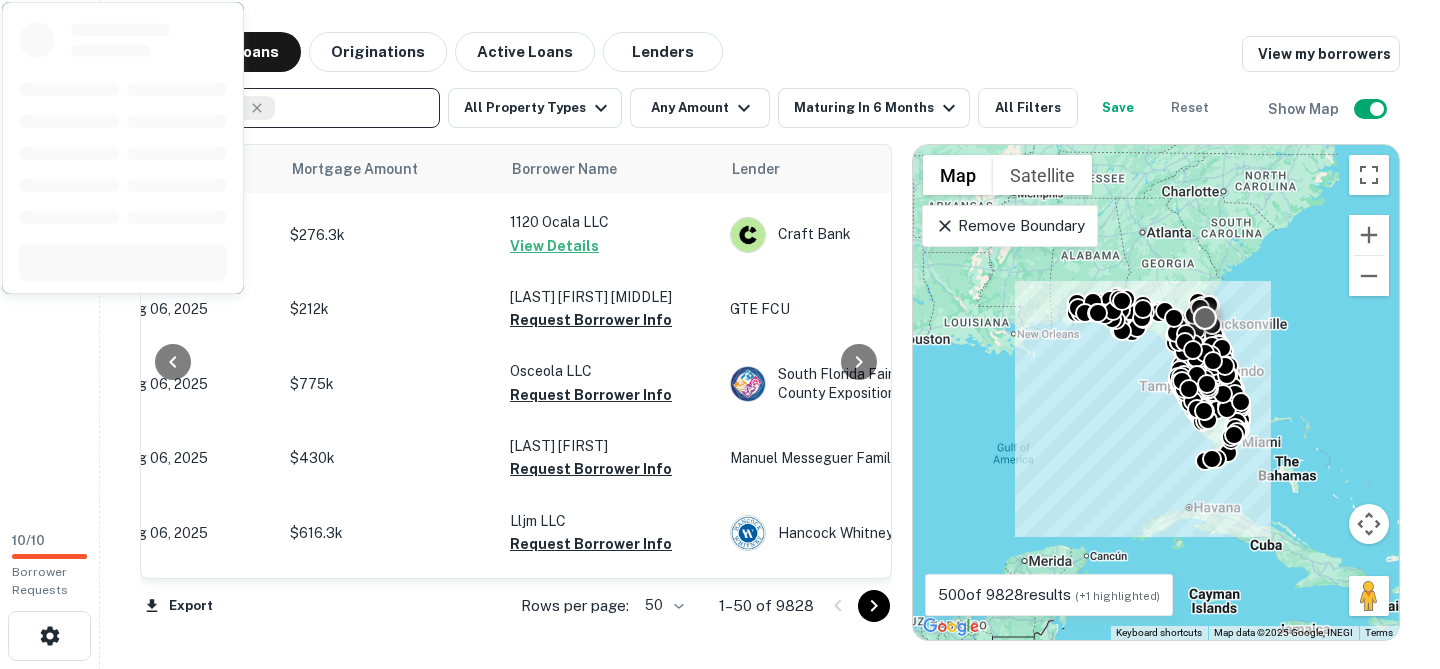 scroll, scrollTop: 0, scrollLeft: 311, axis: horizontal 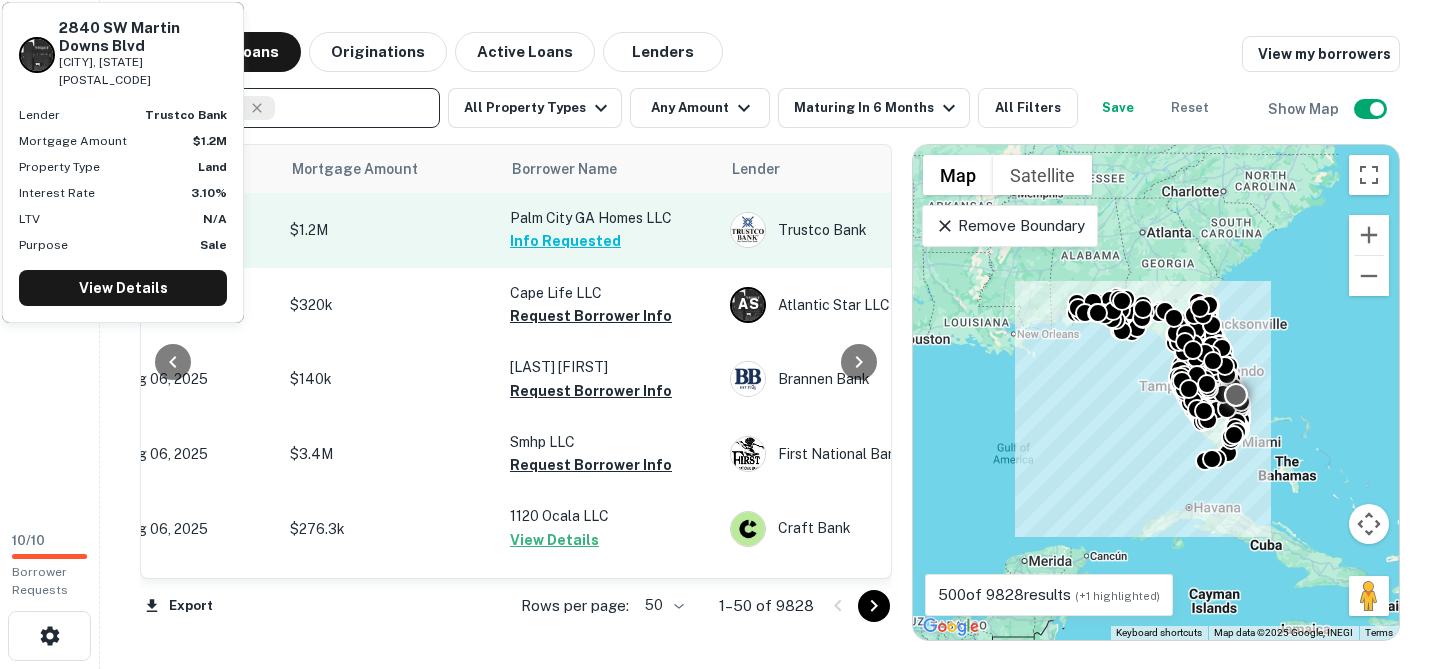 click on "$1.2M" at bounding box center (390, 230) 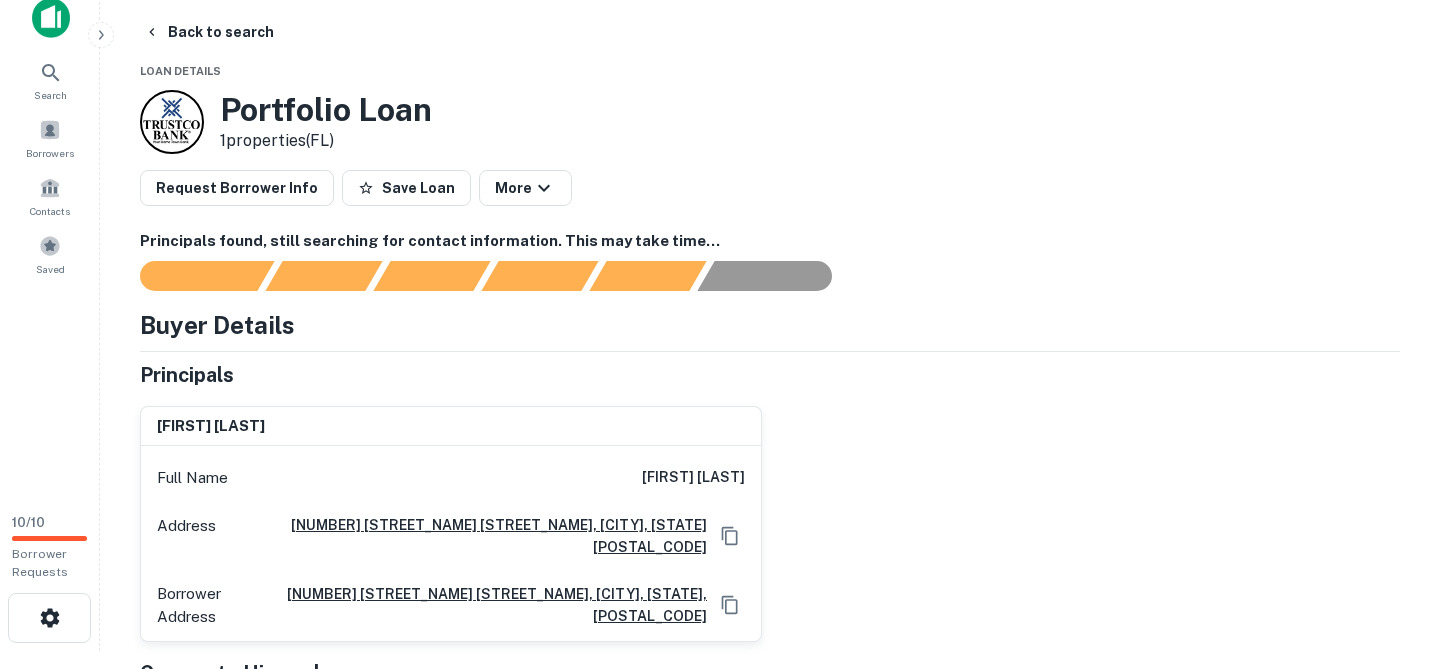 scroll, scrollTop: 10, scrollLeft: 0, axis: vertical 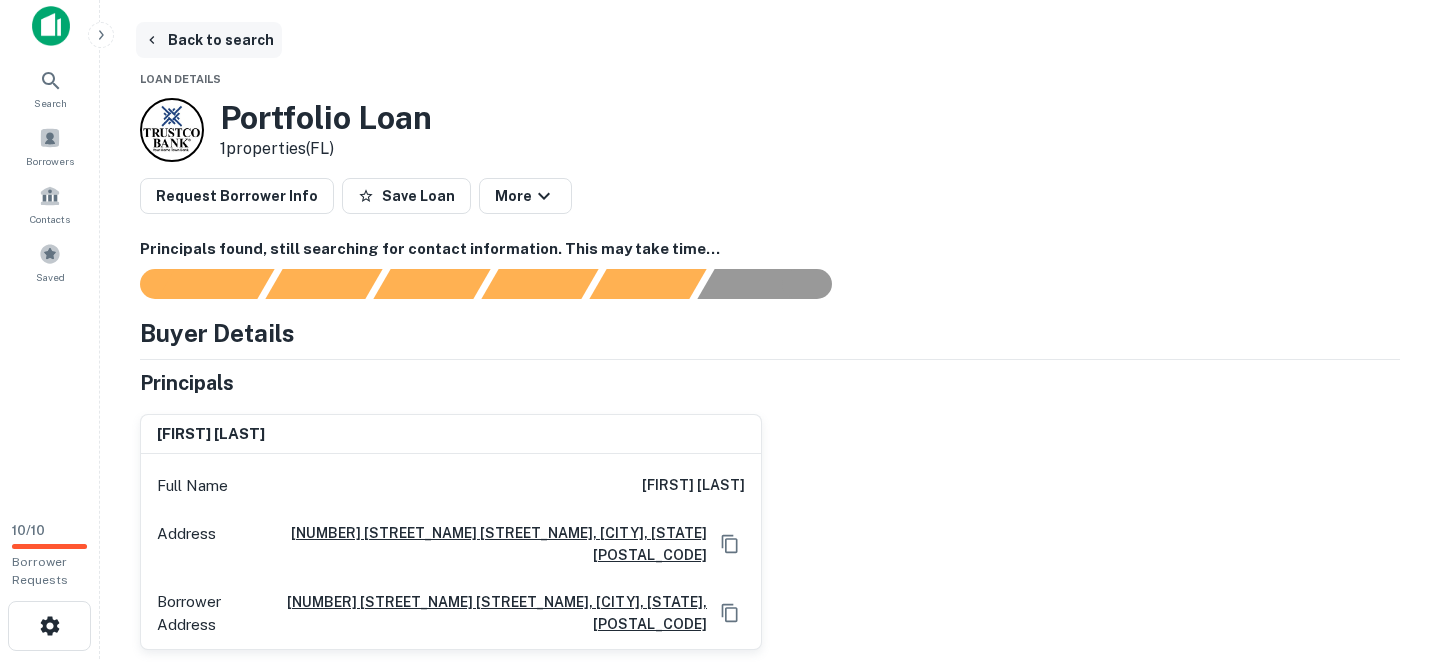 click on "Back to search" at bounding box center (209, 40) 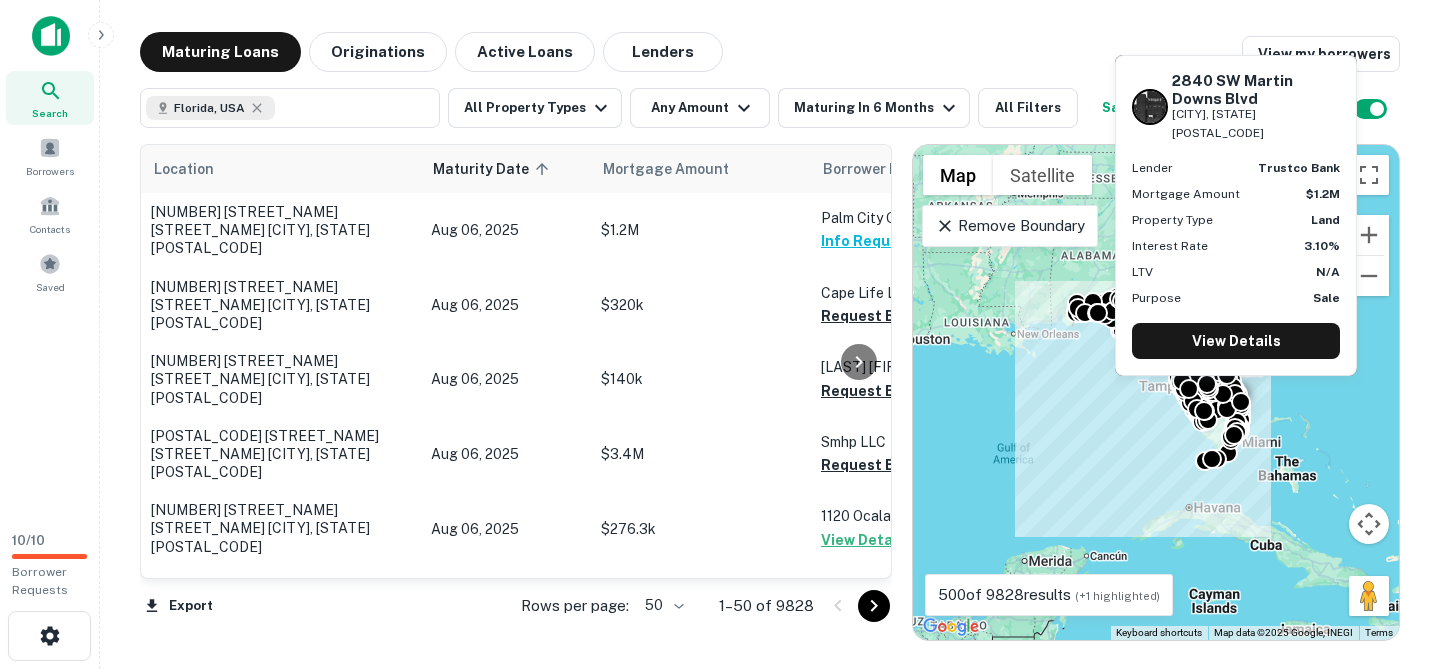 click on "Search" at bounding box center (50, 98) 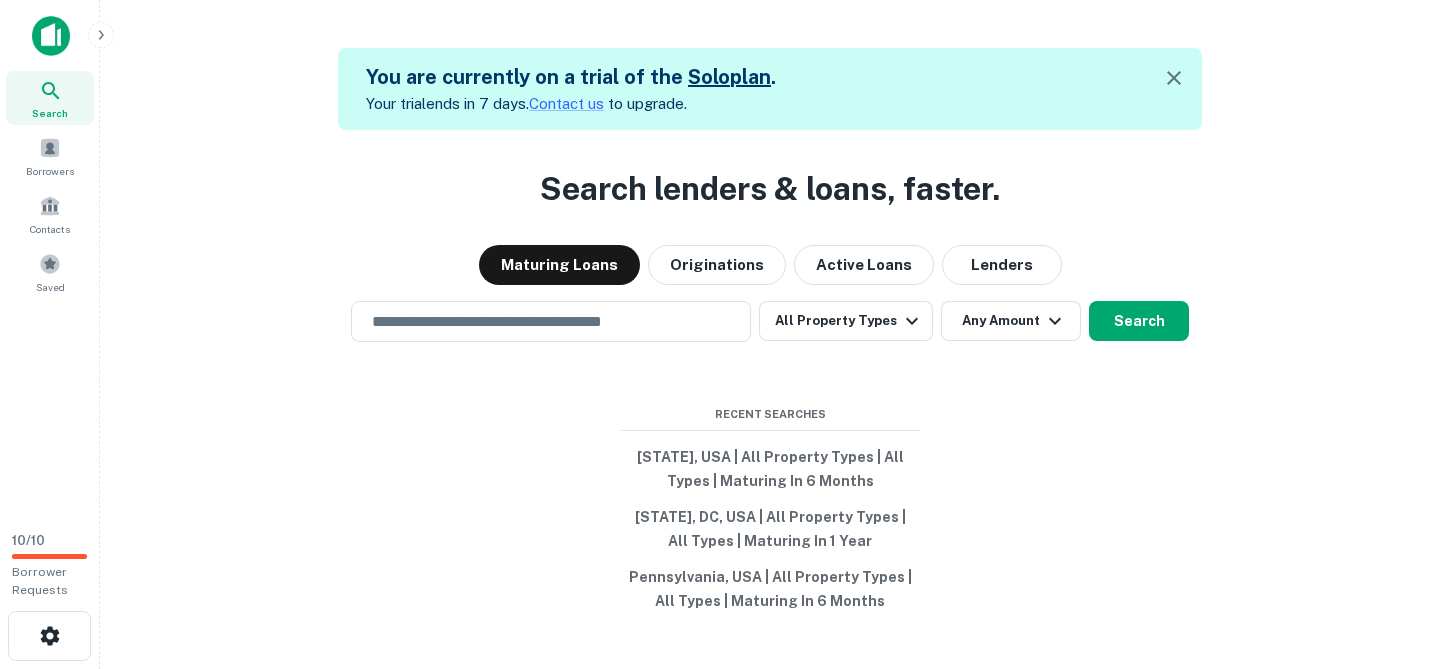 scroll, scrollTop: 0, scrollLeft: 0, axis: both 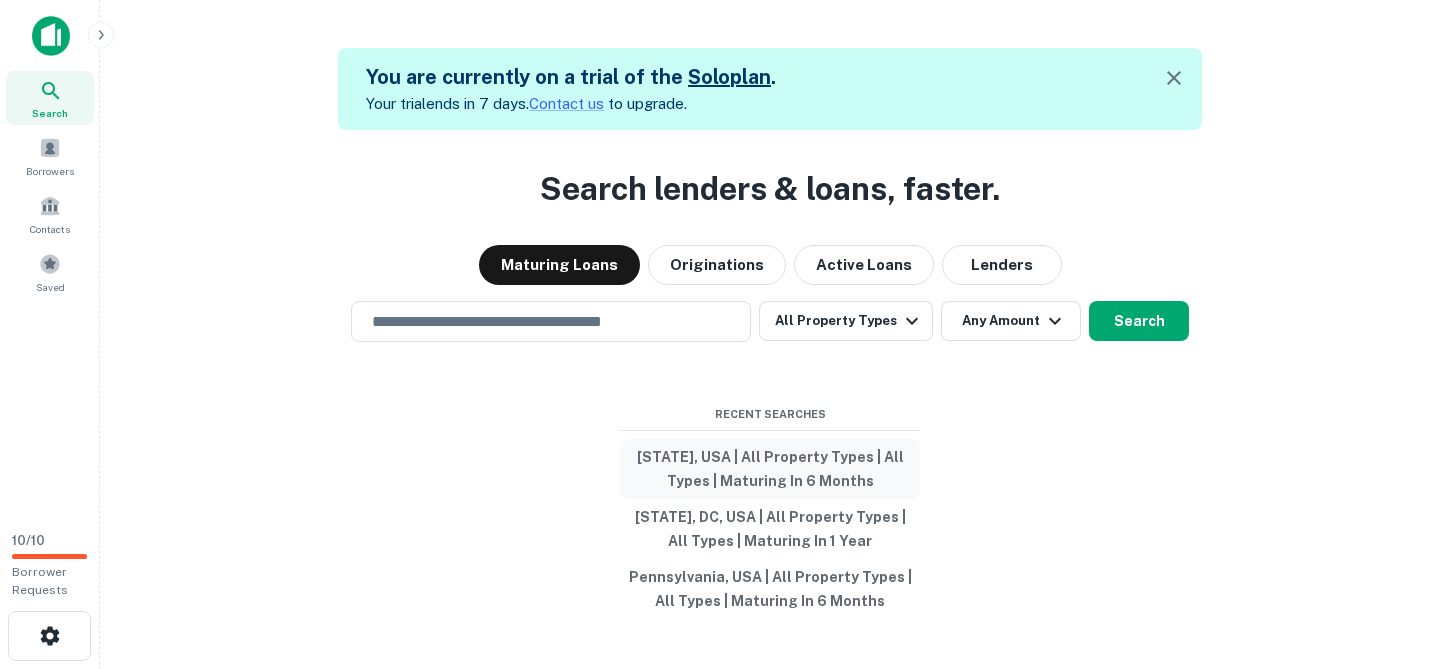 click on "[STATE], USA | All Property Types | All Types | Maturing In 6 Months" at bounding box center [770, 469] 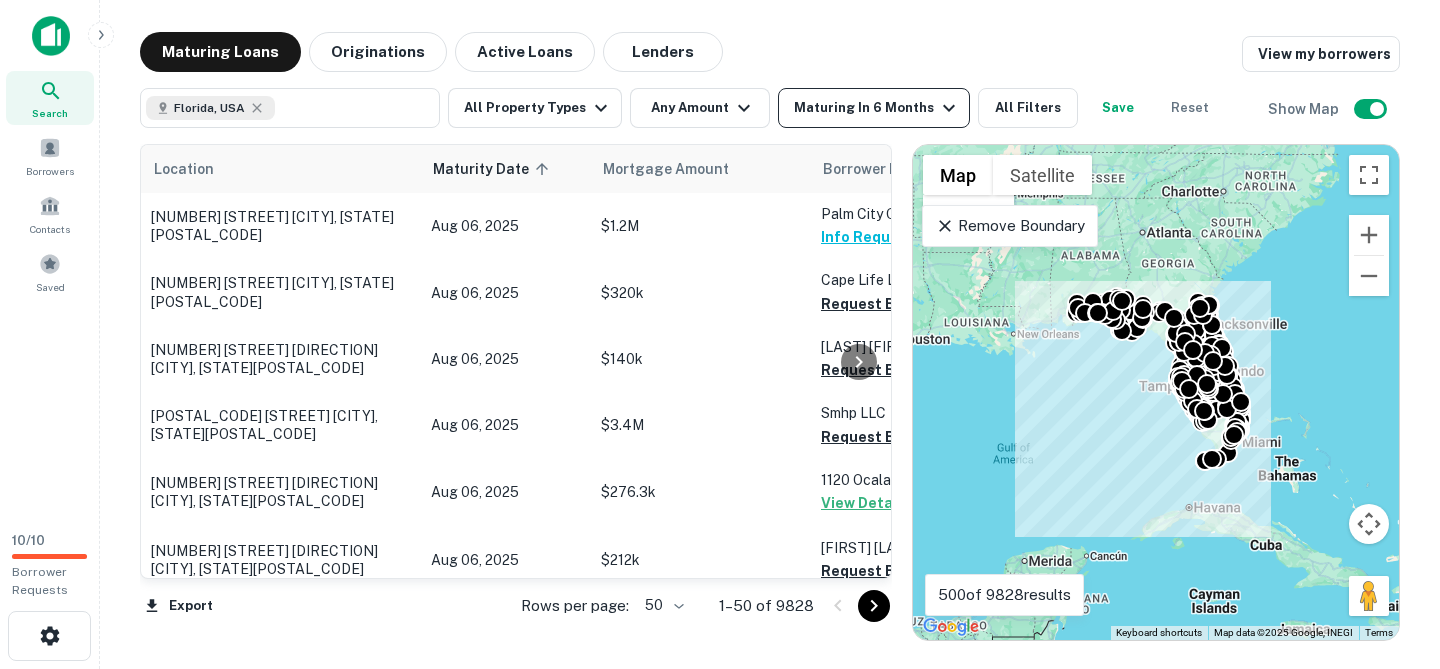 click 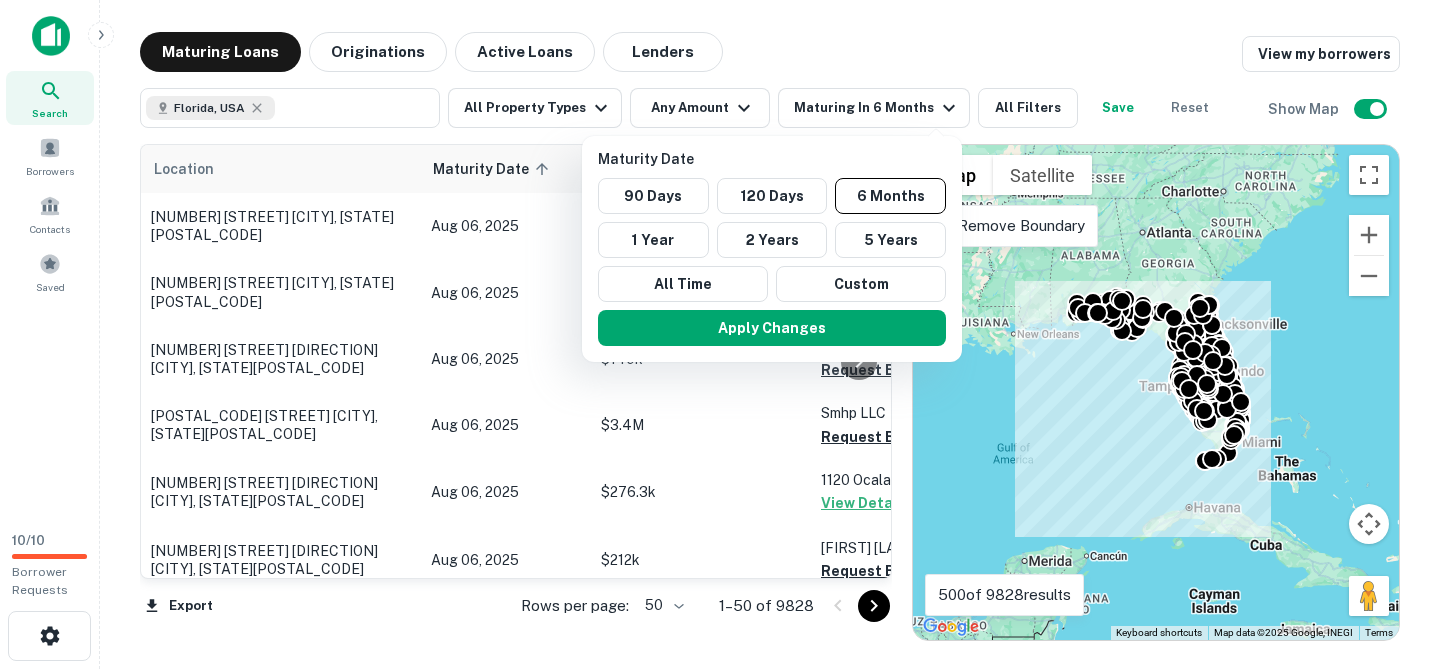 click at bounding box center [720, 334] 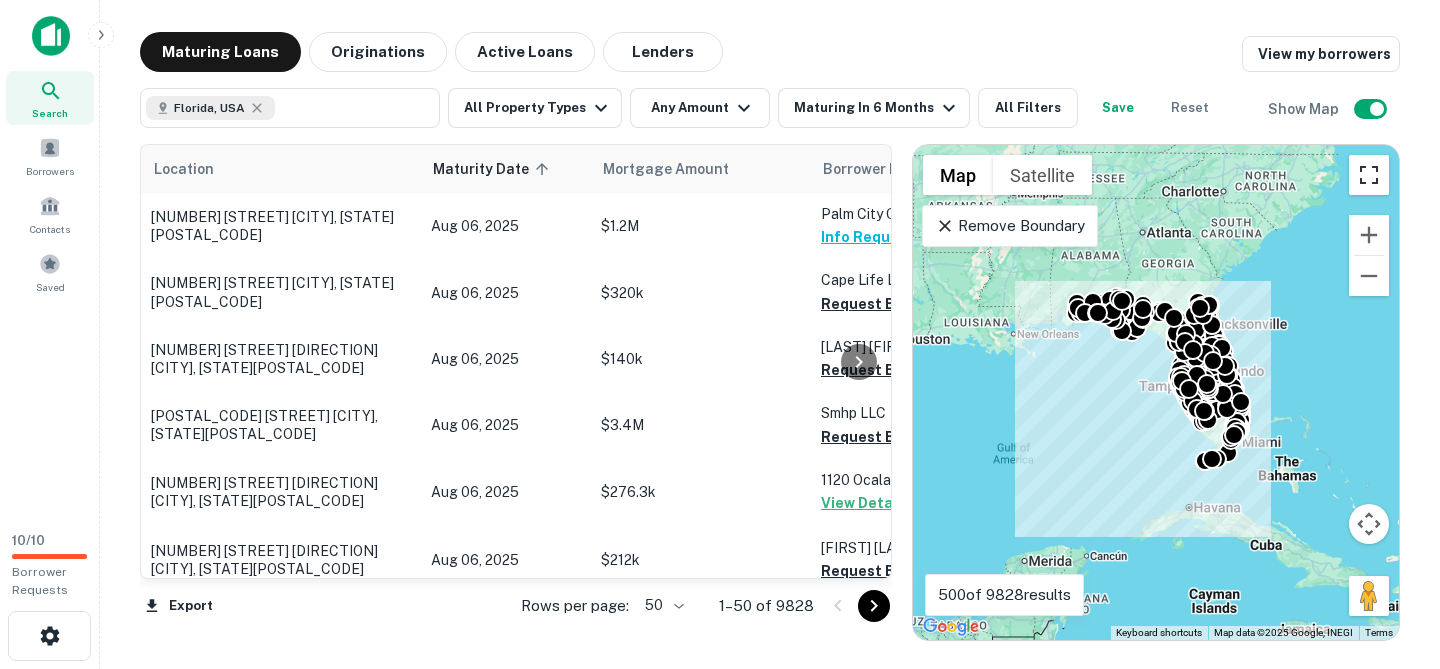 click at bounding box center (1369, 175) 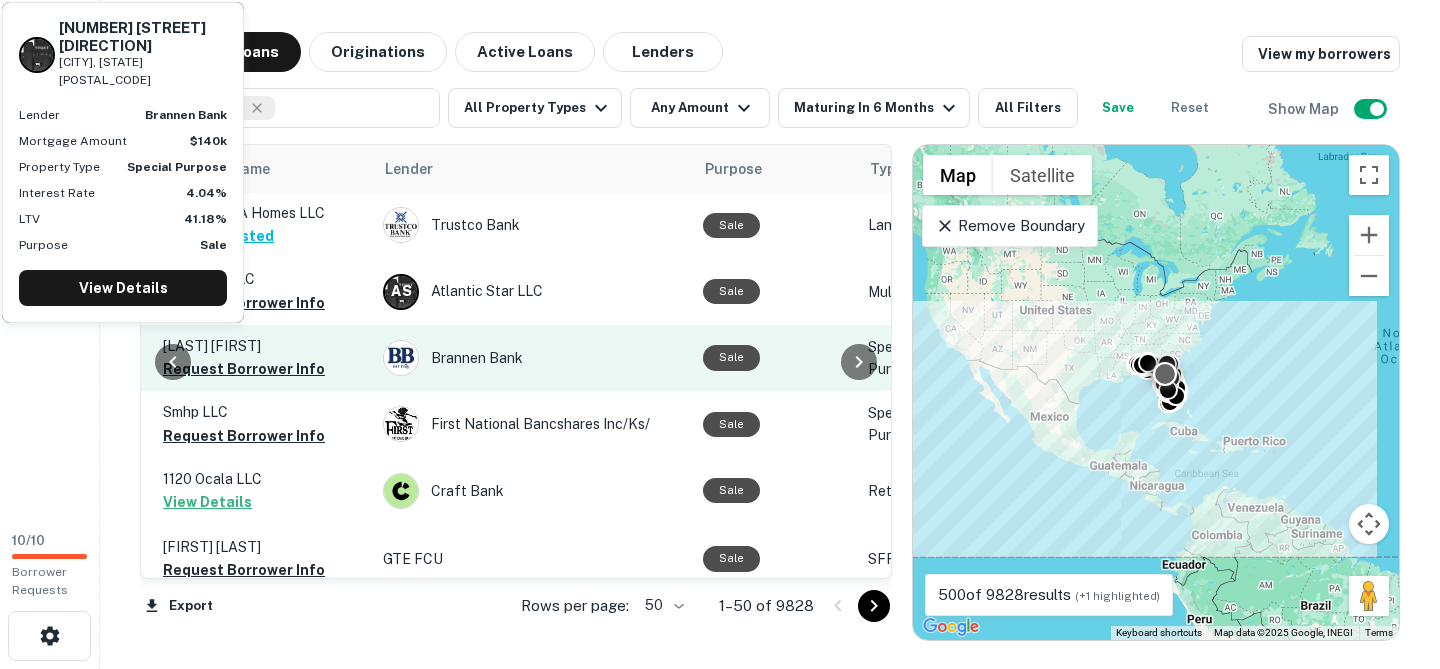 scroll, scrollTop: 1, scrollLeft: 0, axis: vertical 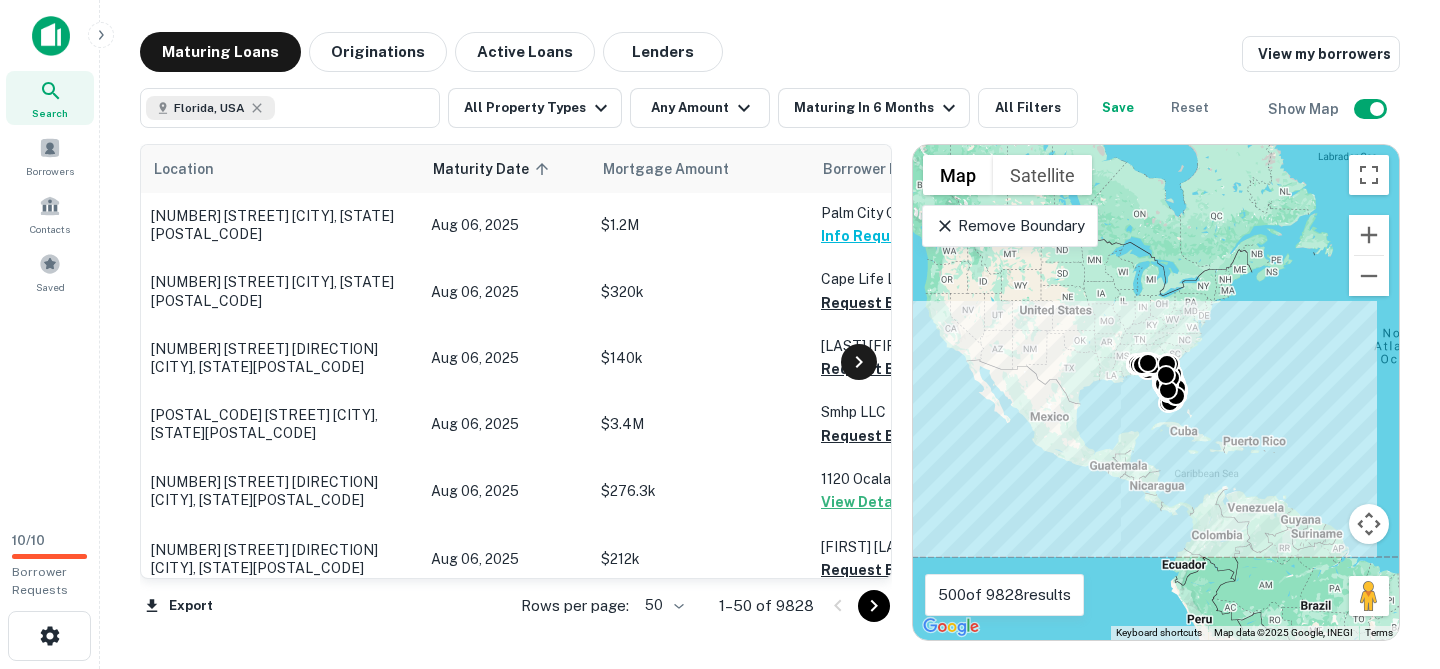 click 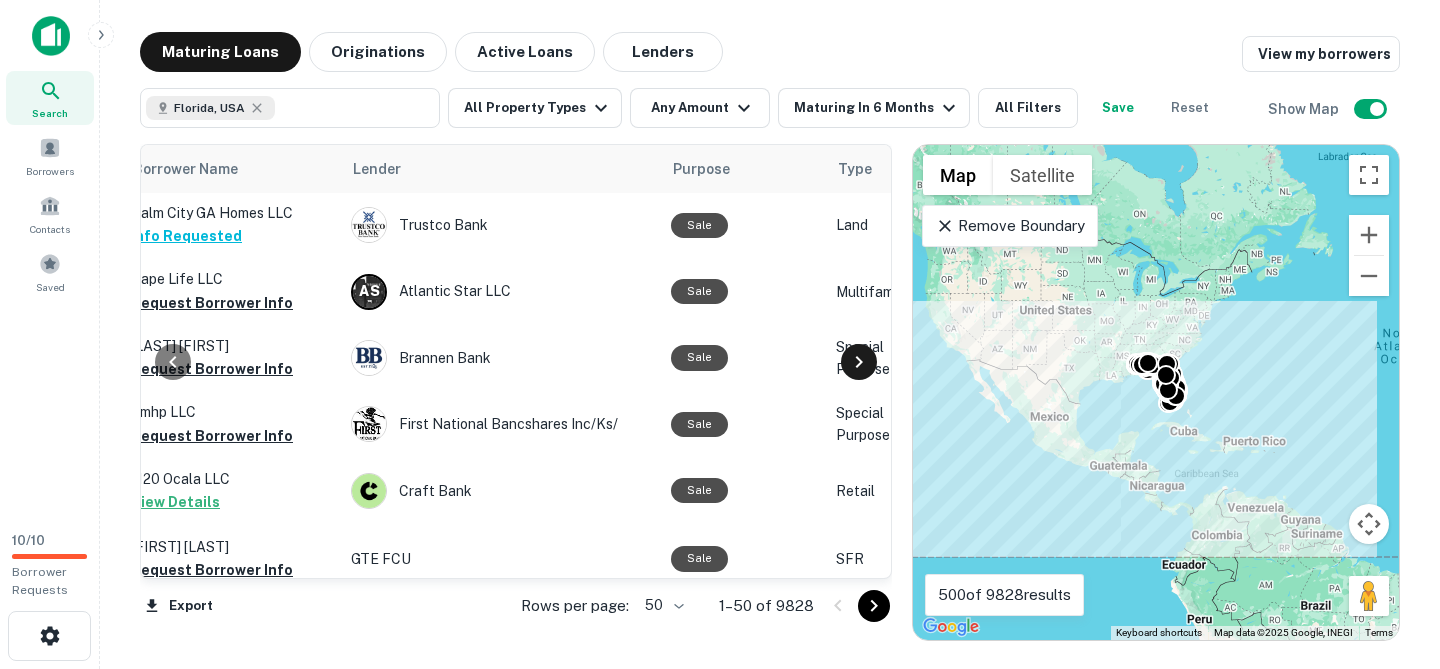 scroll, scrollTop: 1, scrollLeft: 840, axis: both 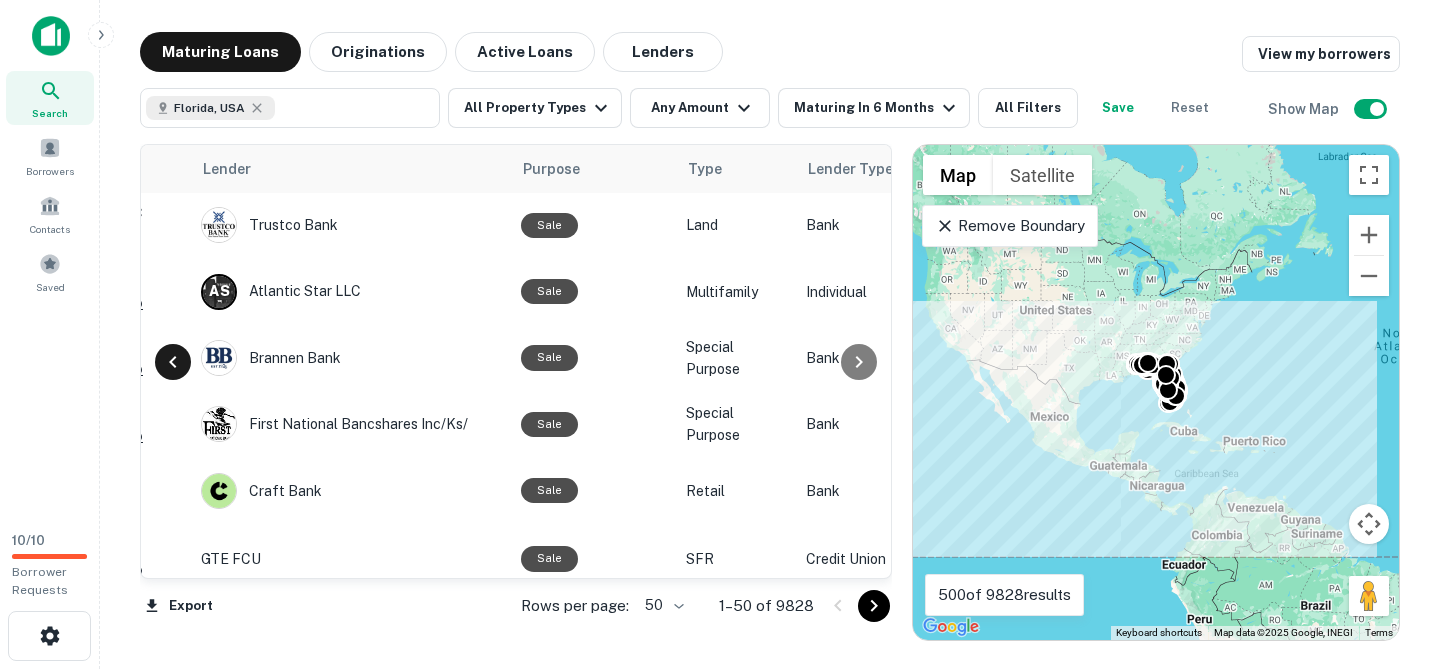 click 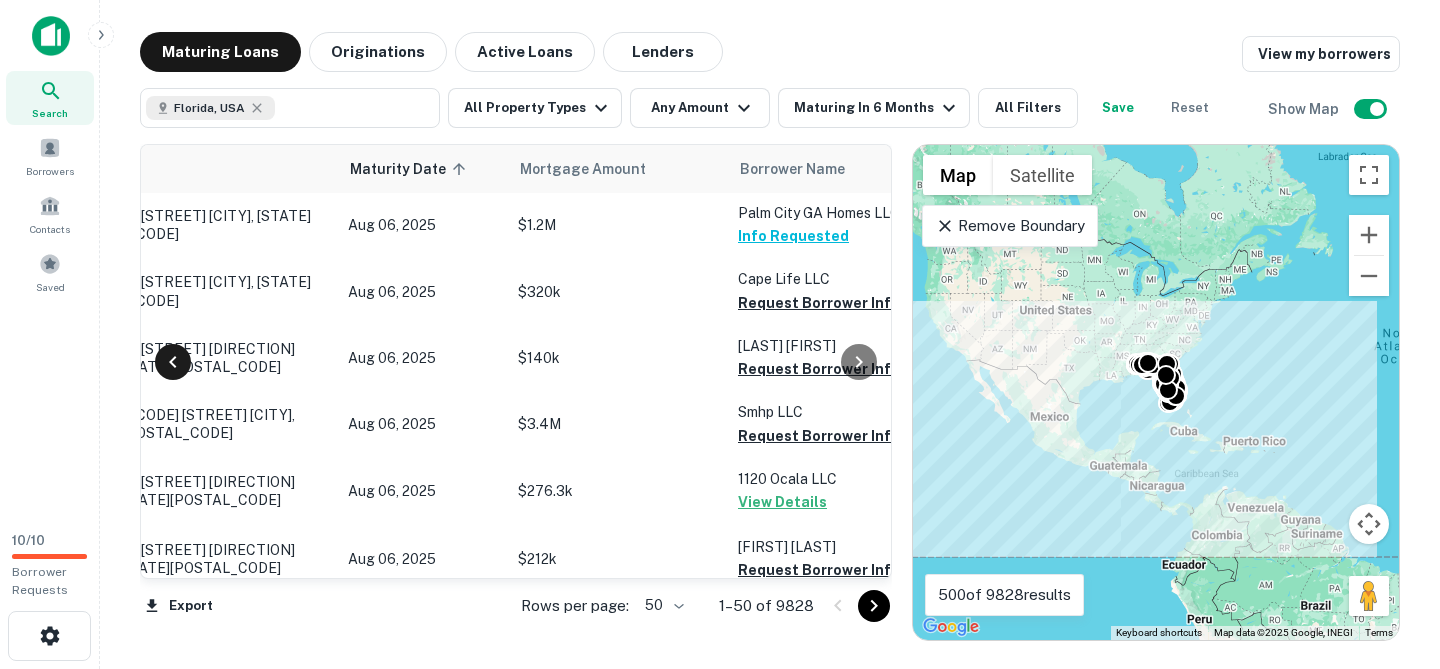 scroll, scrollTop: 1, scrollLeft: 0, axis: vertical 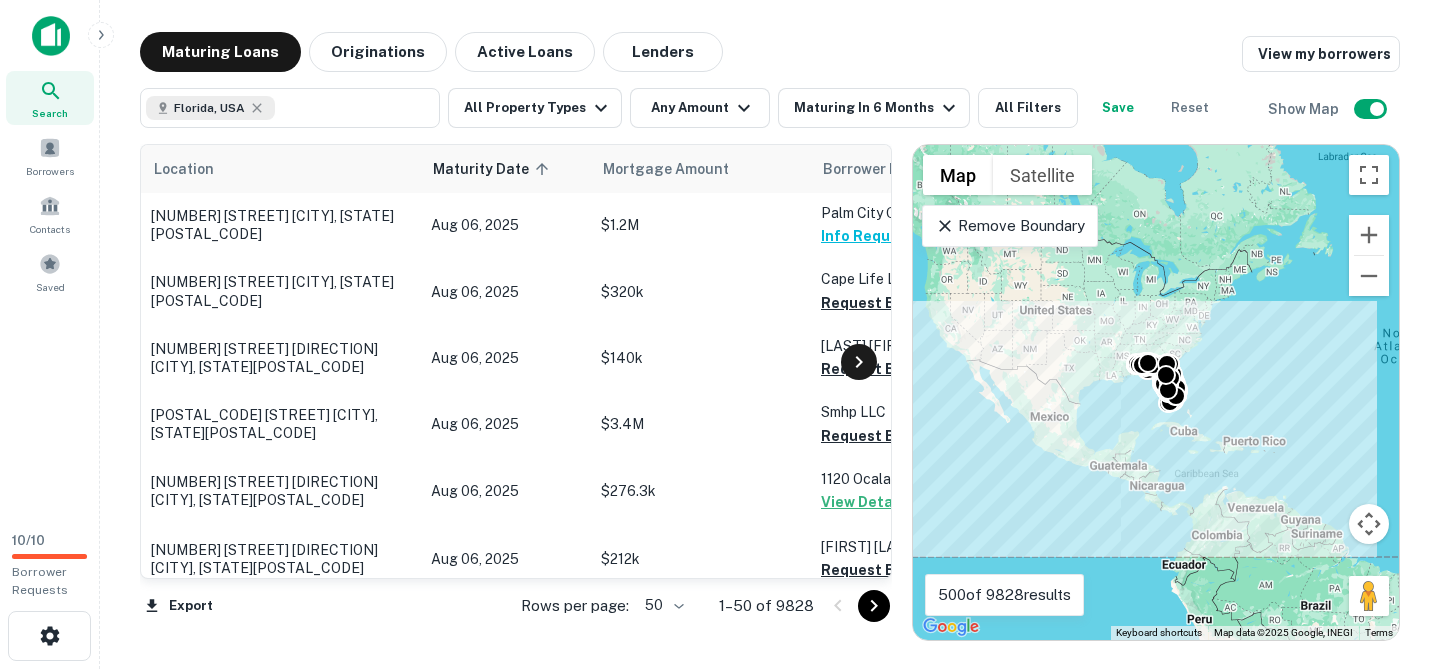 click 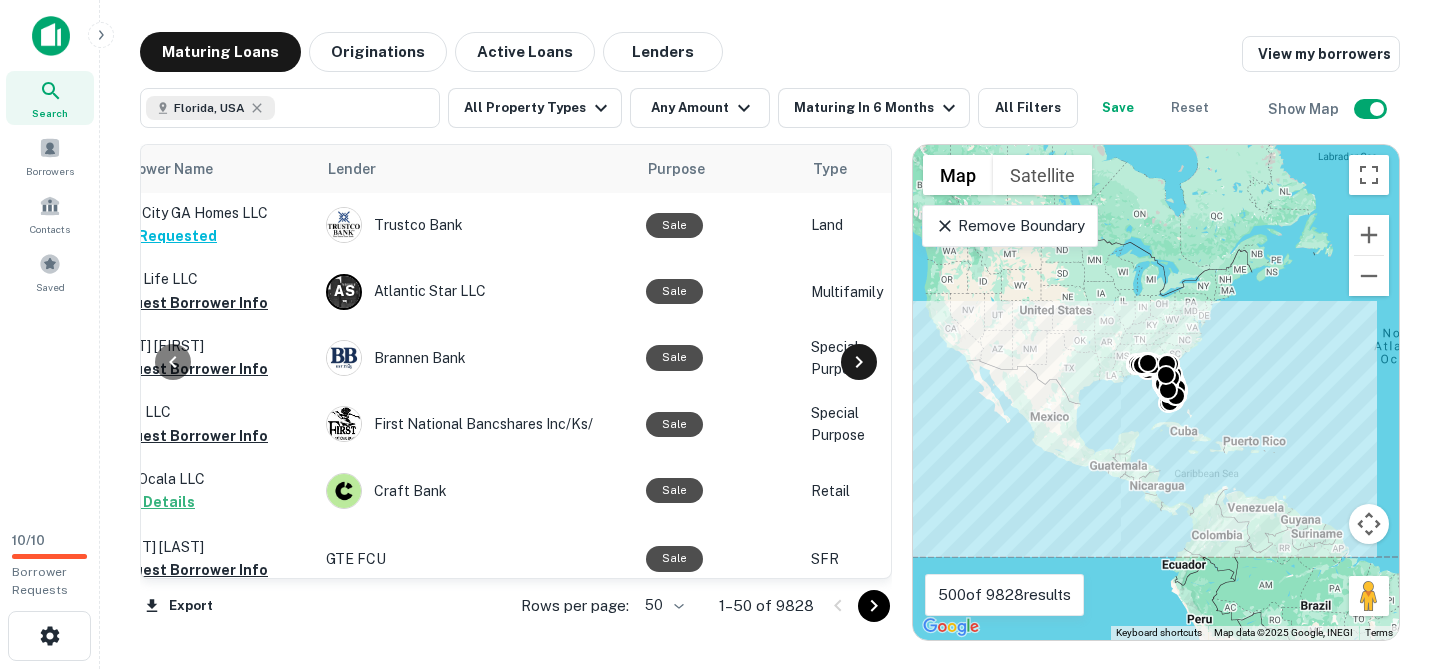 scroll, scrollTop: 1, scrollLeft: 840, axis: both 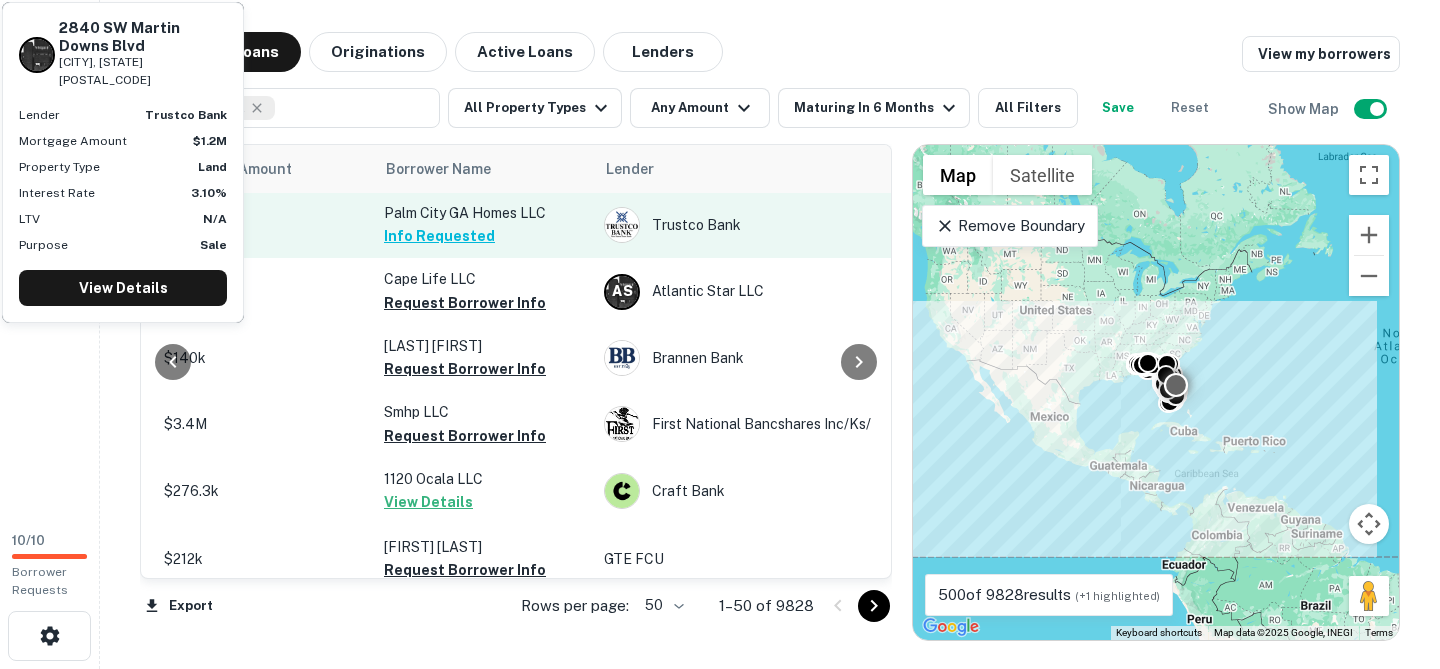 click on "$1.2M" at bounding box center (264, 225) 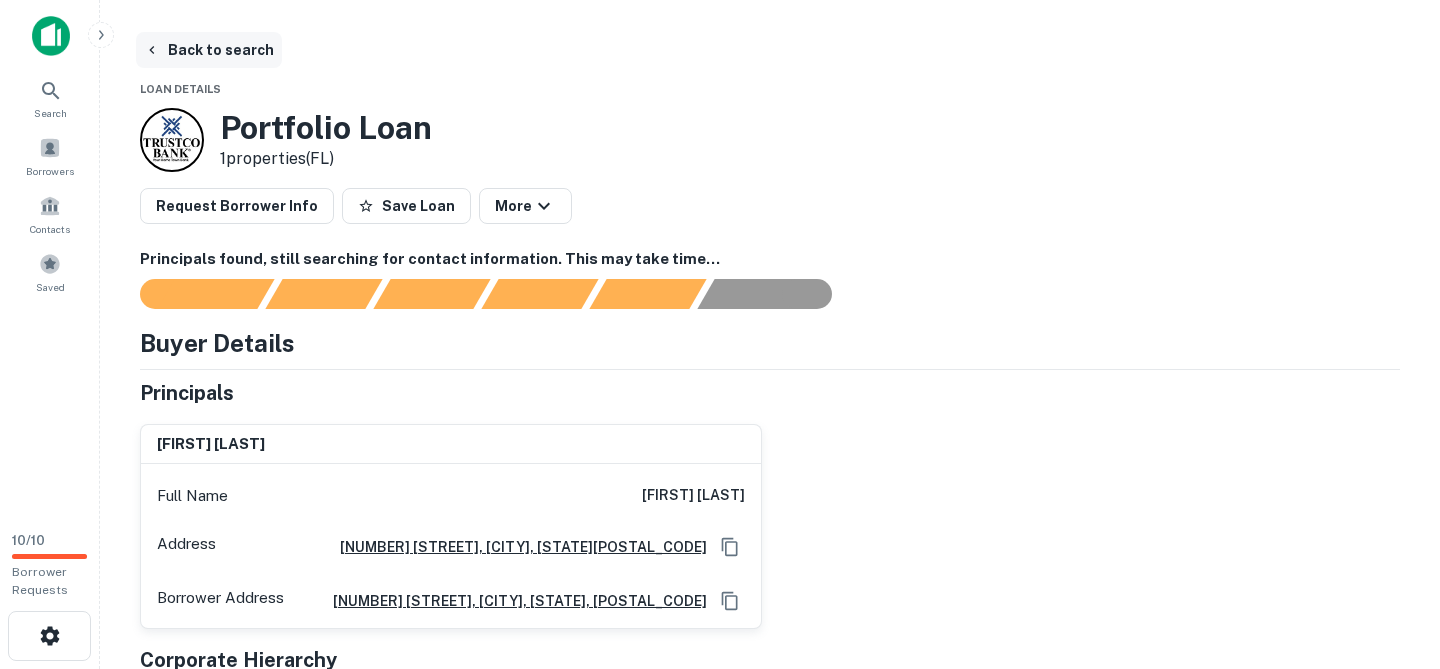 click 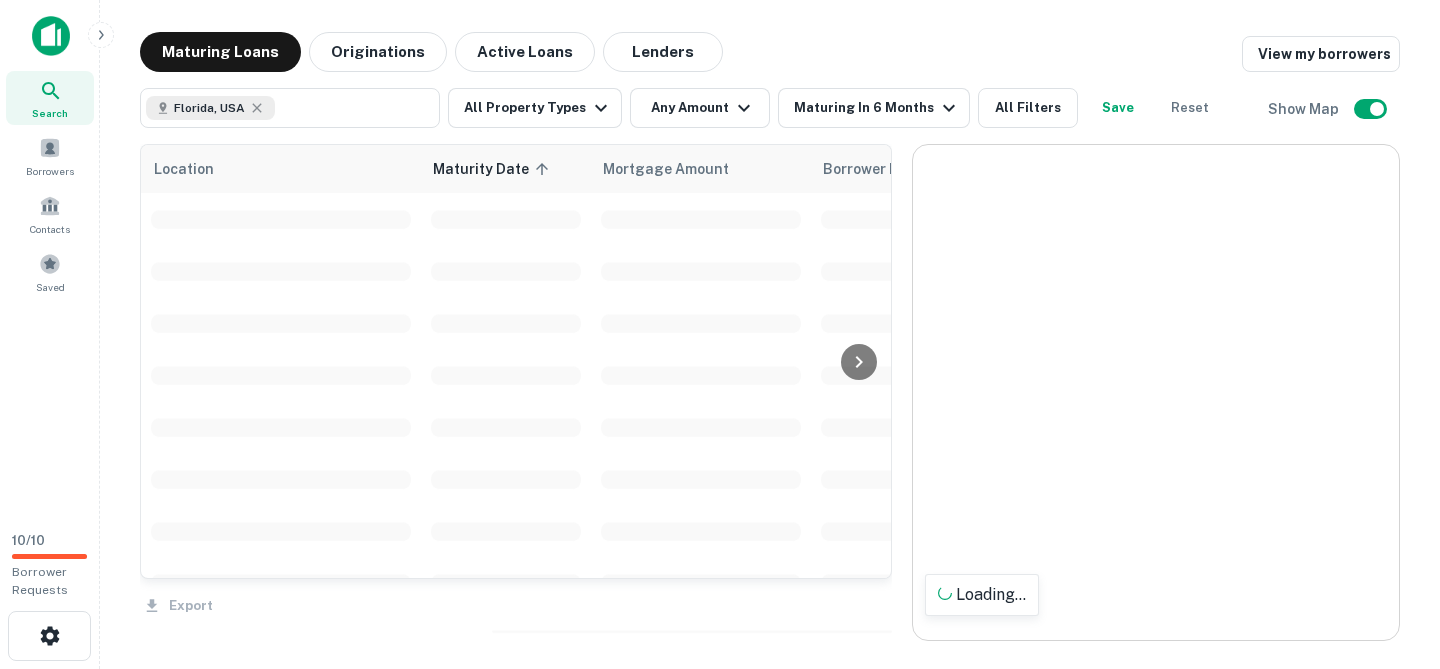 scroll, scrollTop: 1, scrollLeft: 0, axis: vertical 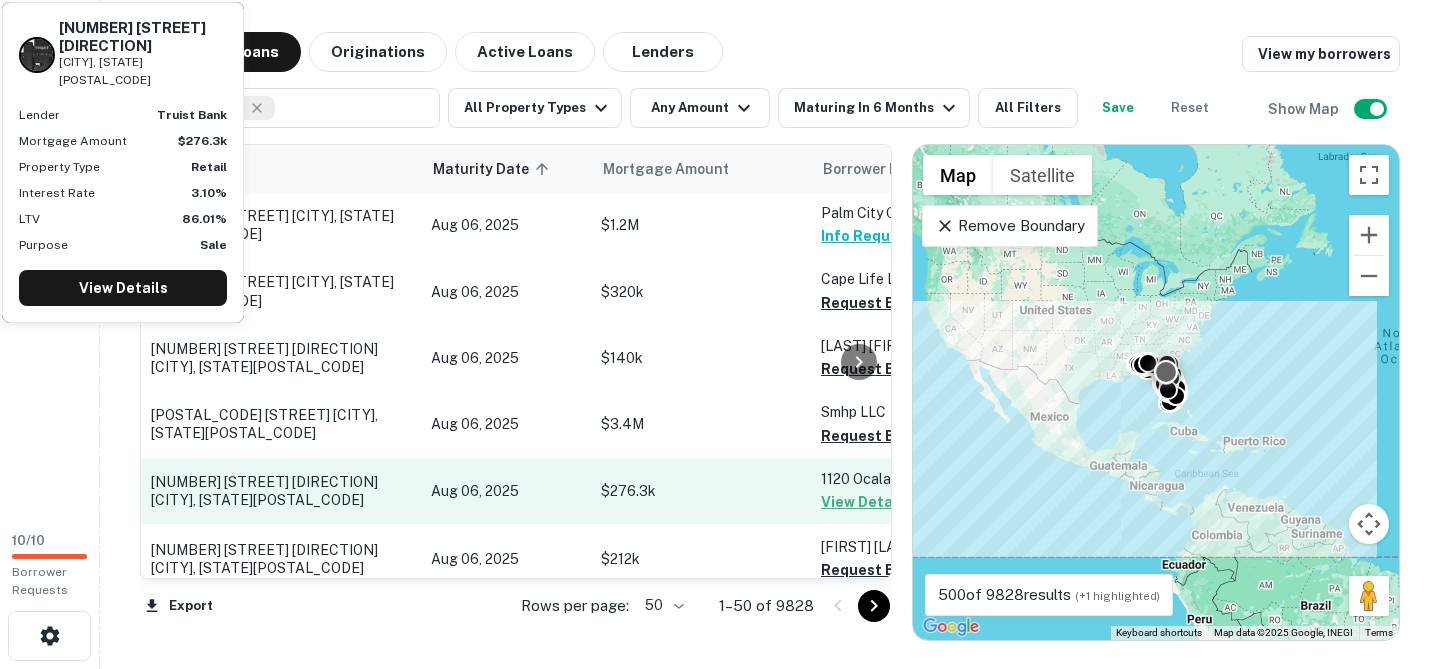 click on "Aug 06, 2025" at bounding box center [506, 491] 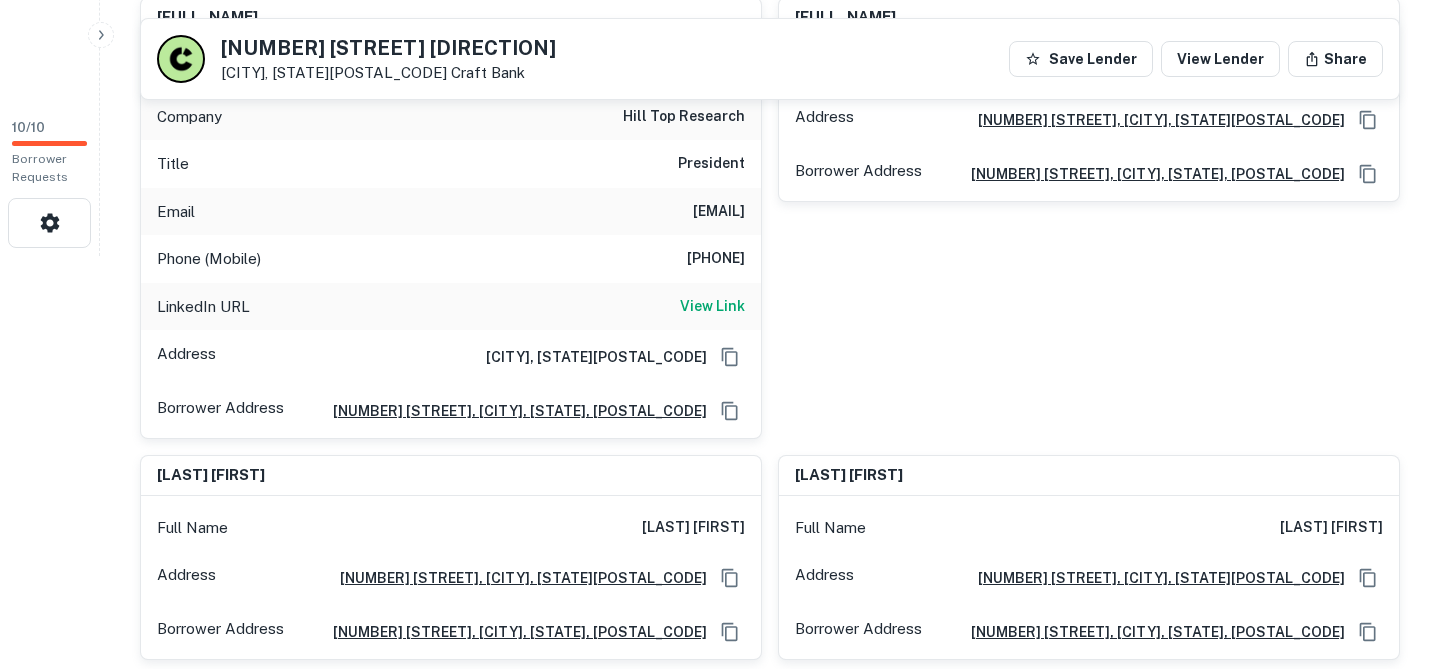 scroll, scrollTop: 514, scrollLeft: 0, axis: vertical 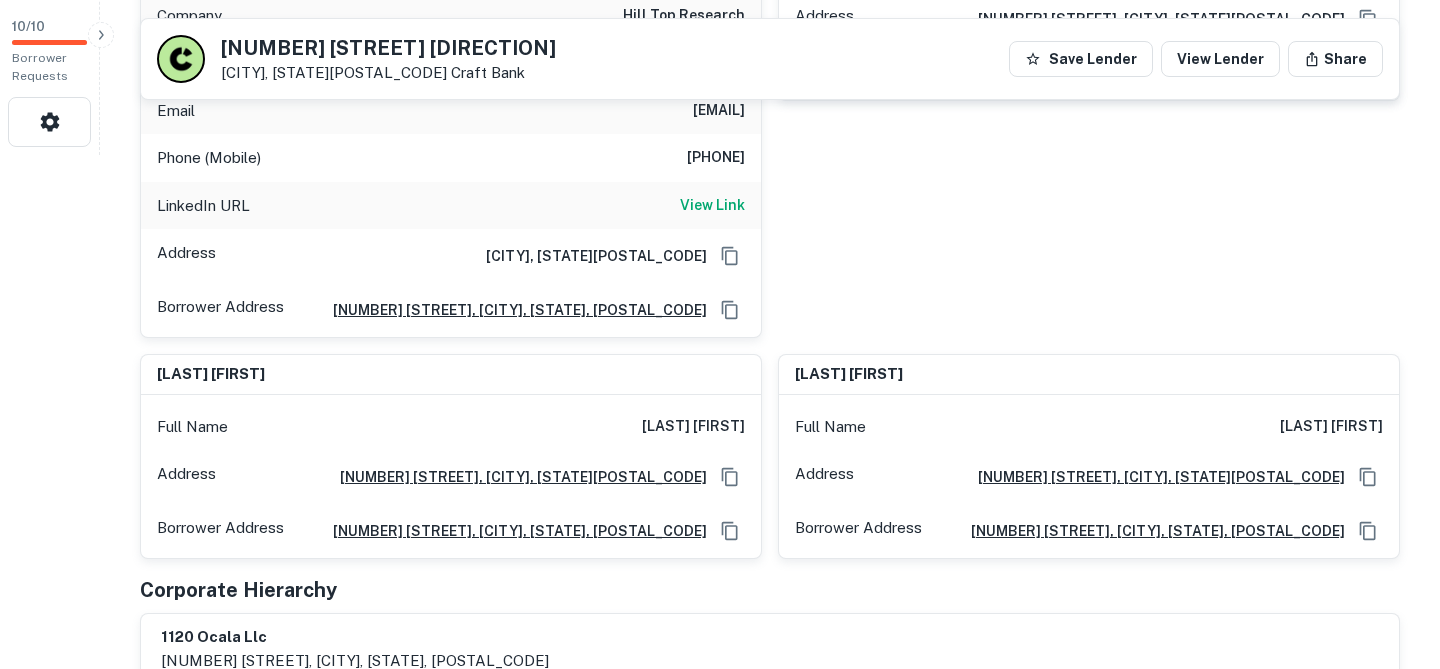 drag, startPoint x: 916, startPoint y: 377, endPoint x: 180, endPoint y: 383, distance: 736.0245 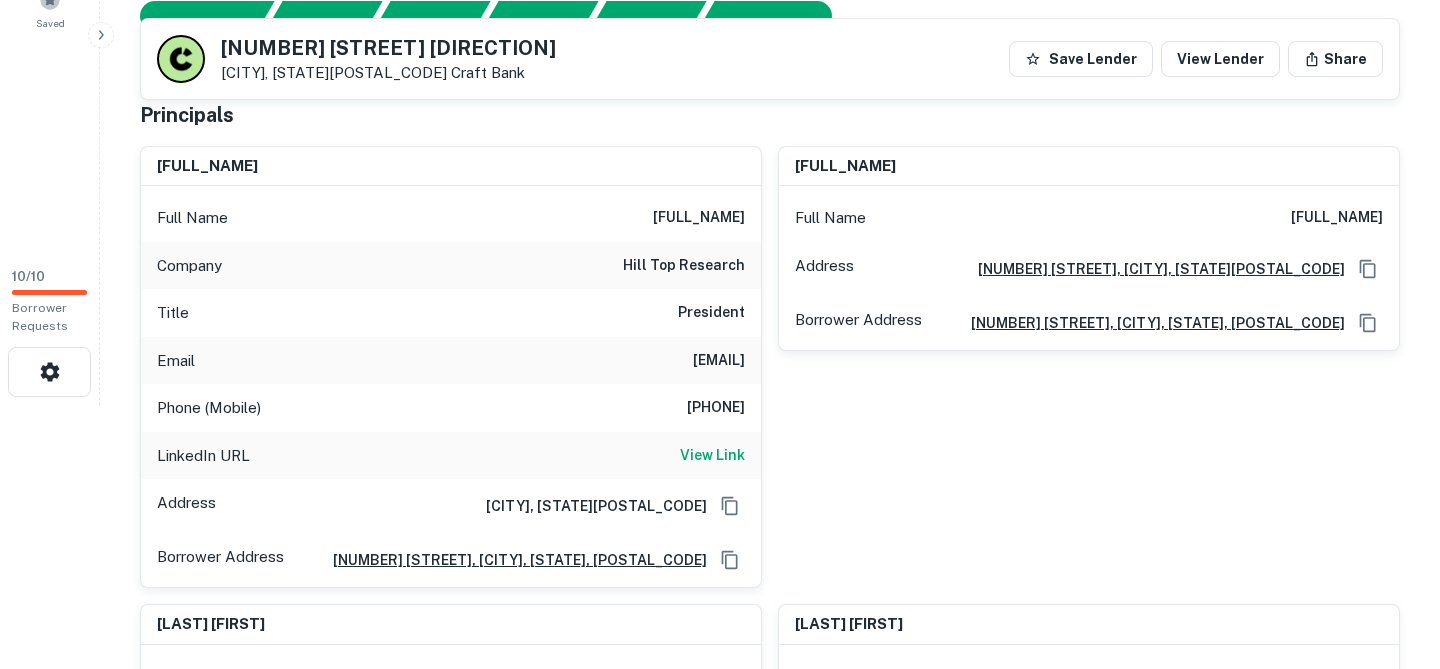 scroll, scrollTop: 259, scrollLeft: 0, axis: vertical 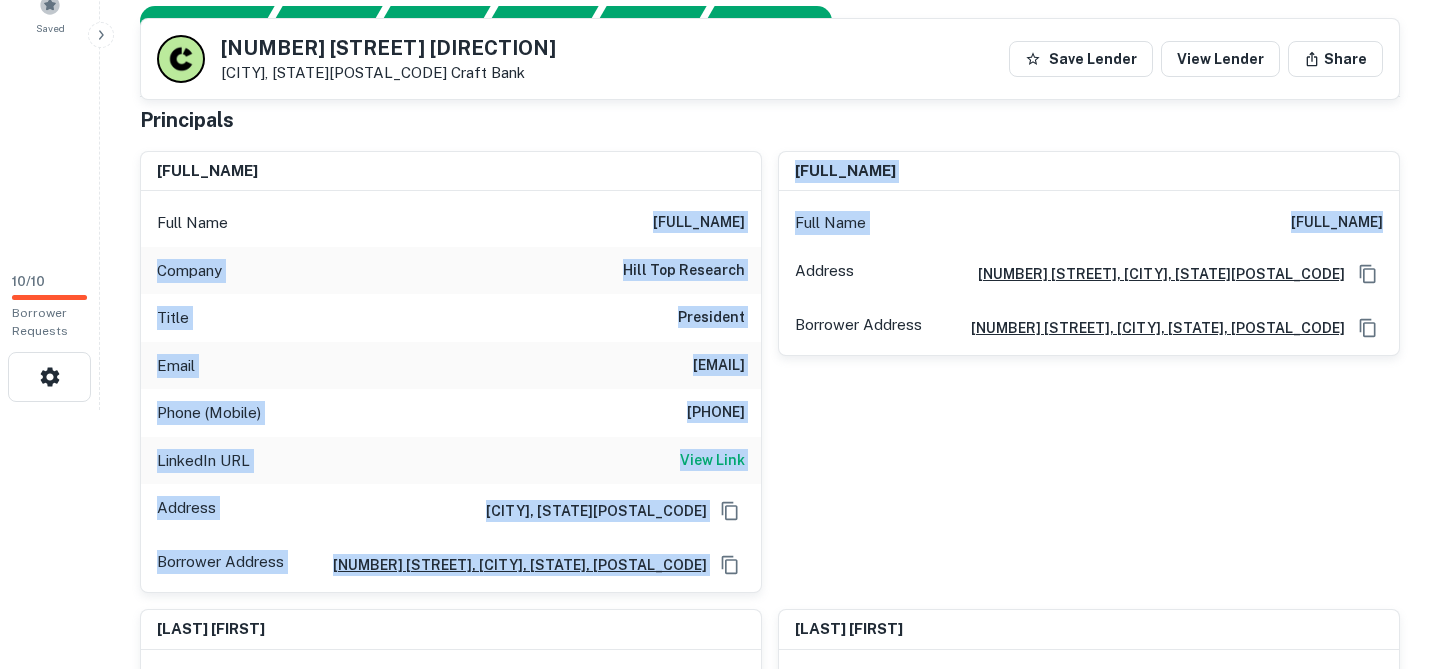 drag, startPoint x: 644, startPoint y: 219, endPoint x: 1352, endPoint y: 213, distance: 708.02545 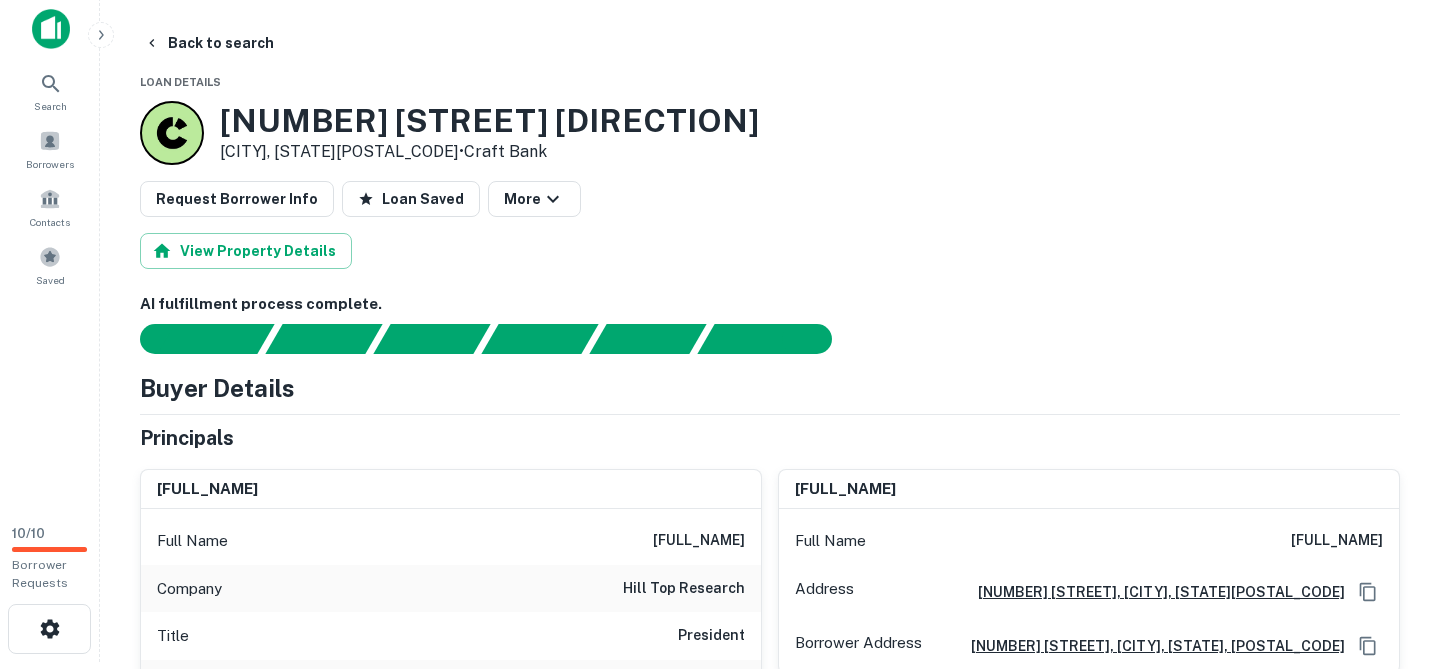 scroll, scrollTop: 0, scrollLeft: 0, axis: both 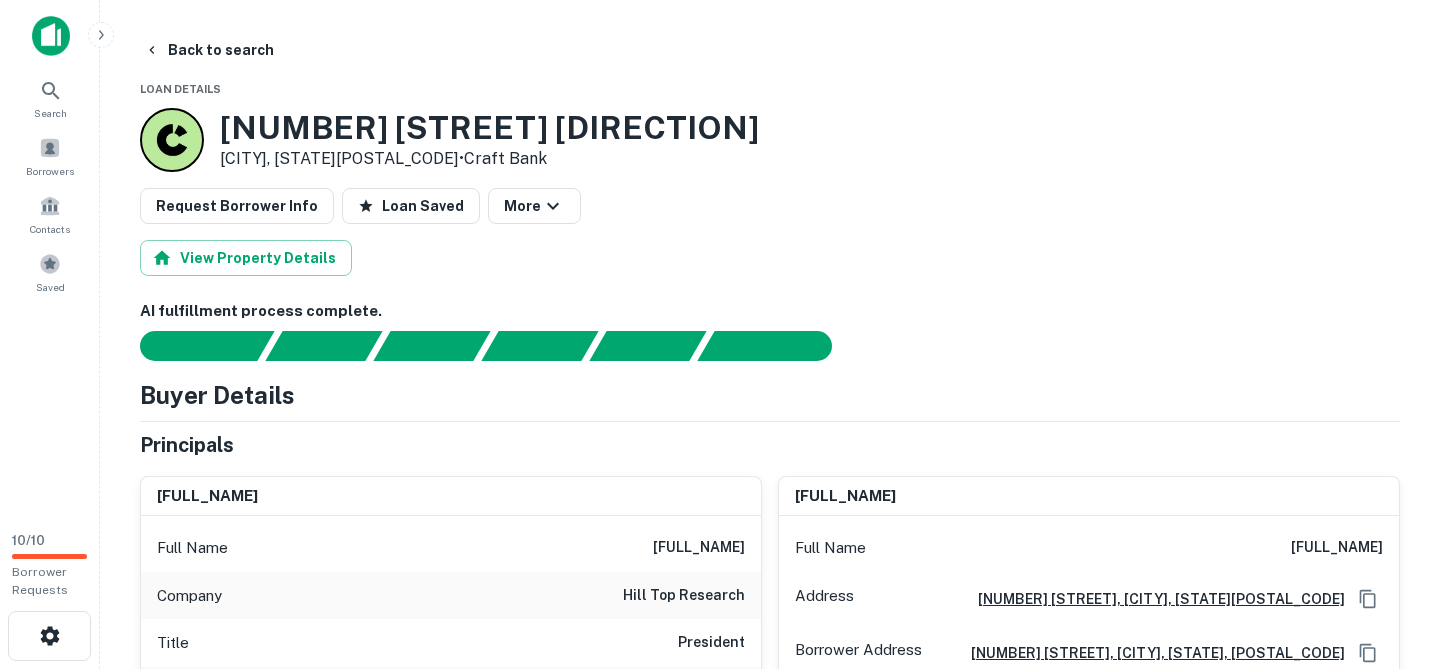 click 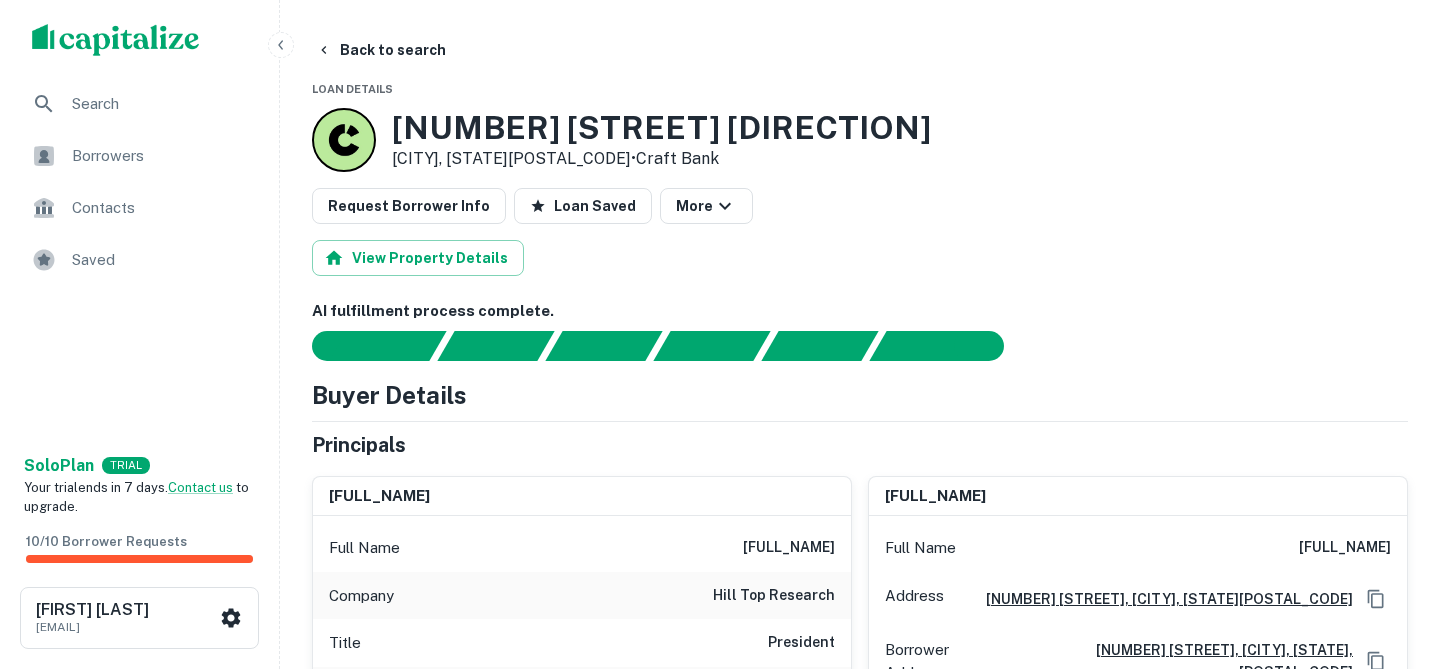 click 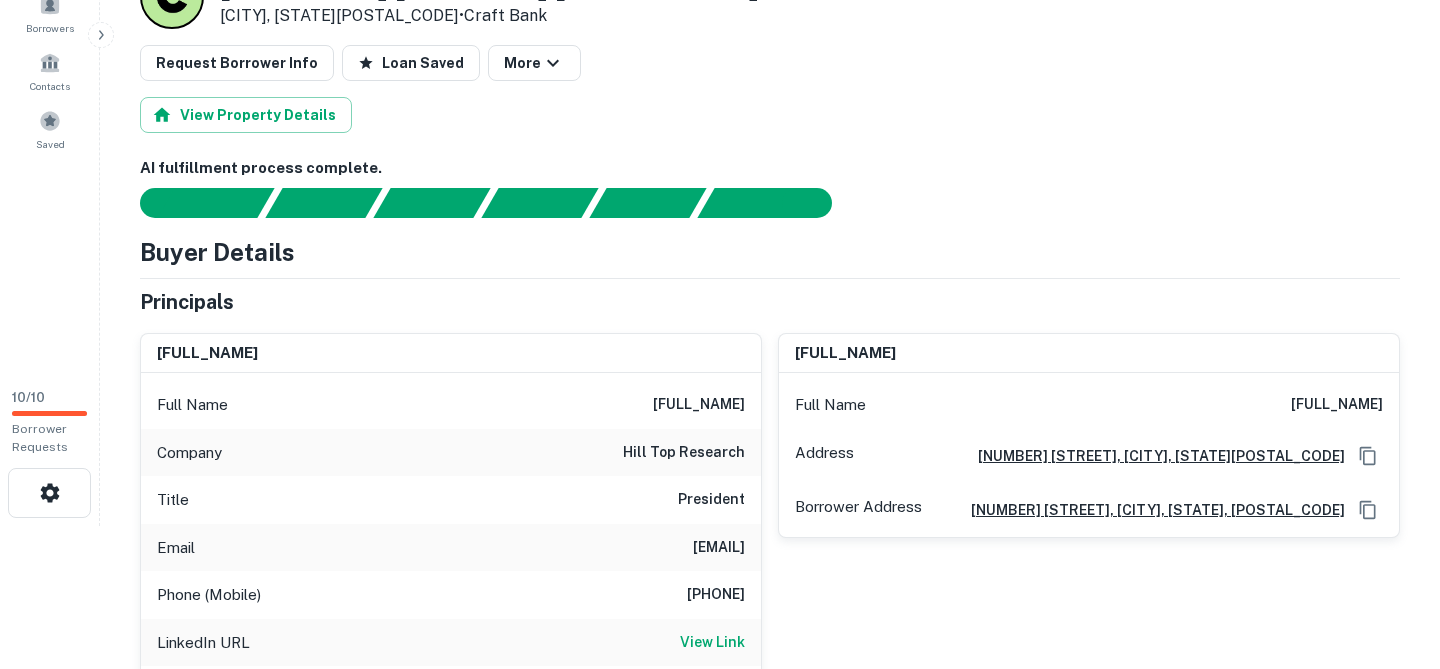 scroll, scrollTop: 0, scrollLeft: 0, axis: both 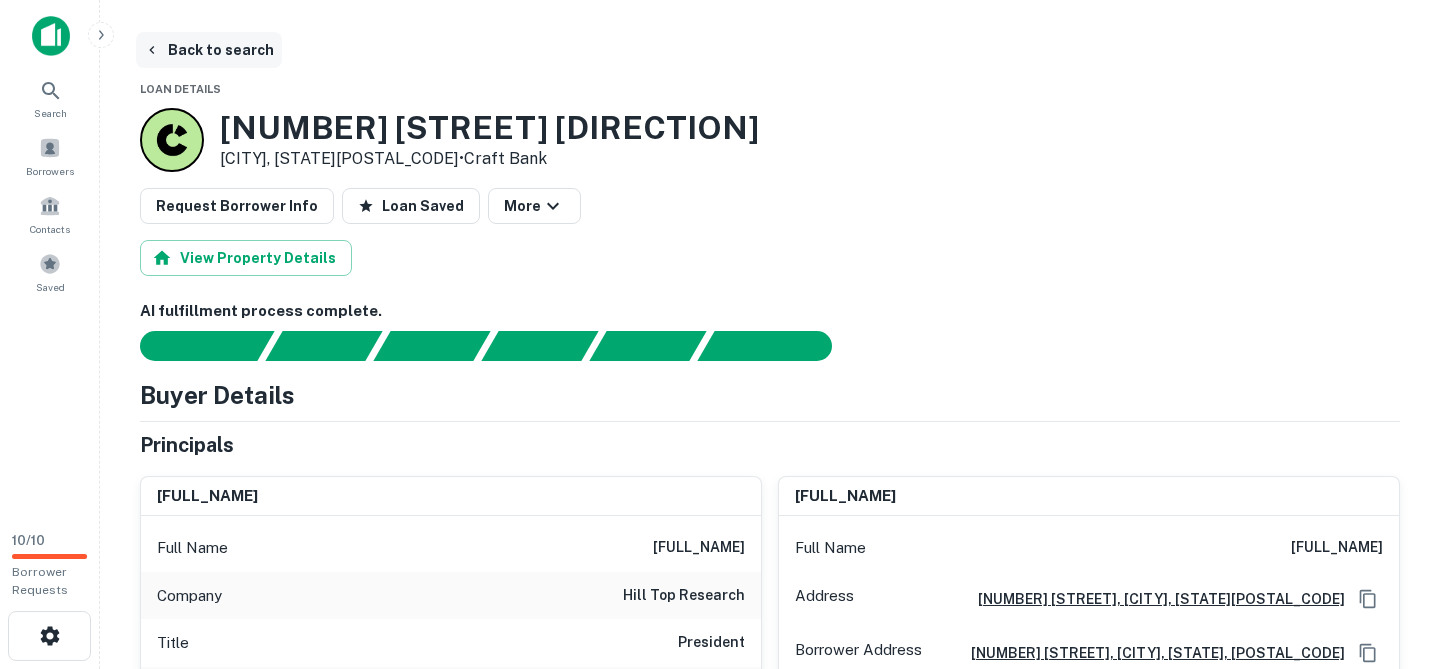 click on "Back to search" at bounding box center (209, 50) 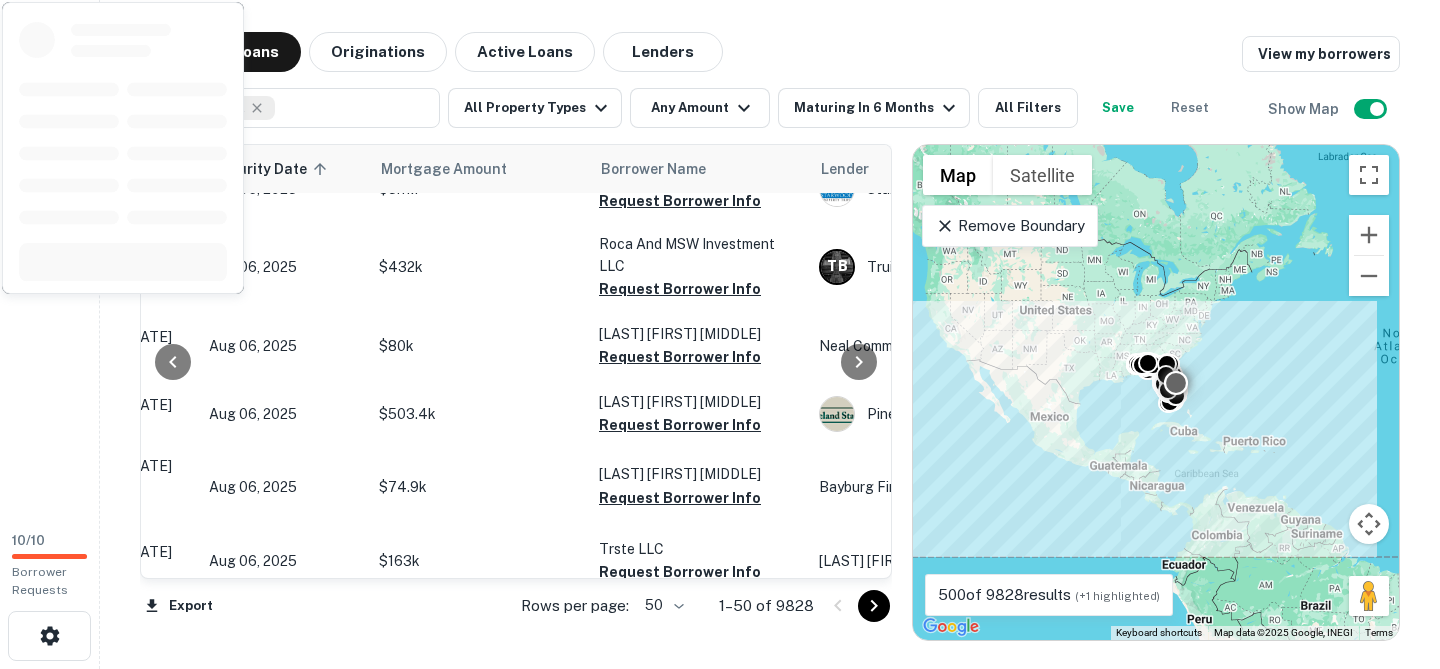 scroll, scrollTop: 0, scrollLeft: 222, axis: horizontal 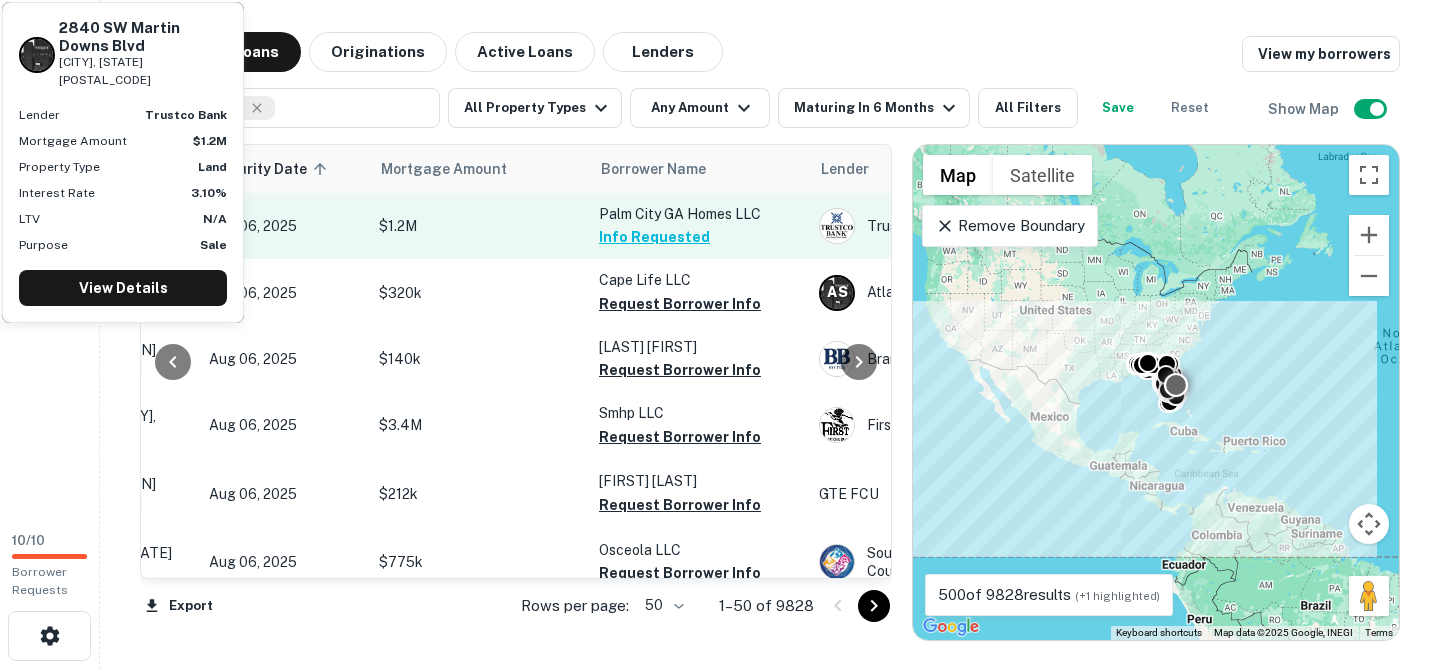 click on "$1.2M" at bounding box center [479, 226] 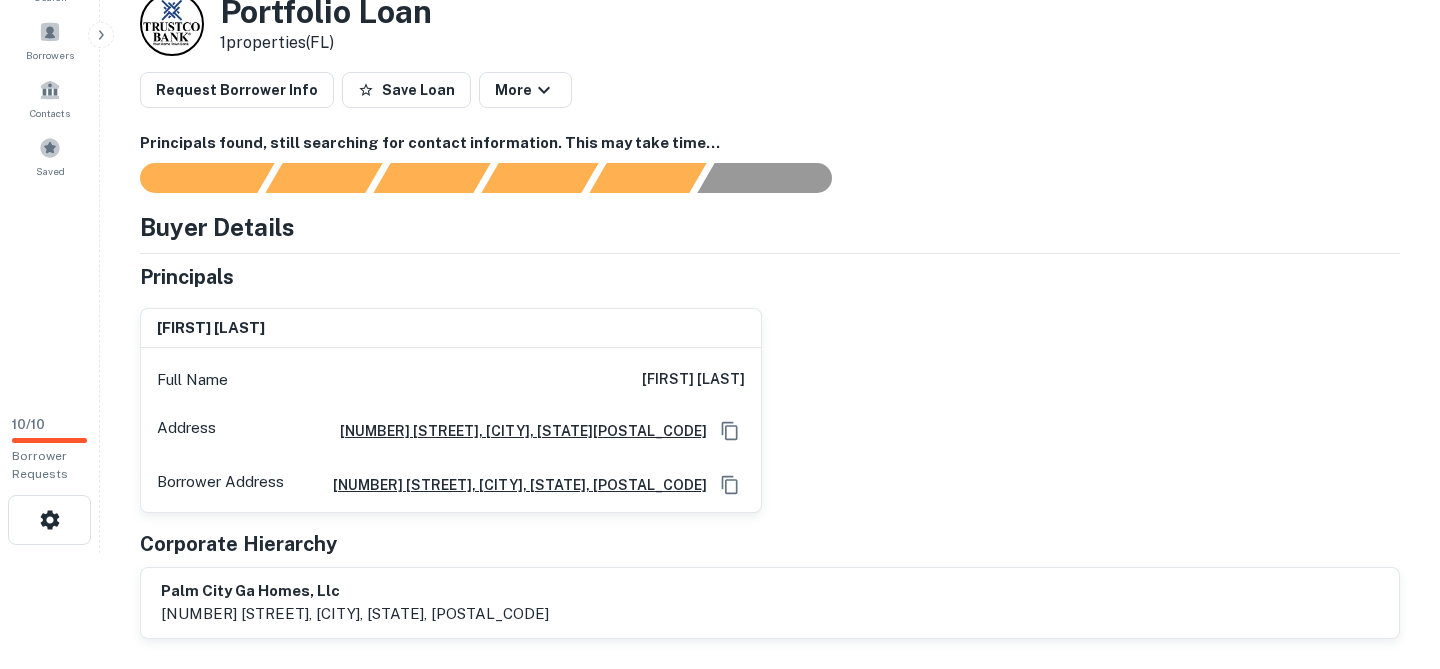 scroll, scrollTop: 0, scrollLeft: 0, axis: both 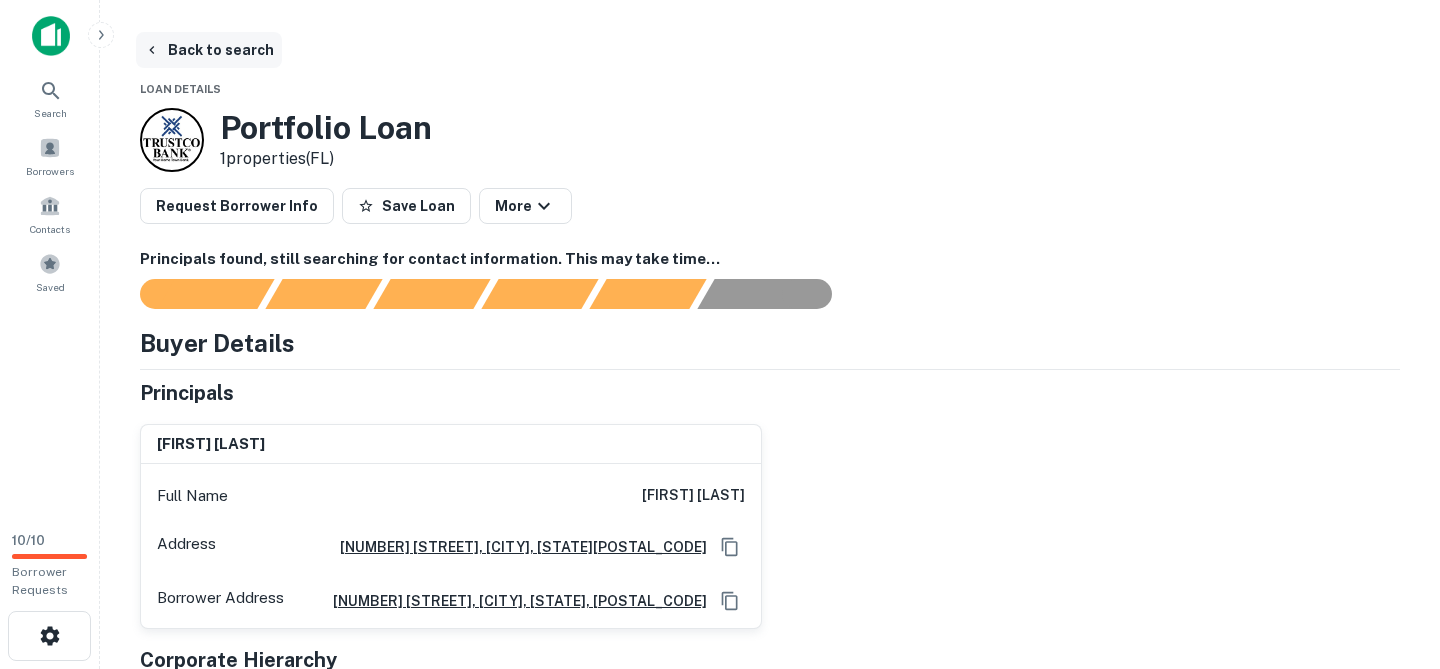 click on "Back to search" at bounding box center [209, 50] 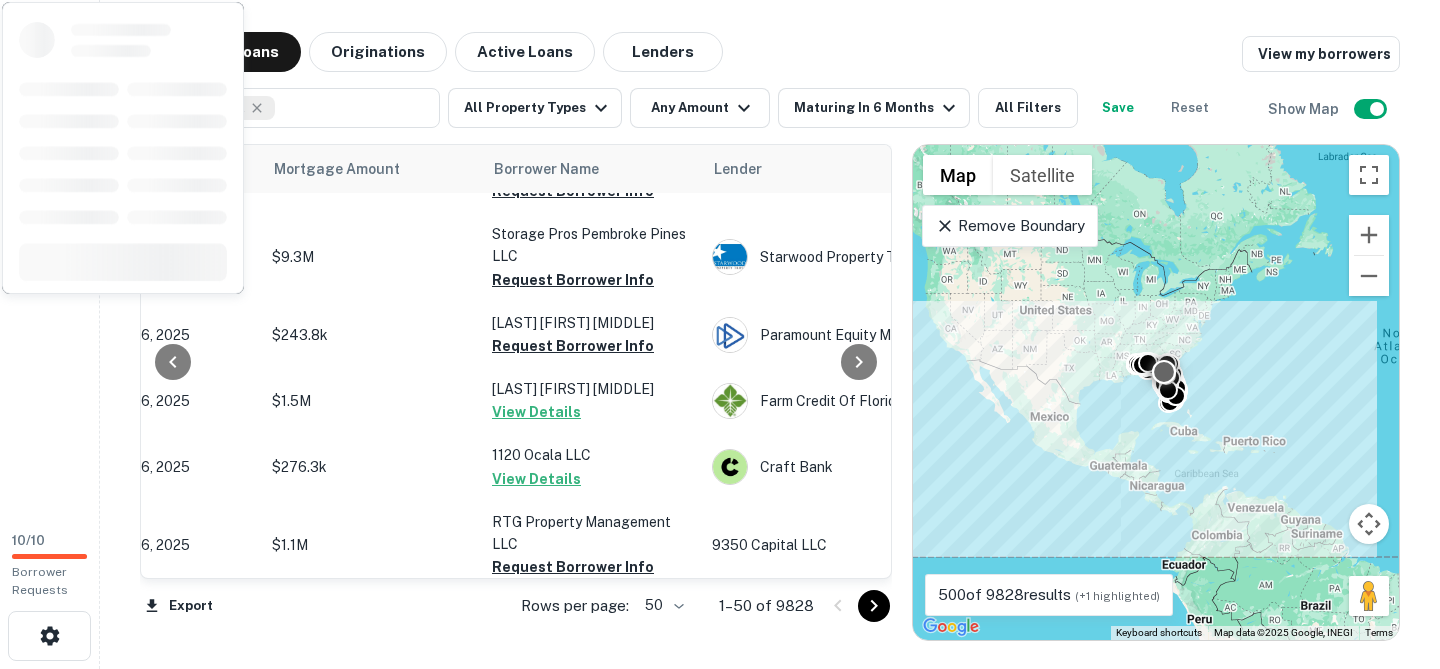 scroll, scrollTop: 1053, scrollLeft: 329, axis: both 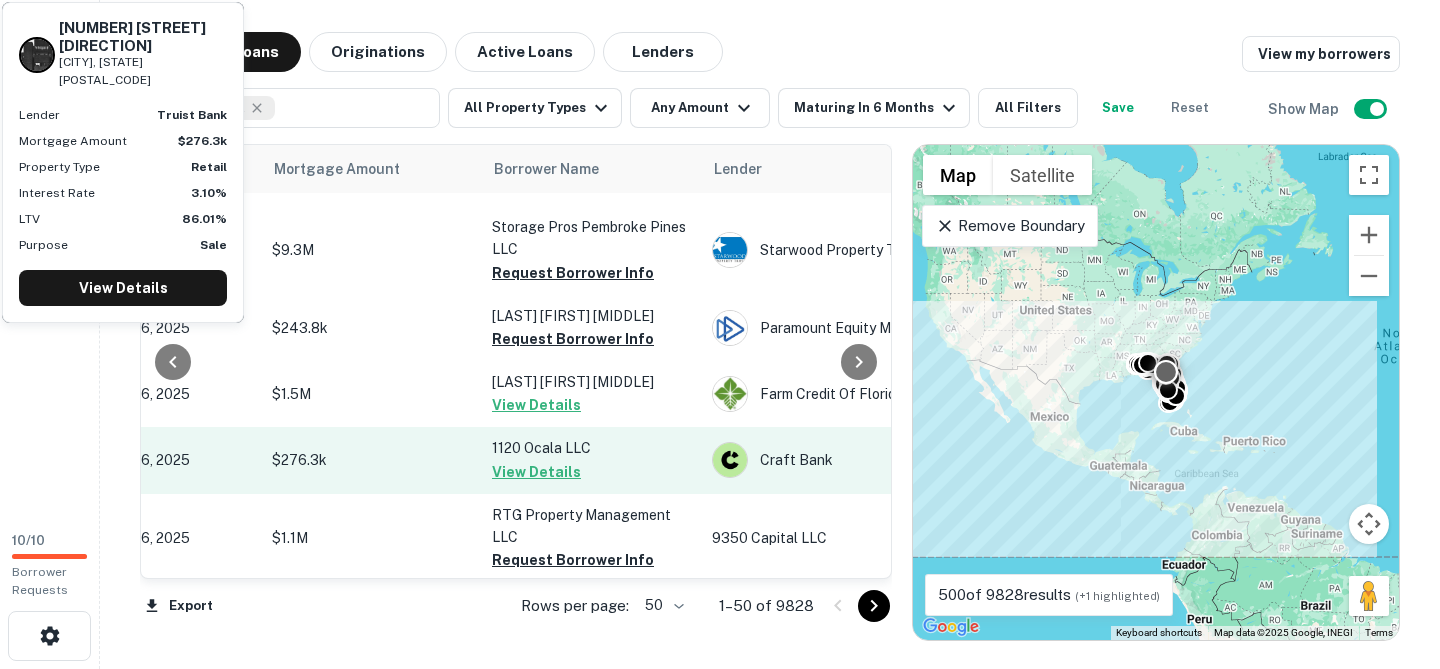 click on "1120 Ocala LLC View Details" at bounding box center (592, 460) 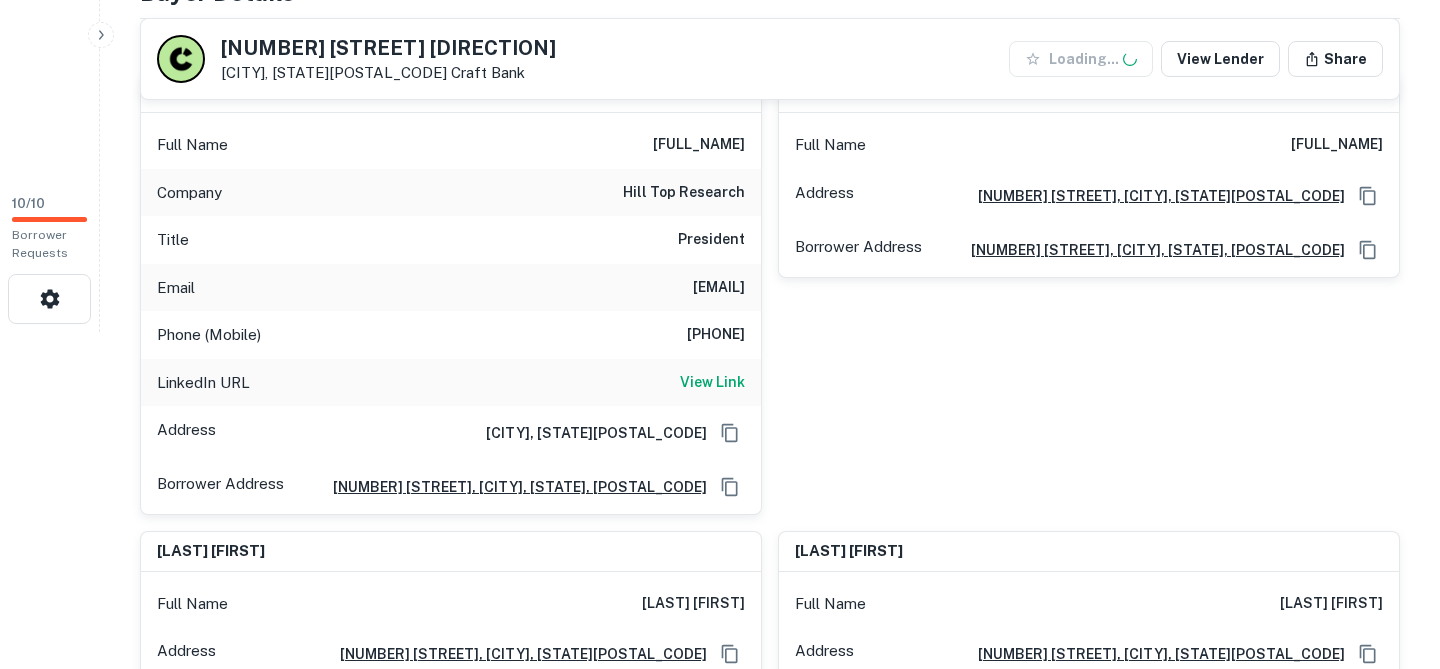 scroll, scrollTop: 338, scrollLeft: 0, axis: vertical 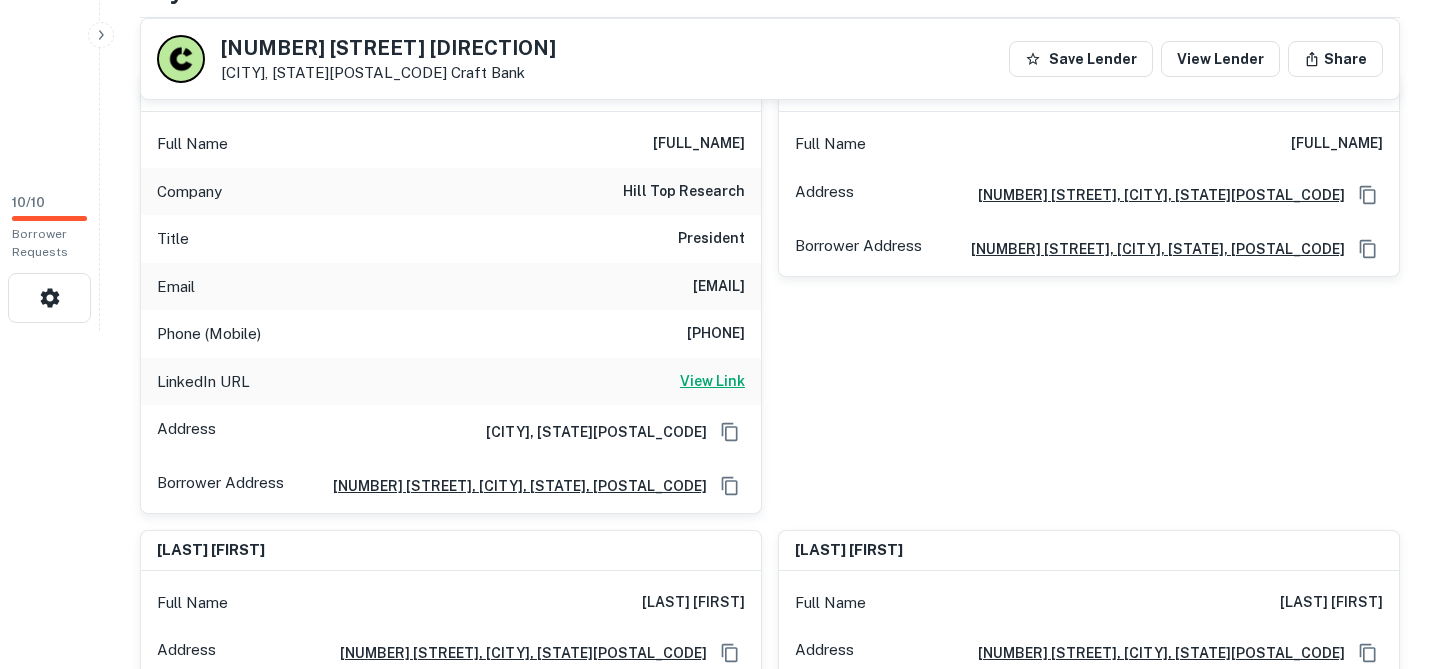 click on "View Link" at bounding box center [712, 381] 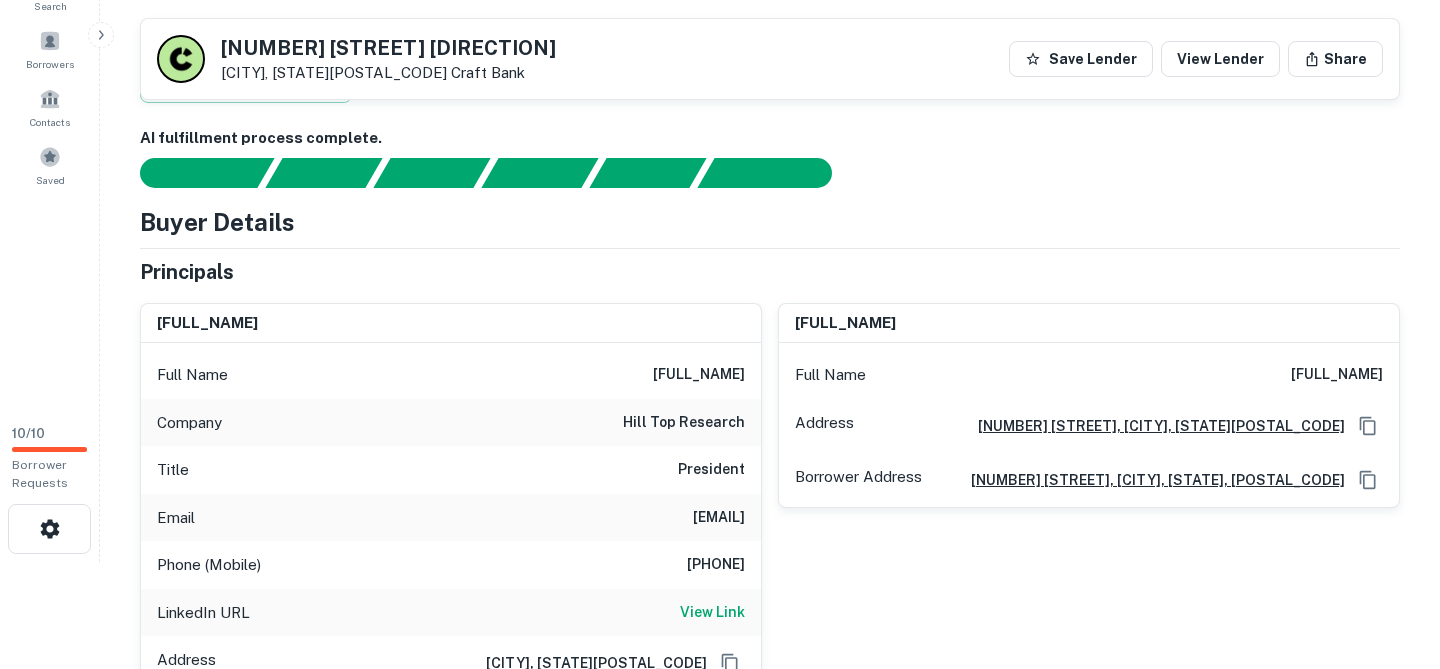 scroll, scrollTop: 0, scrollLeft: 0, axis: both 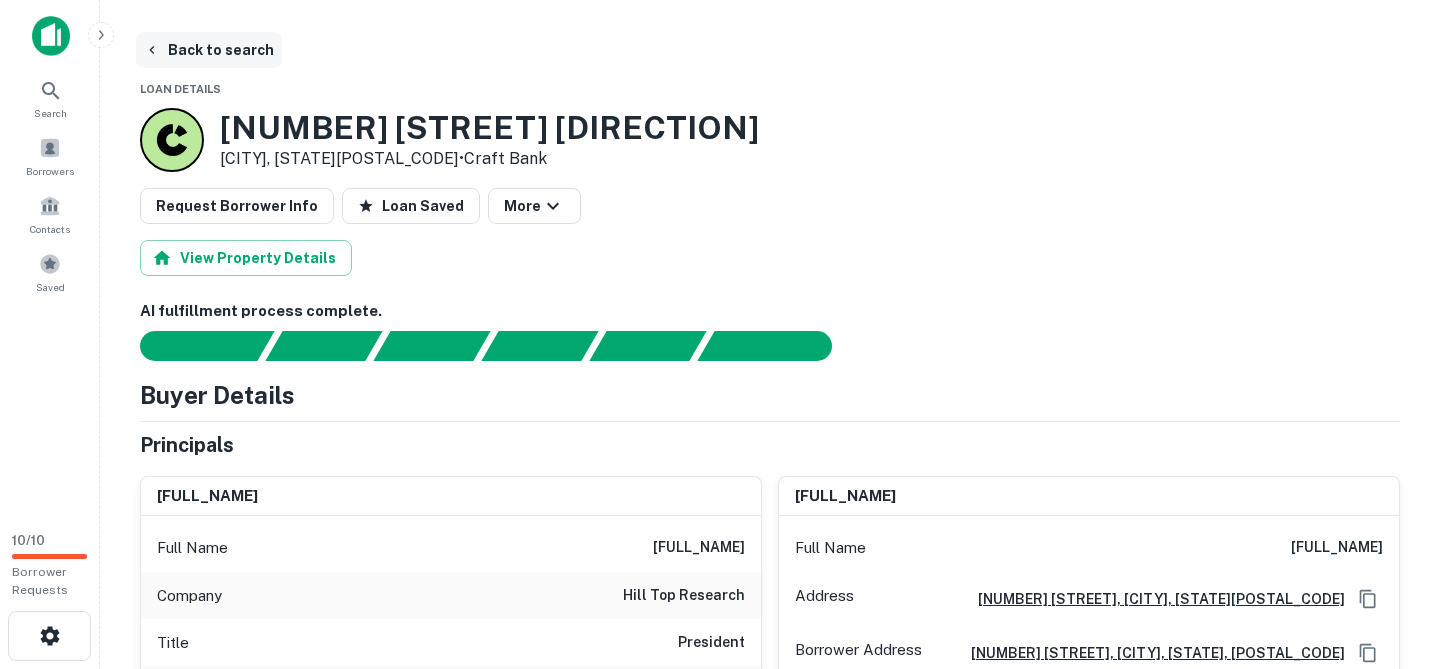 click on "Back to search" at bounding box center [209, 50] 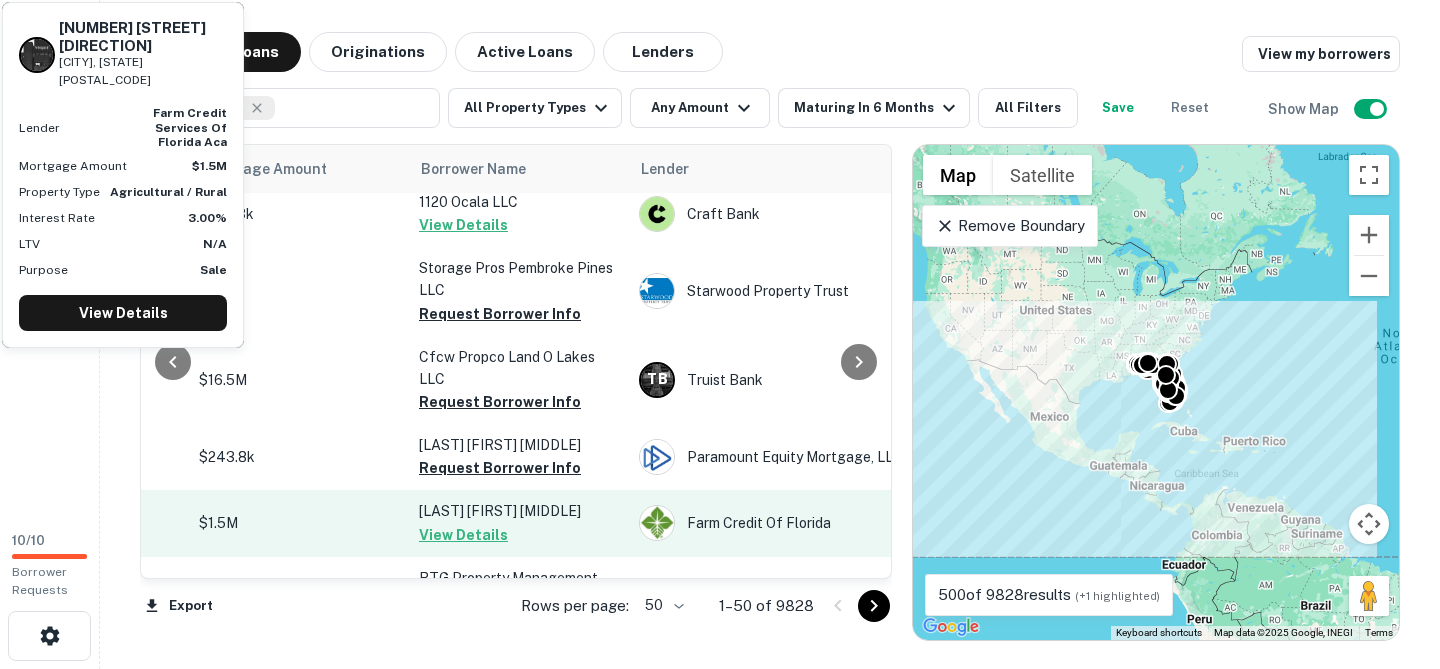 scroll, scrollTop: 1066, scrollLeft: 402, axis: both 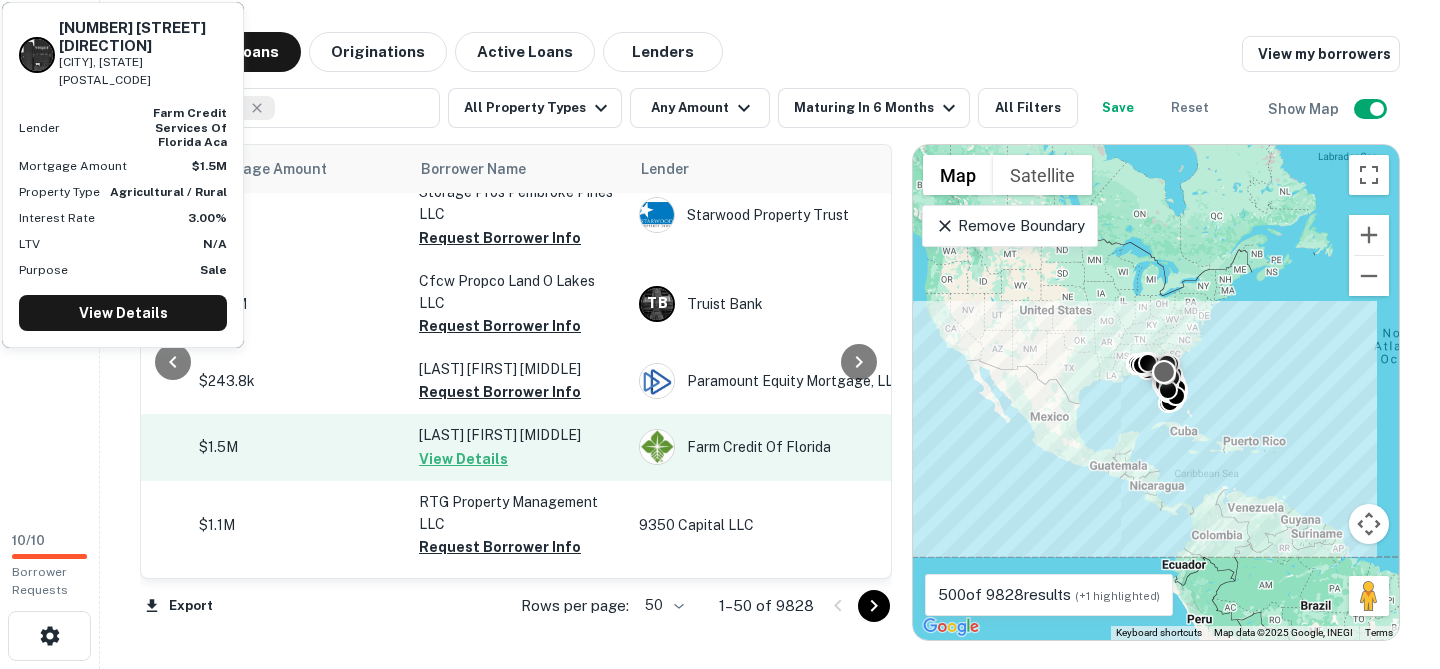 click on "Dorr Sandi J View Details" at bounding box center [519, 447] 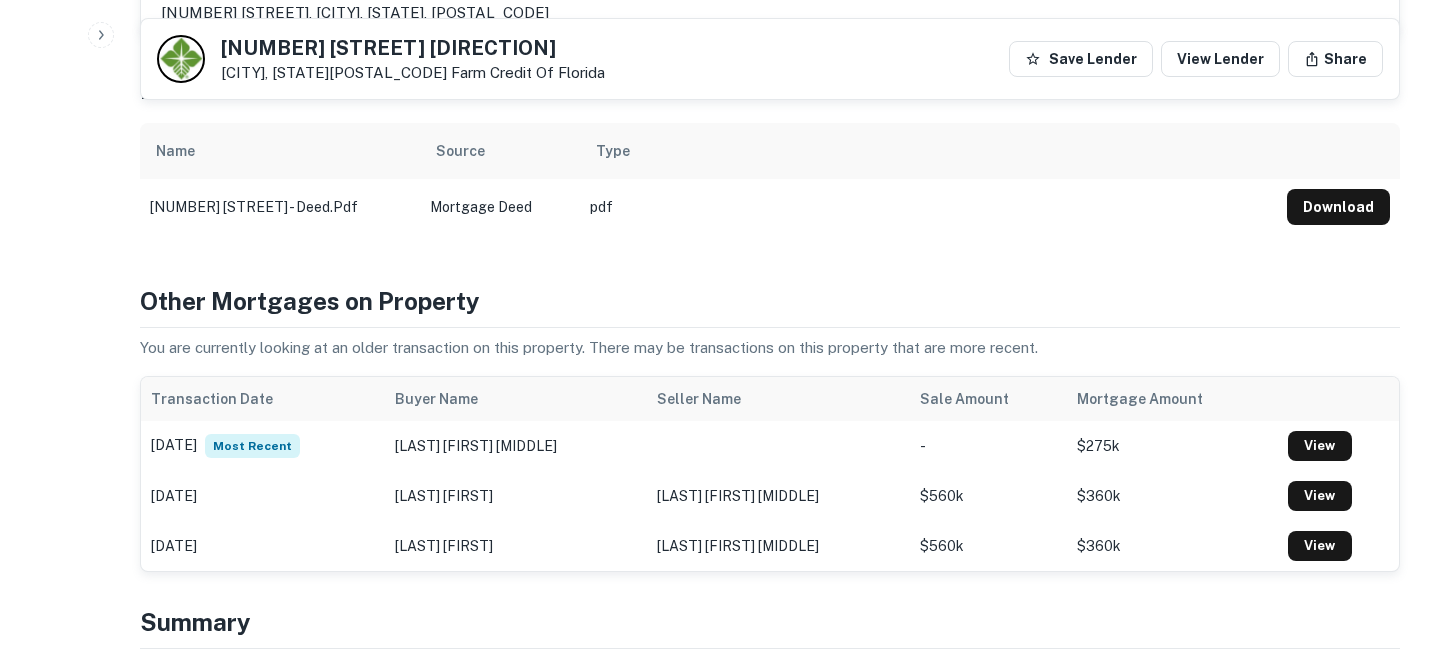 scroll, scrollTop: 750, scrollLeft: 0, axis: vertical 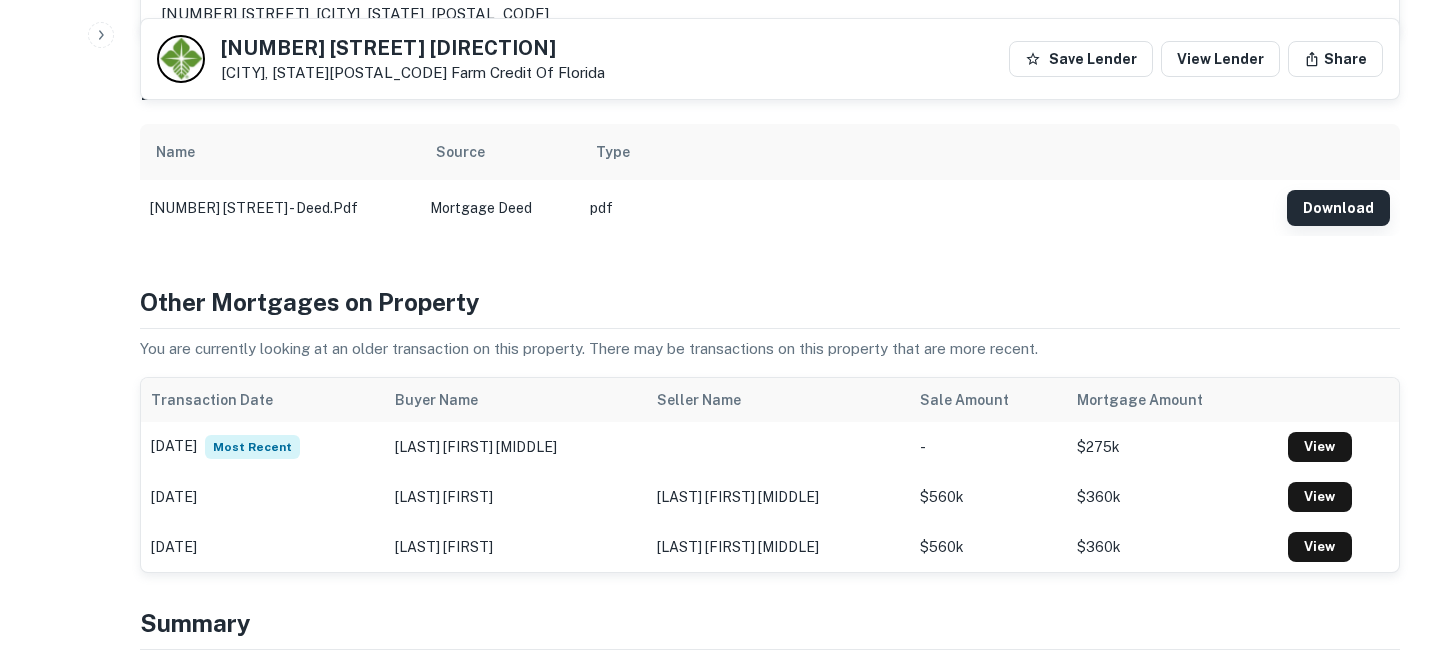click on "Download" at bounding box center (1338, 208) 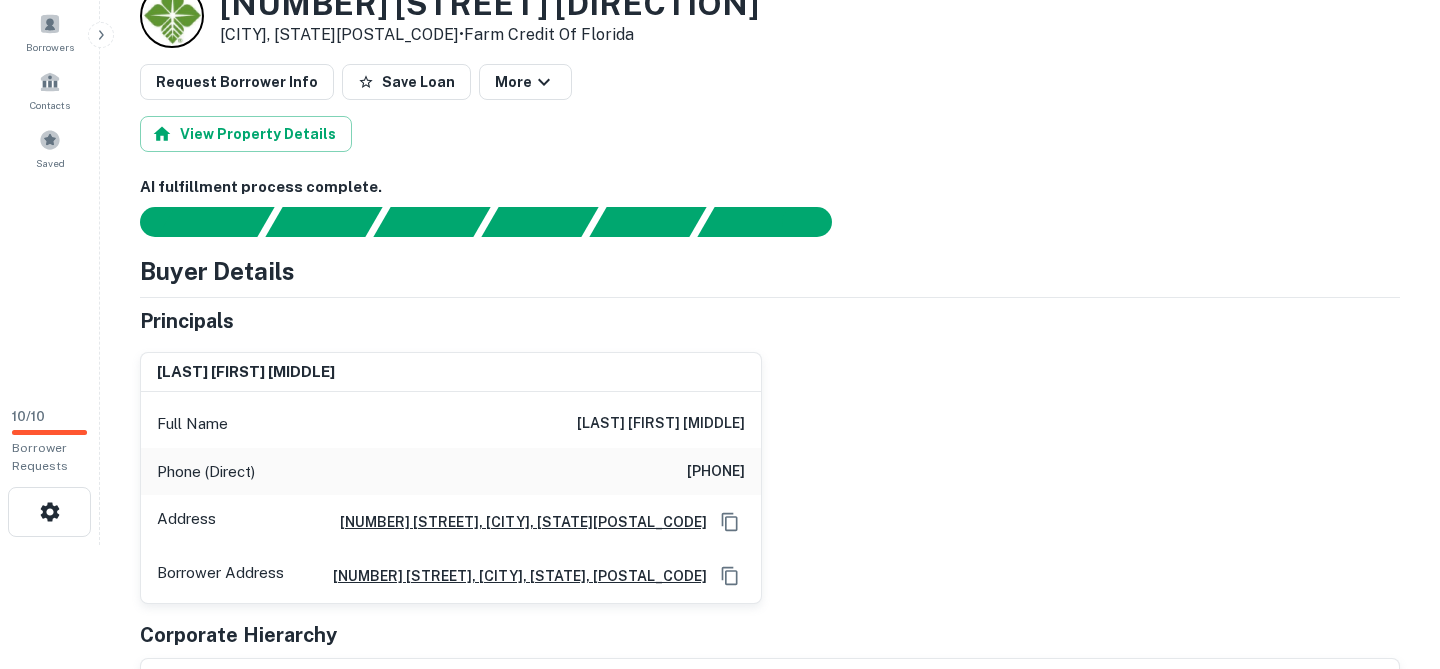 scroll, scrollTop: 0, scrollLeft: 0, axis: both 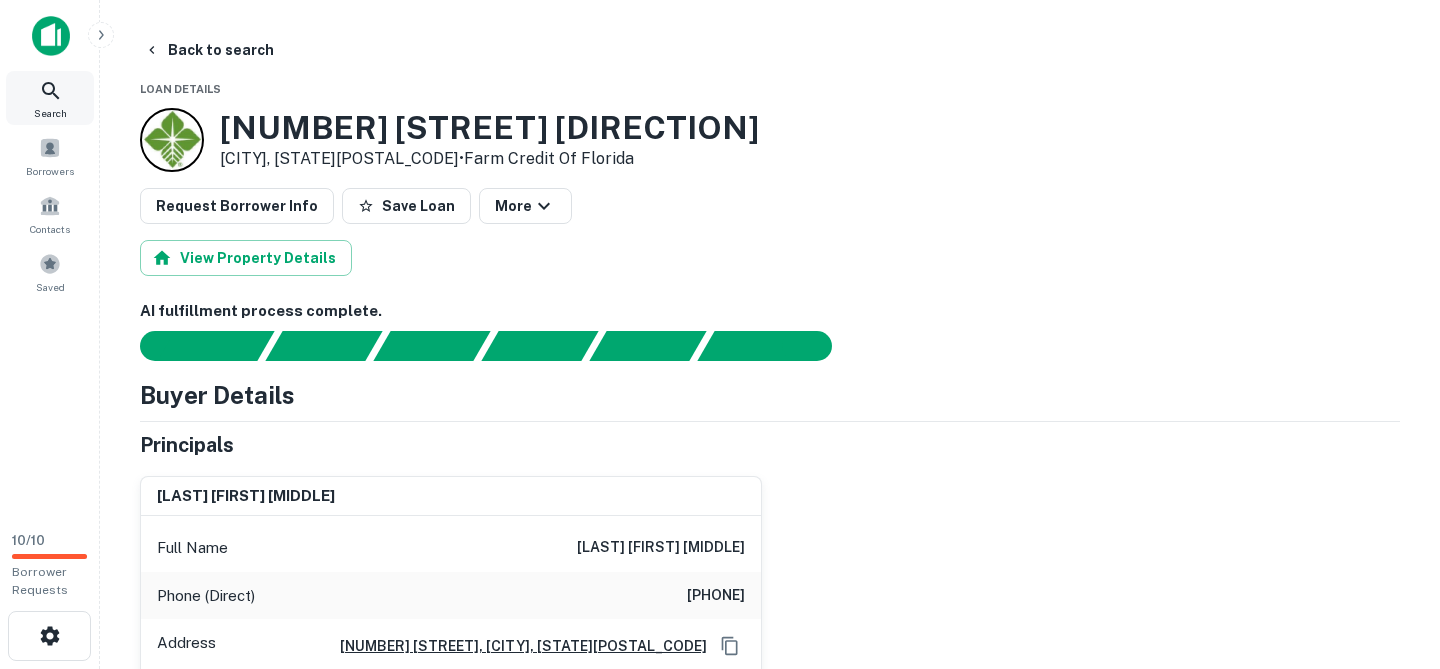click on "Search" at bounding box center [50, 98] 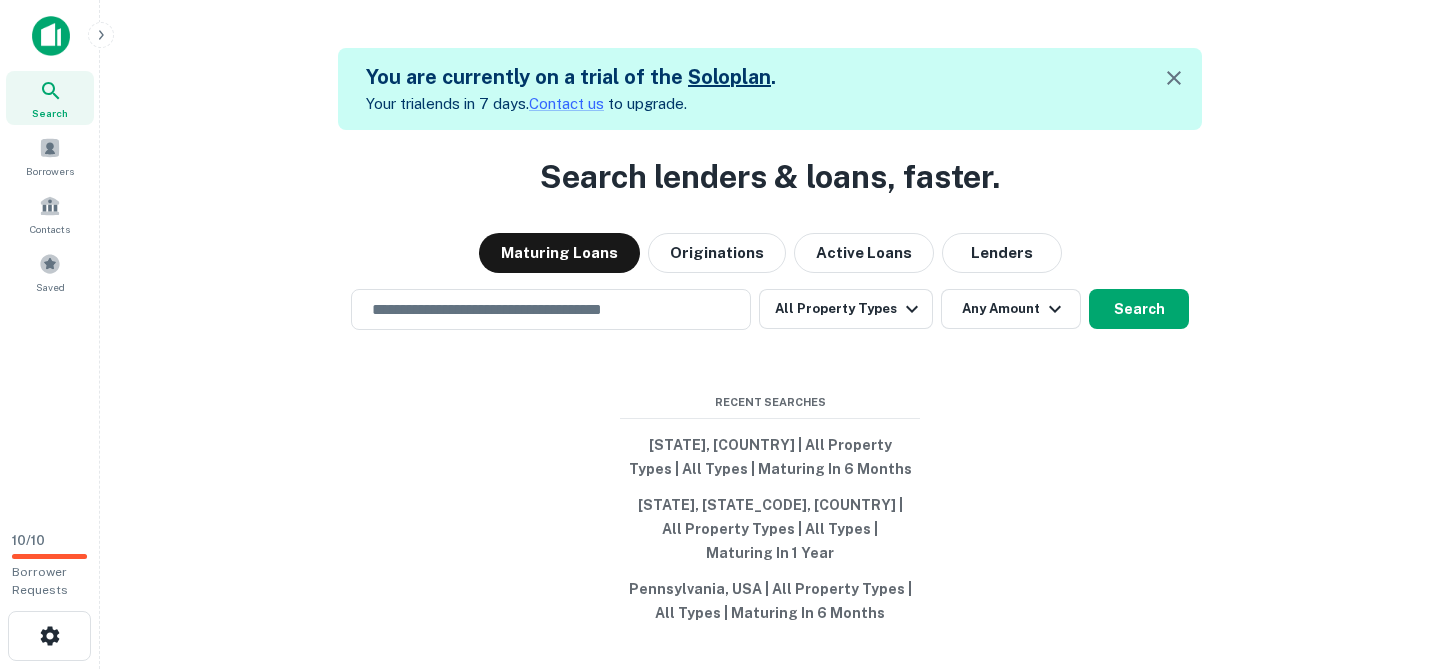 scroll, scrollTop: 0, scrollLeft: 0, axis: both 